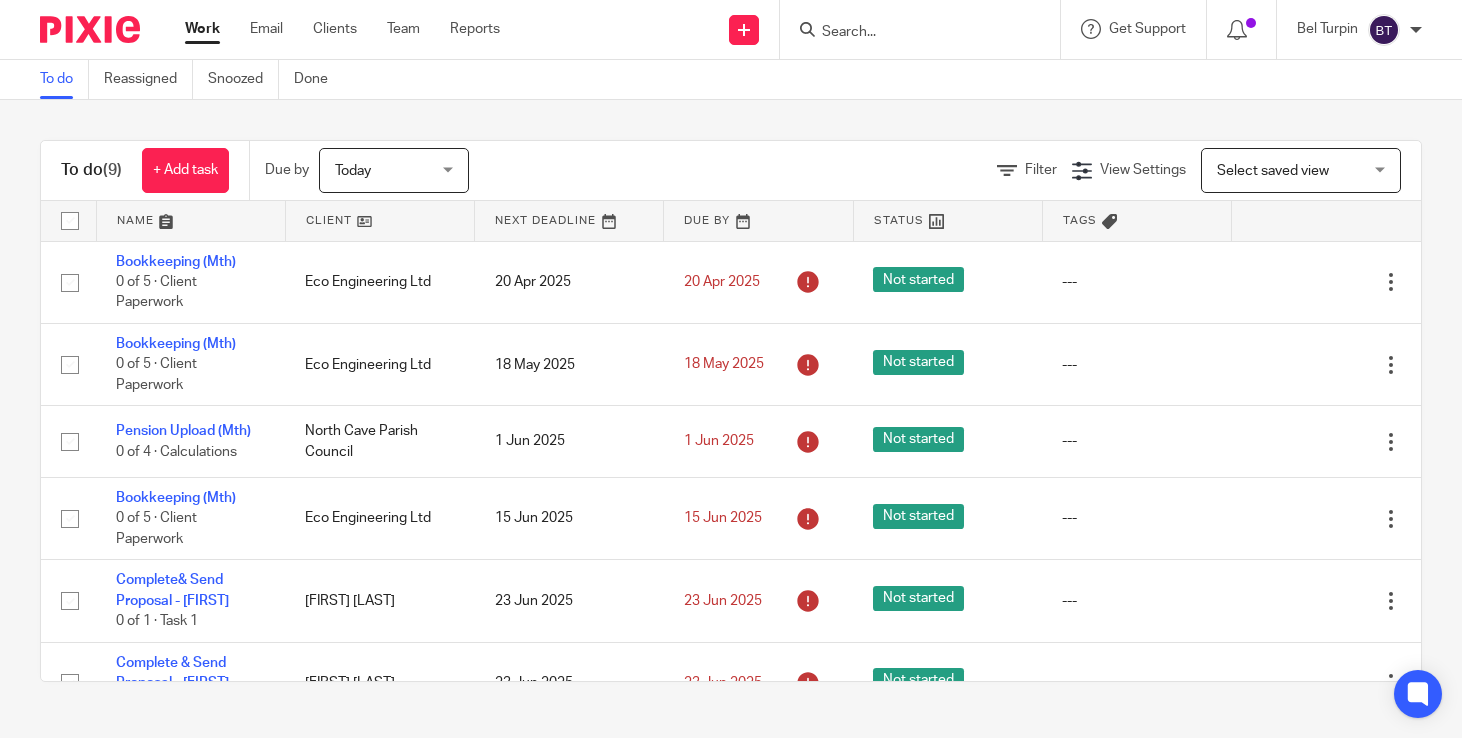 scroll, scrollTop: 0, scrollLeft: 0, axis: both 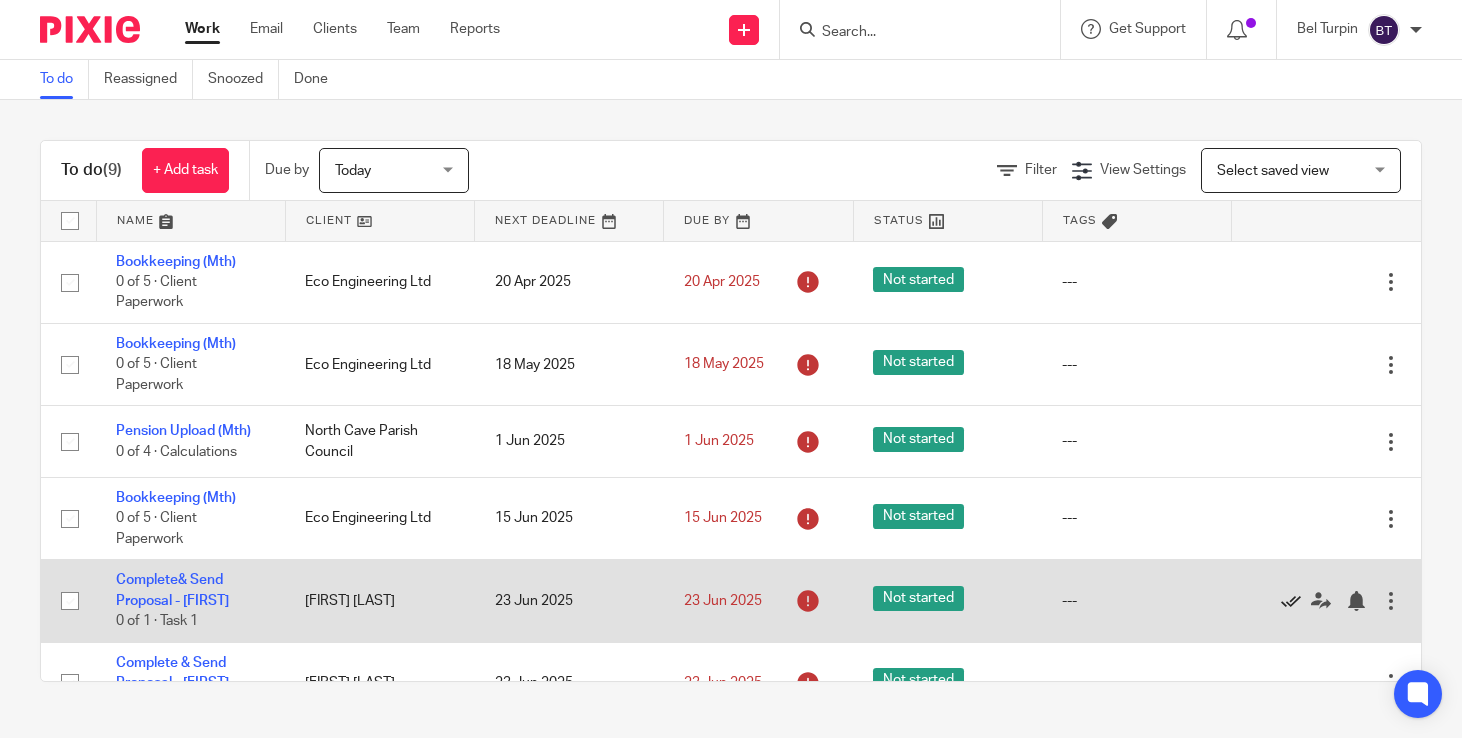 click at bounding box center [1291, 601] 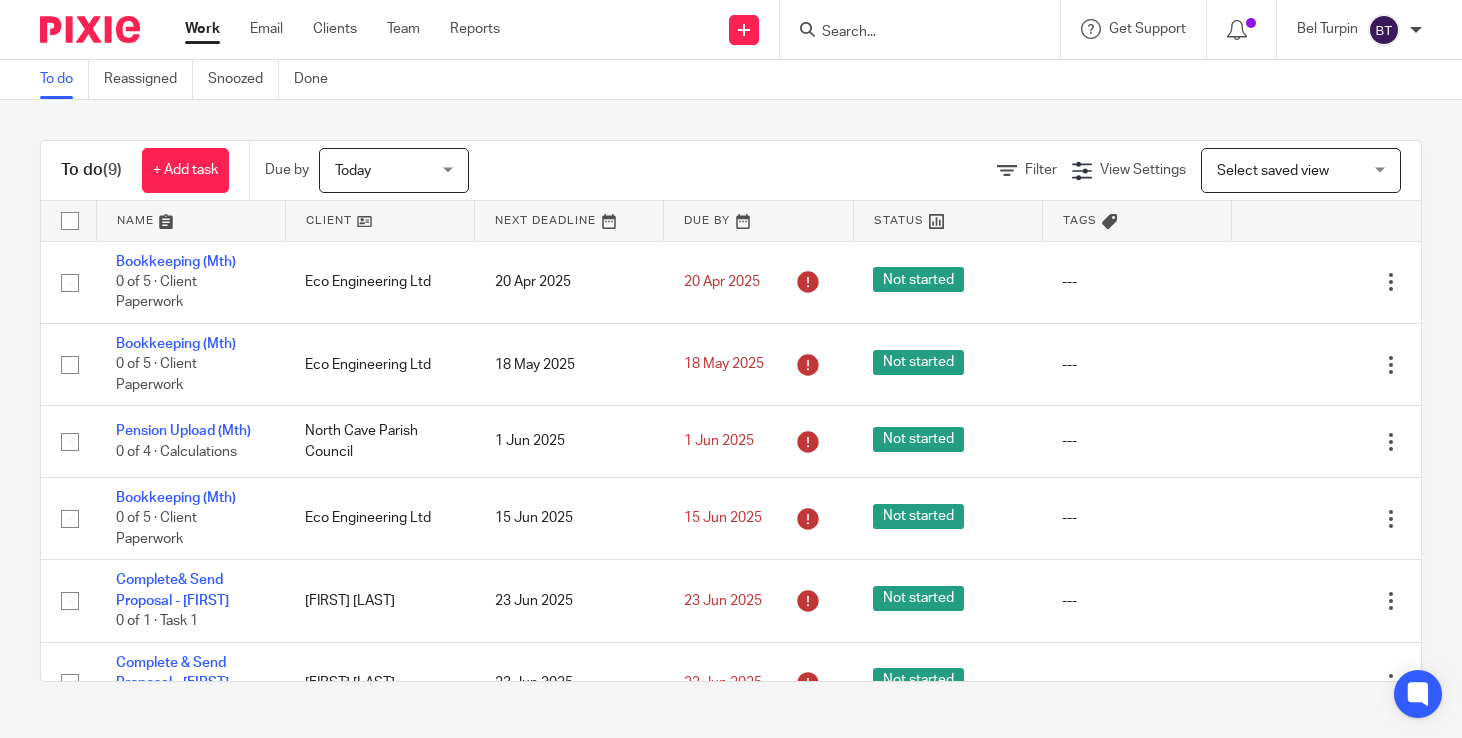 click on "To do
(9)
+ Add task
Due by
Today
Today
Today
Tomorrow
This week
Next week
This month
Next month
All
today     Filter     View Settings   View Settings       Manage saved views
Select saved view
Select saved view
Select saved view" at bounding box center [731, 171] 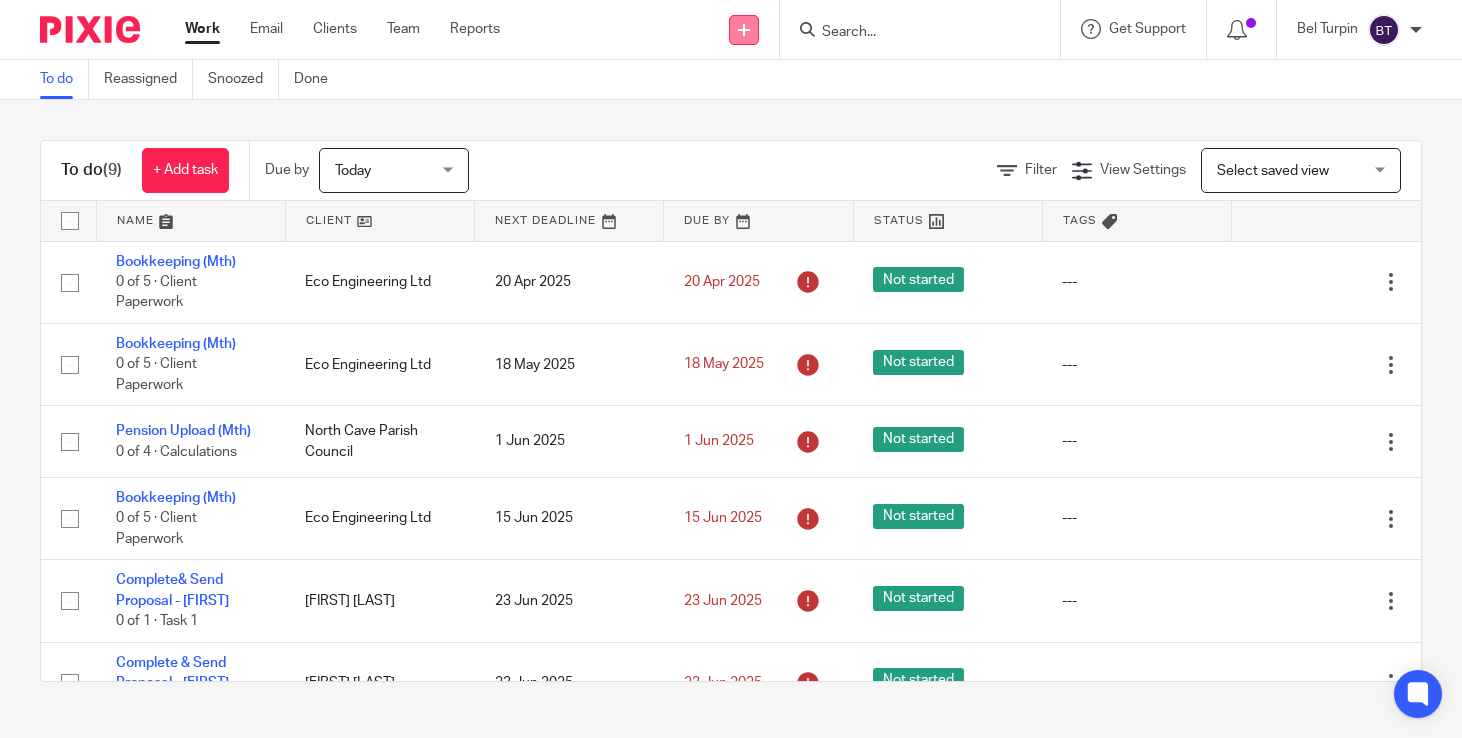click at bounding box center (744, 30) 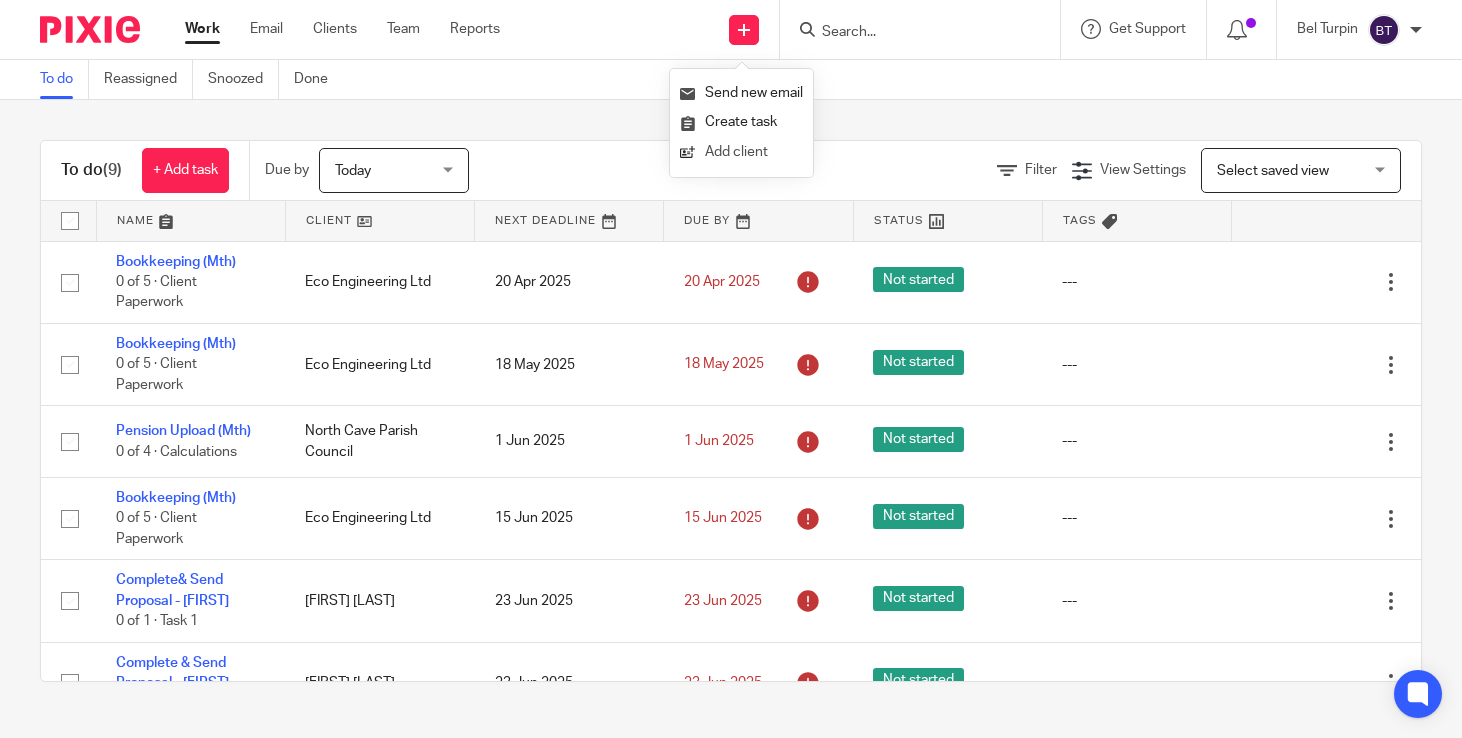 click on "Add client" at bounding box center [741, 152] 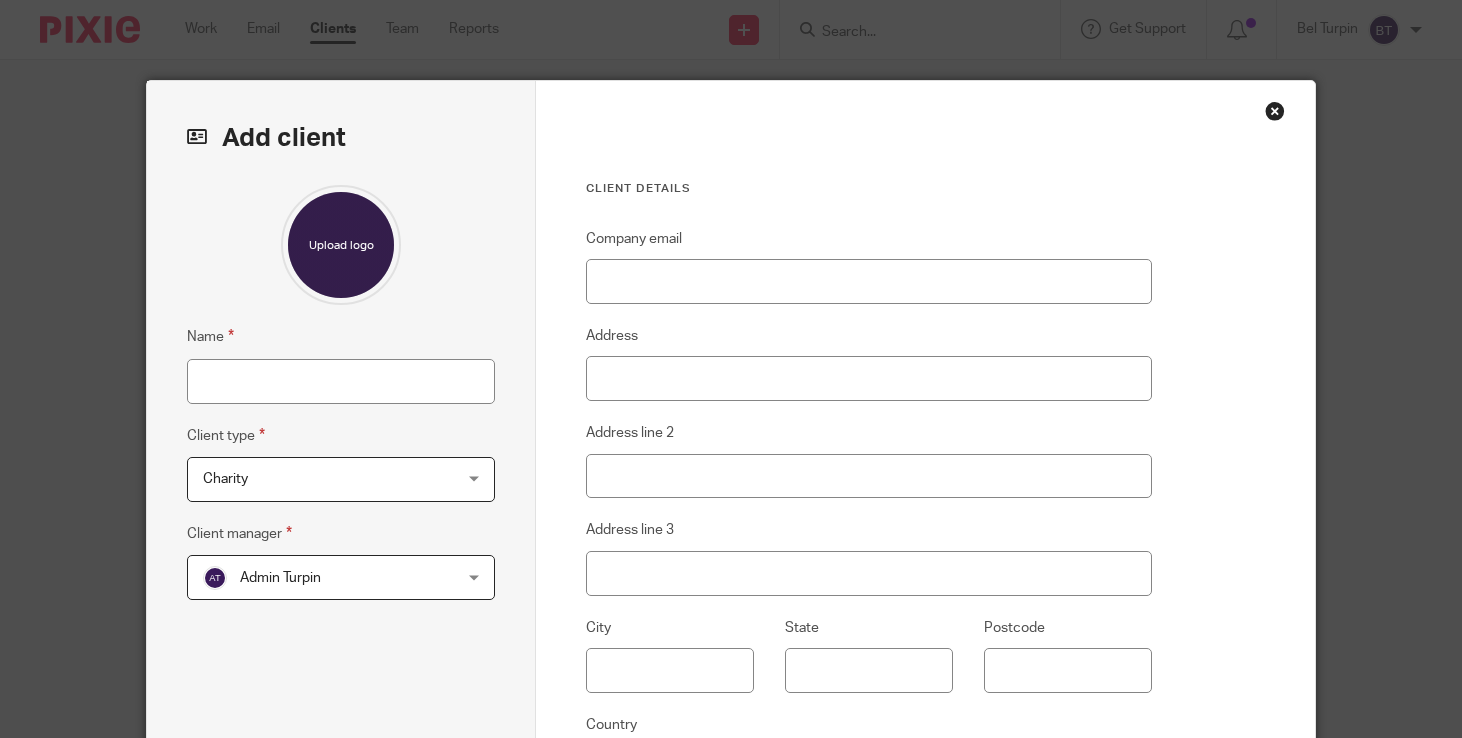 scroll, scrollTop: 0, scrollLeft: 0, axis: both 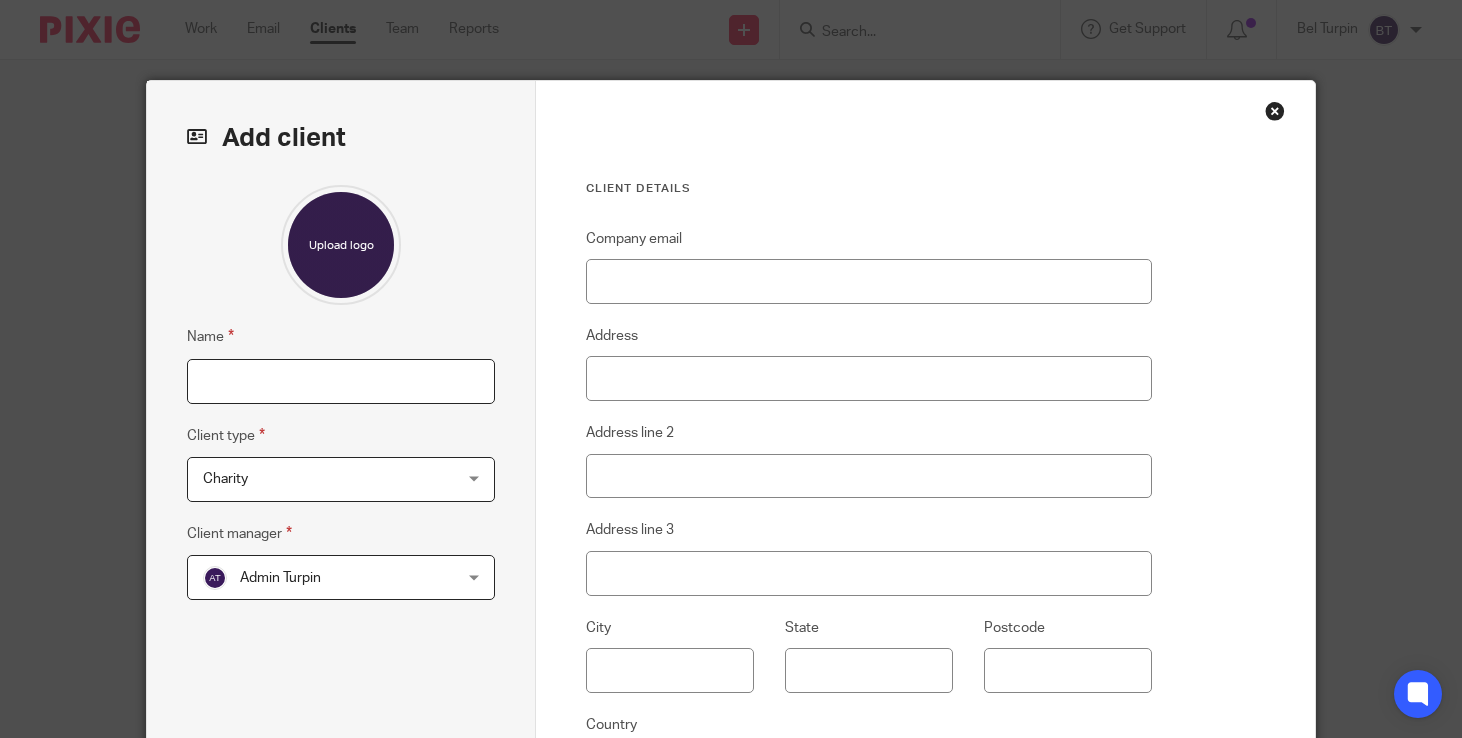click on "Name" at bounding box center [341, 381] 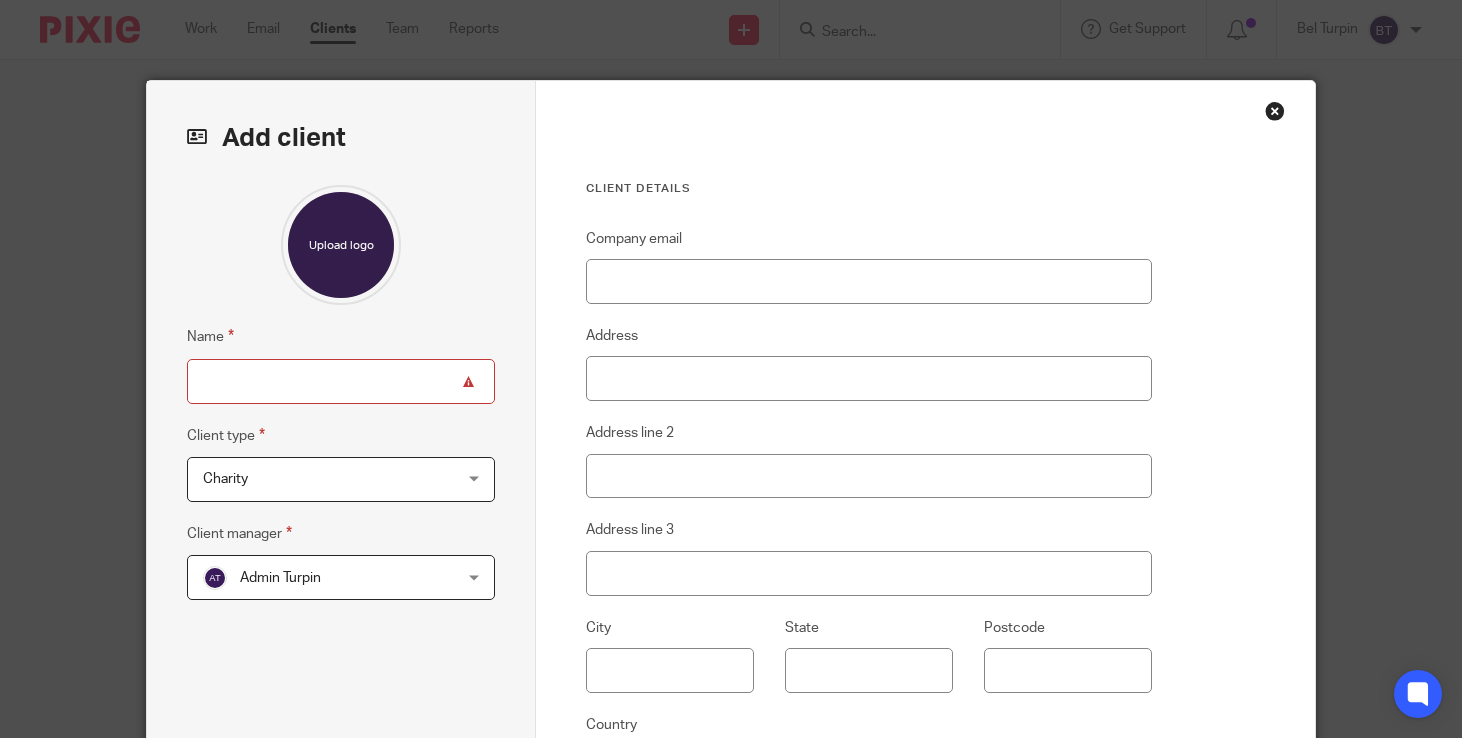 click on "Name" at bounding box center [341, 381] 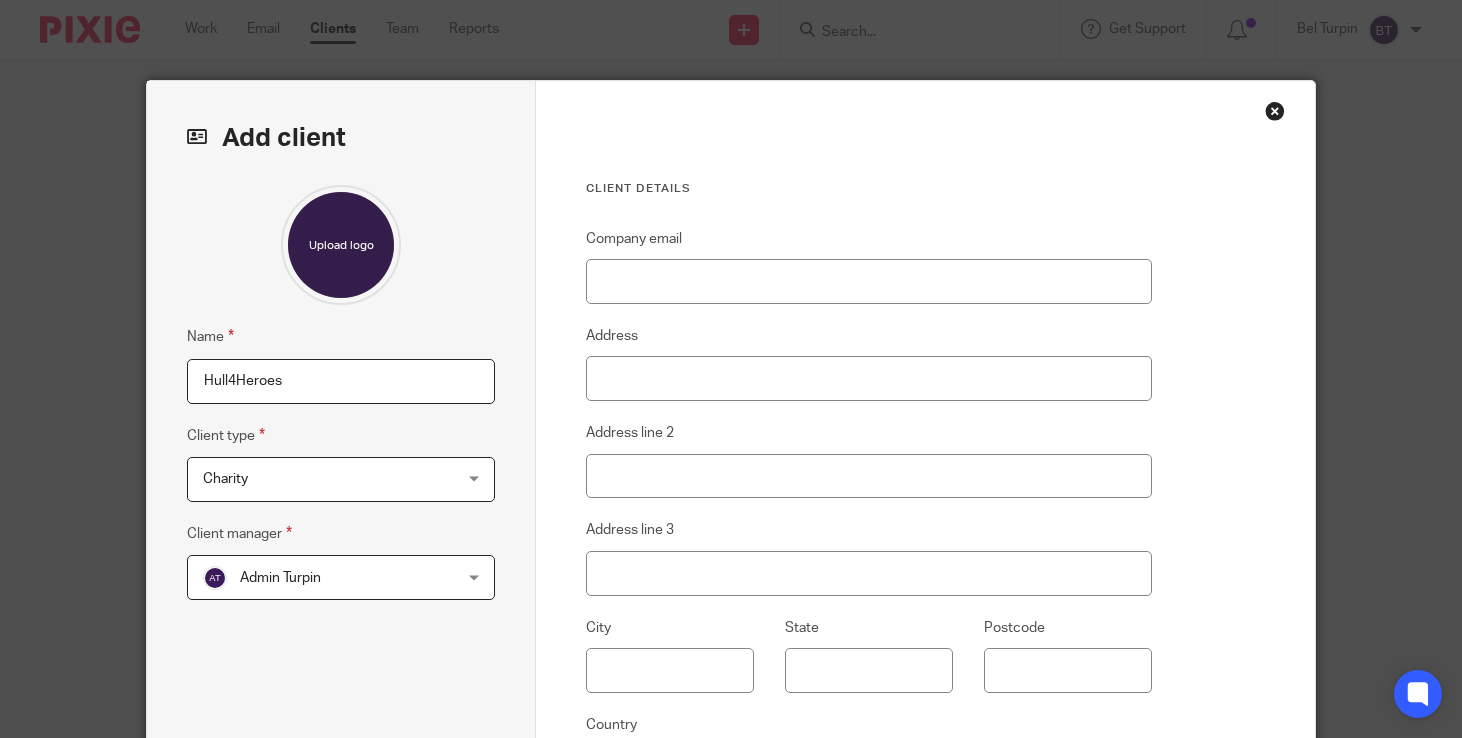 type on "Hull4Heroes" 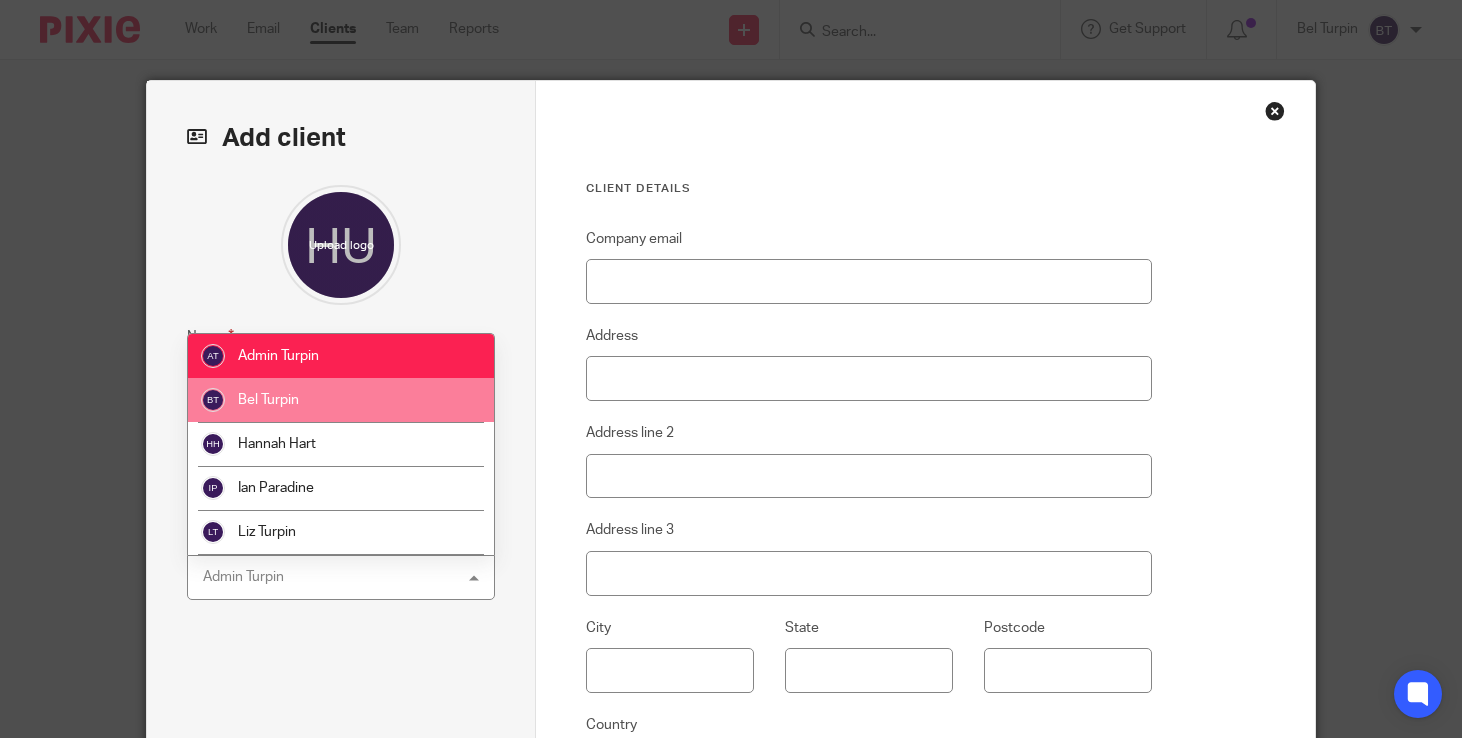 click on "Bel Turpin" at bounding box center [341, 400] 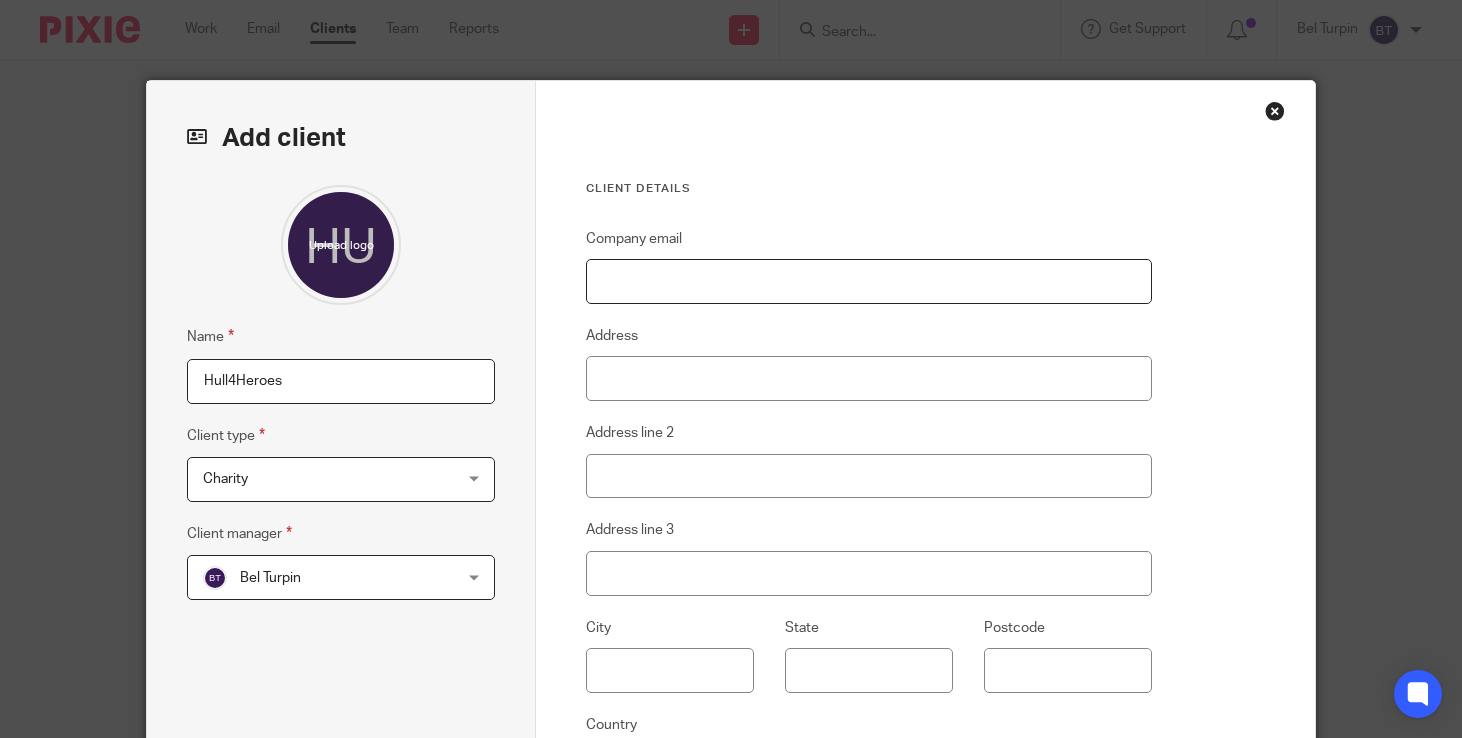click on "Company email" at bounding box center (868, 281) 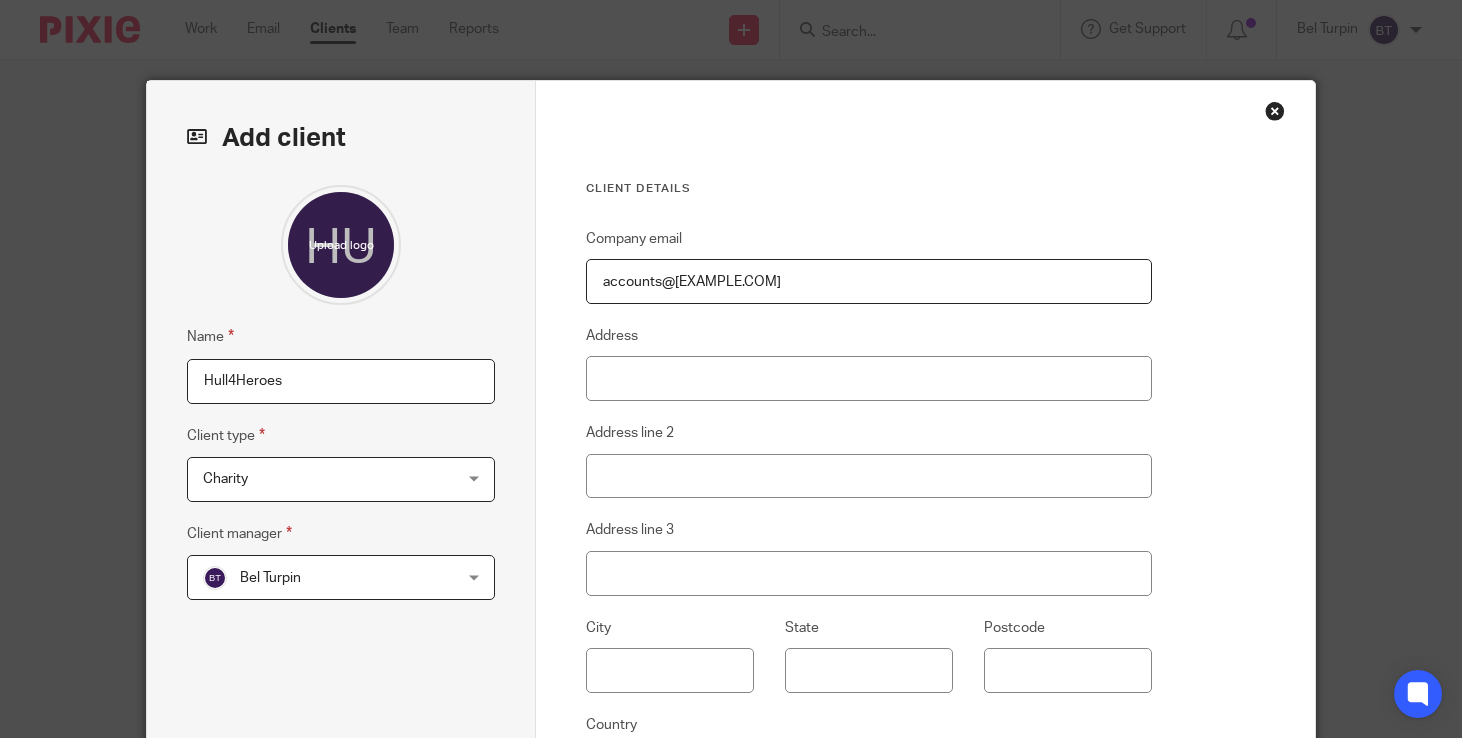 type on "accounts@hull4heroes.org.uk" 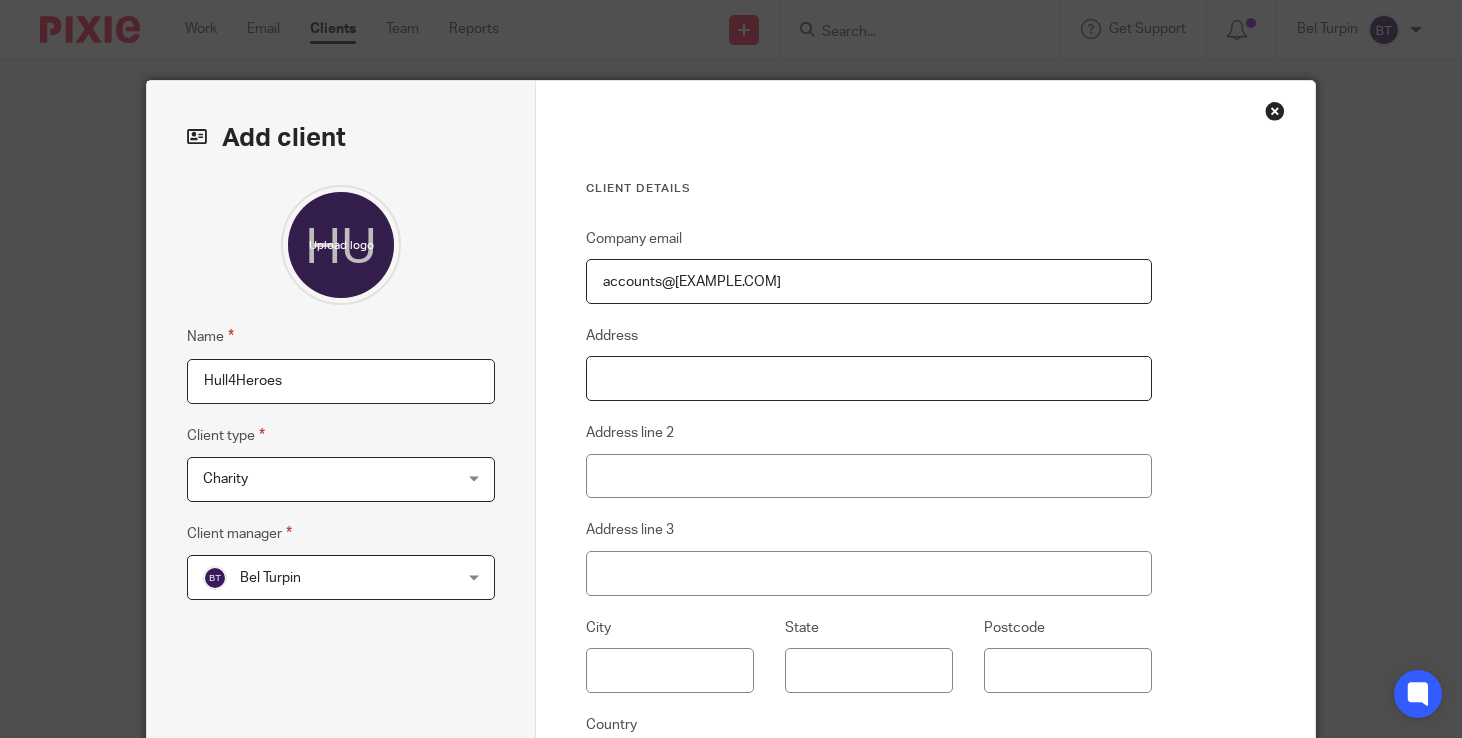 click on "Address" at bounding box center [868, 378] 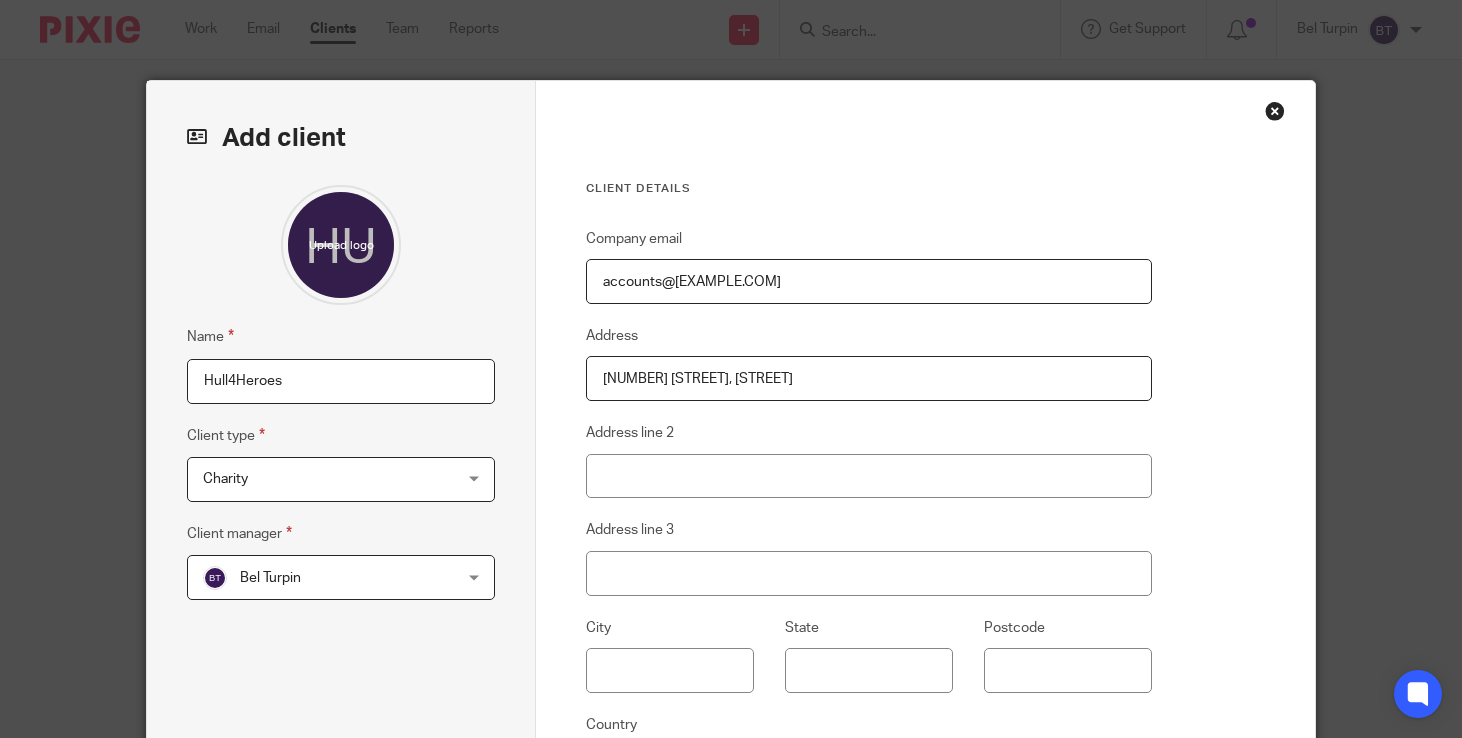 type on "Unit F27, Upper Deck, Princes Quay," 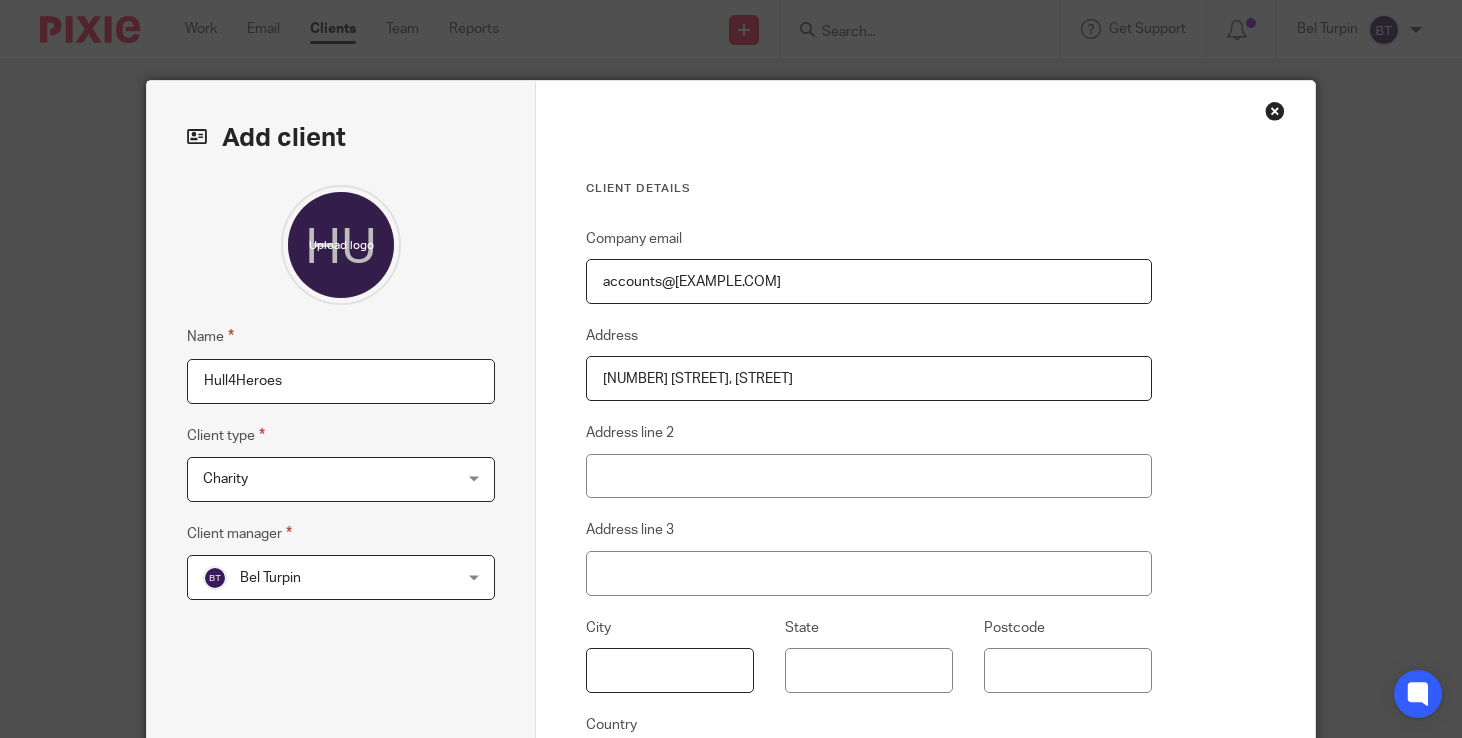 click at bounding box center (670, 670) 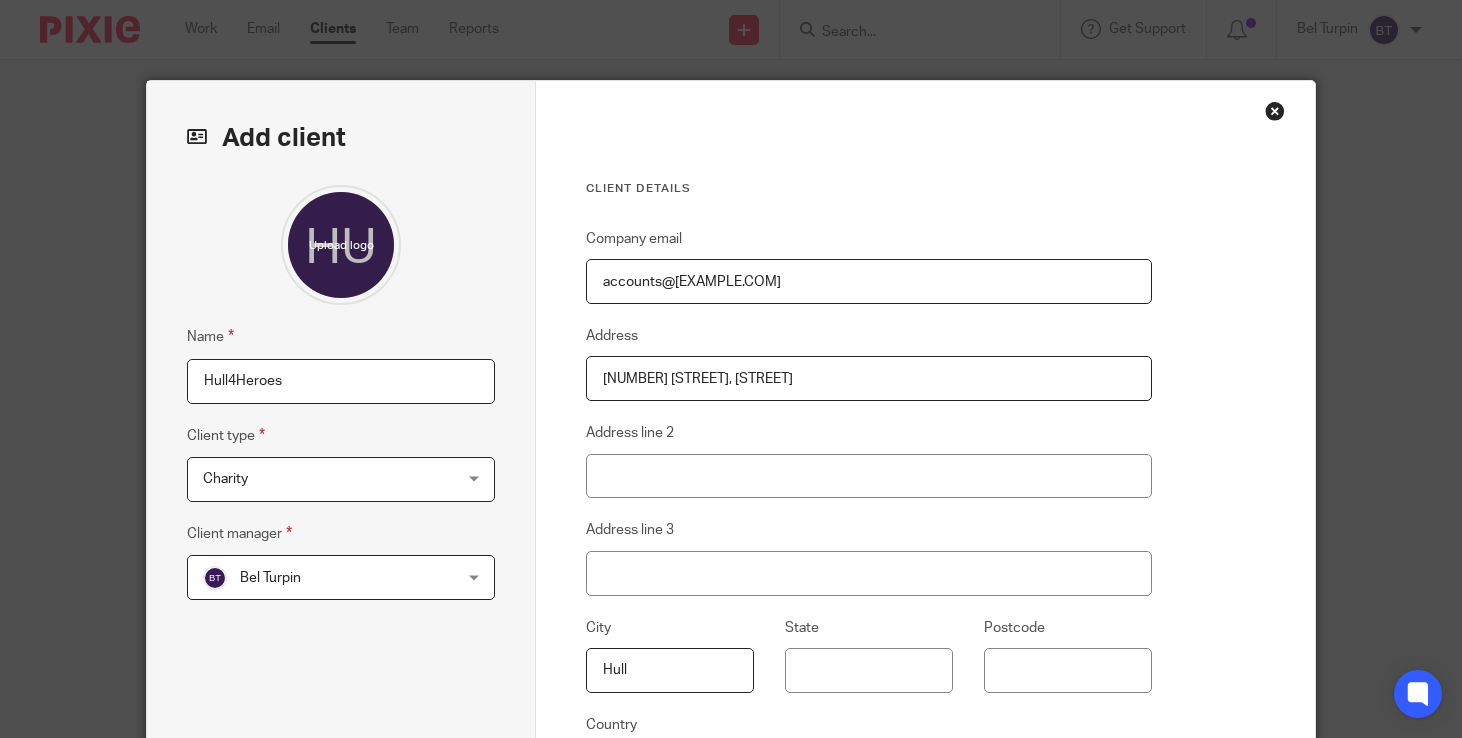 type on "Hull" 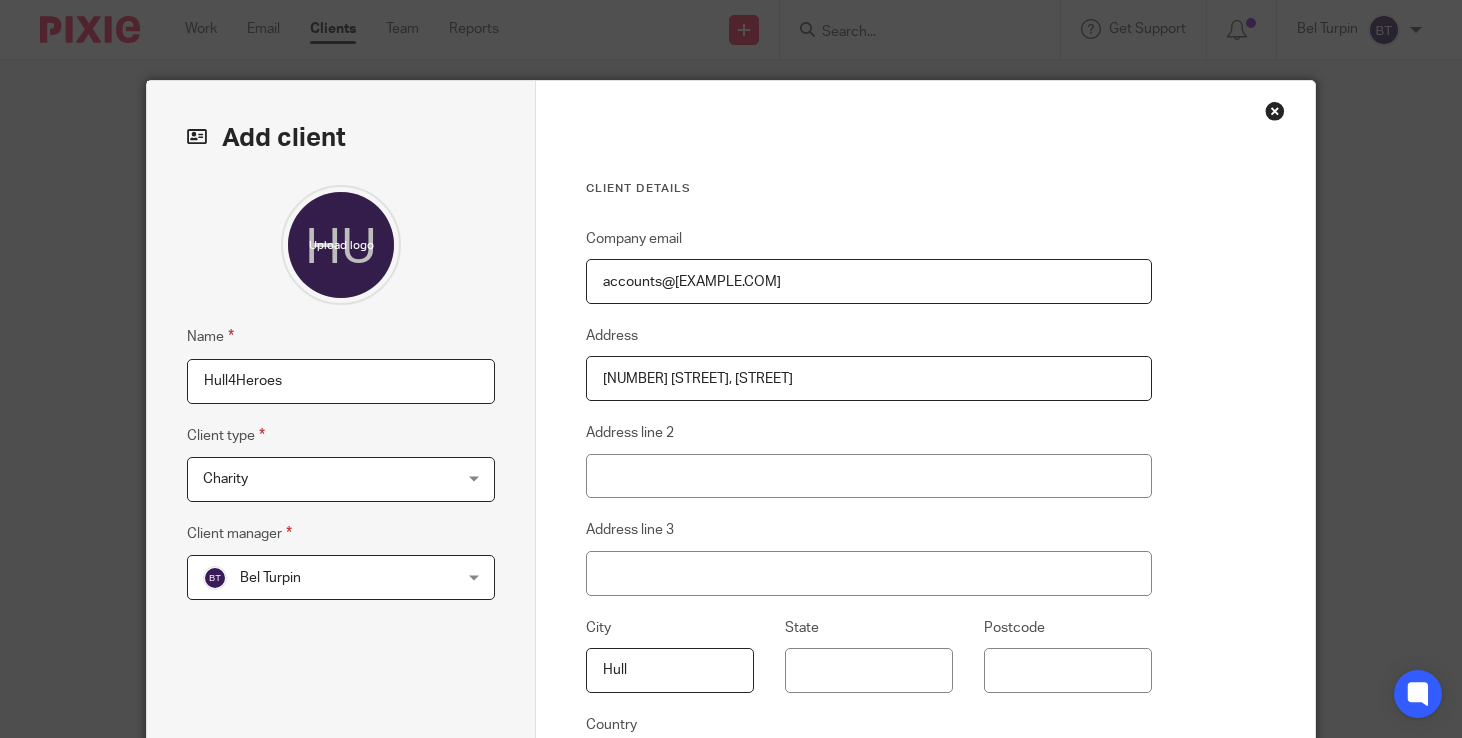 scroll, scrollTop: 298, scrollLeft: 0, axis: vertical 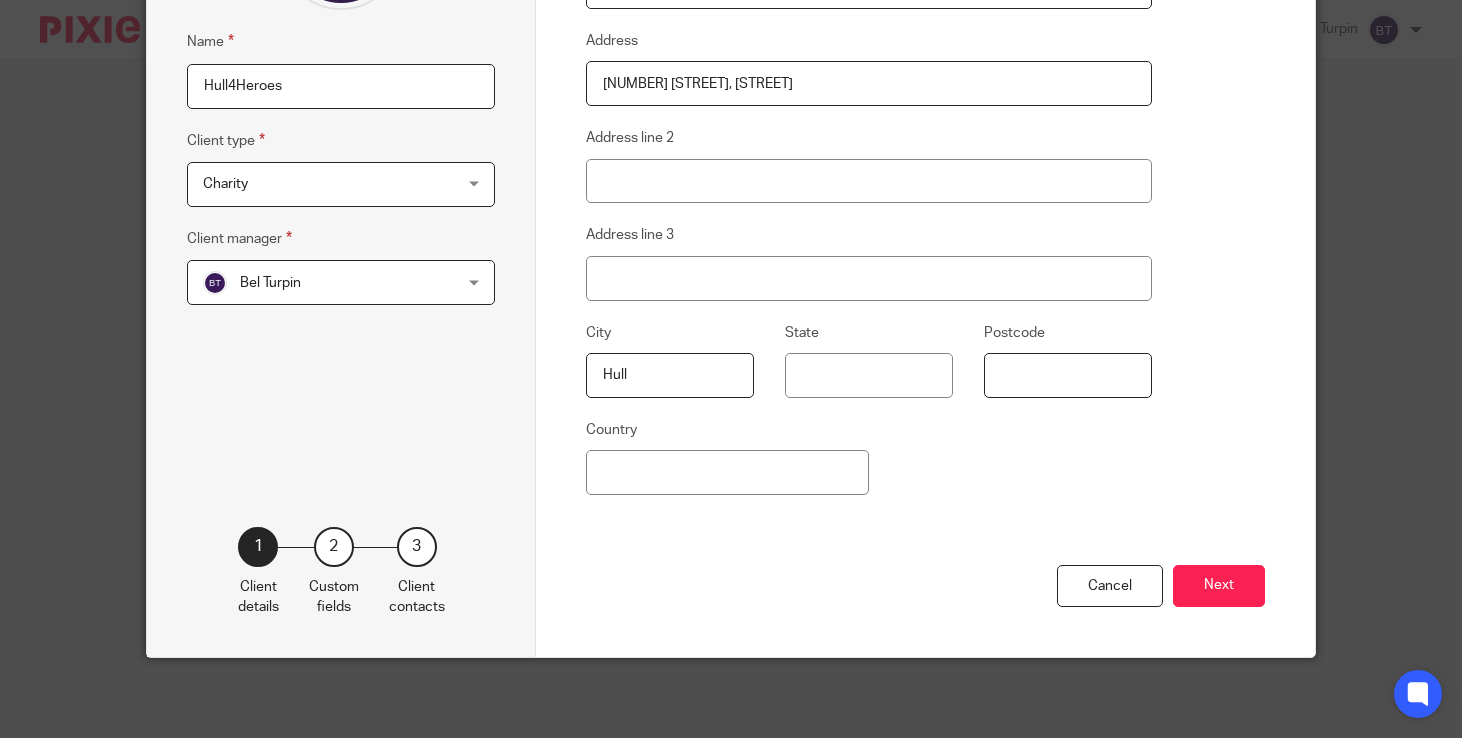 click on "Postcode" at bounding box center [1068, 375] 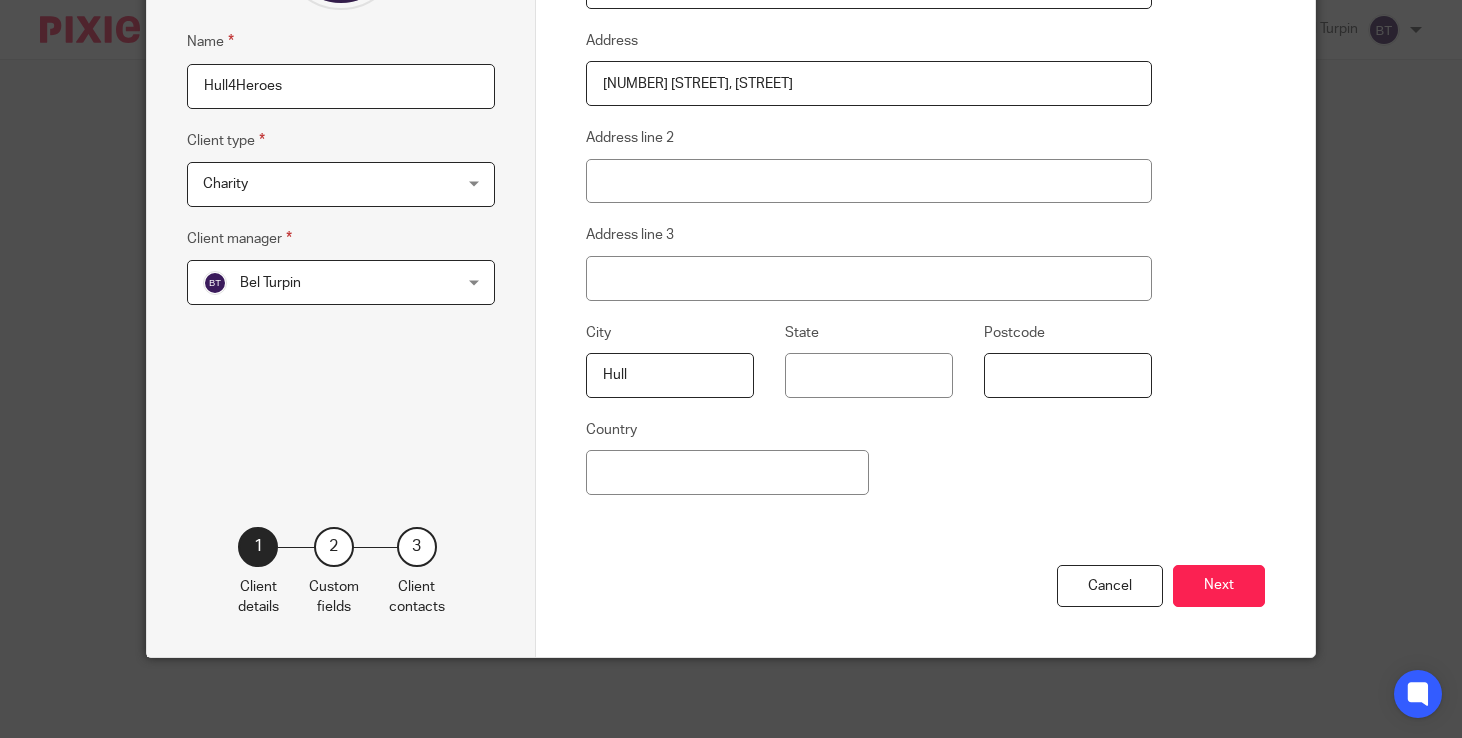 paste on "HU1 2PQ" 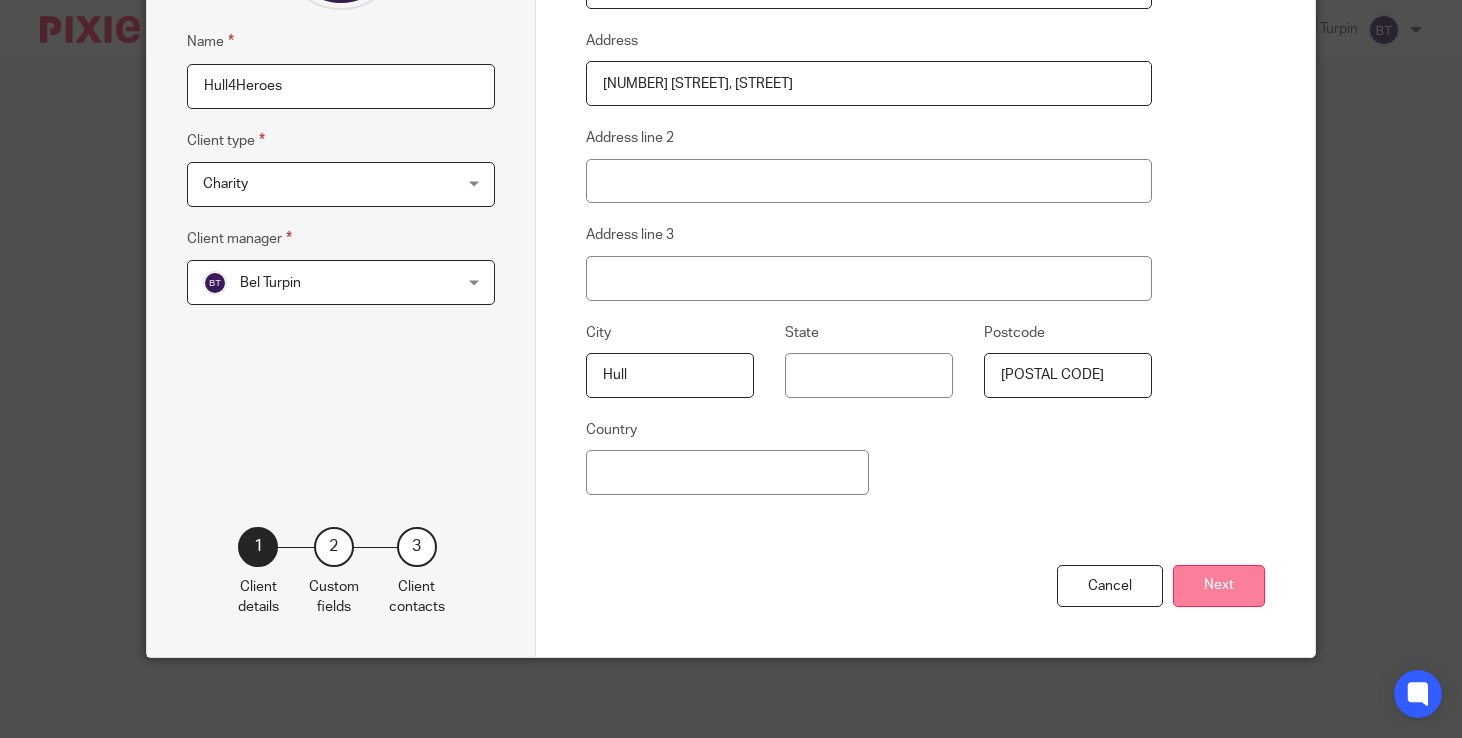 type on "HU1 2PQ" 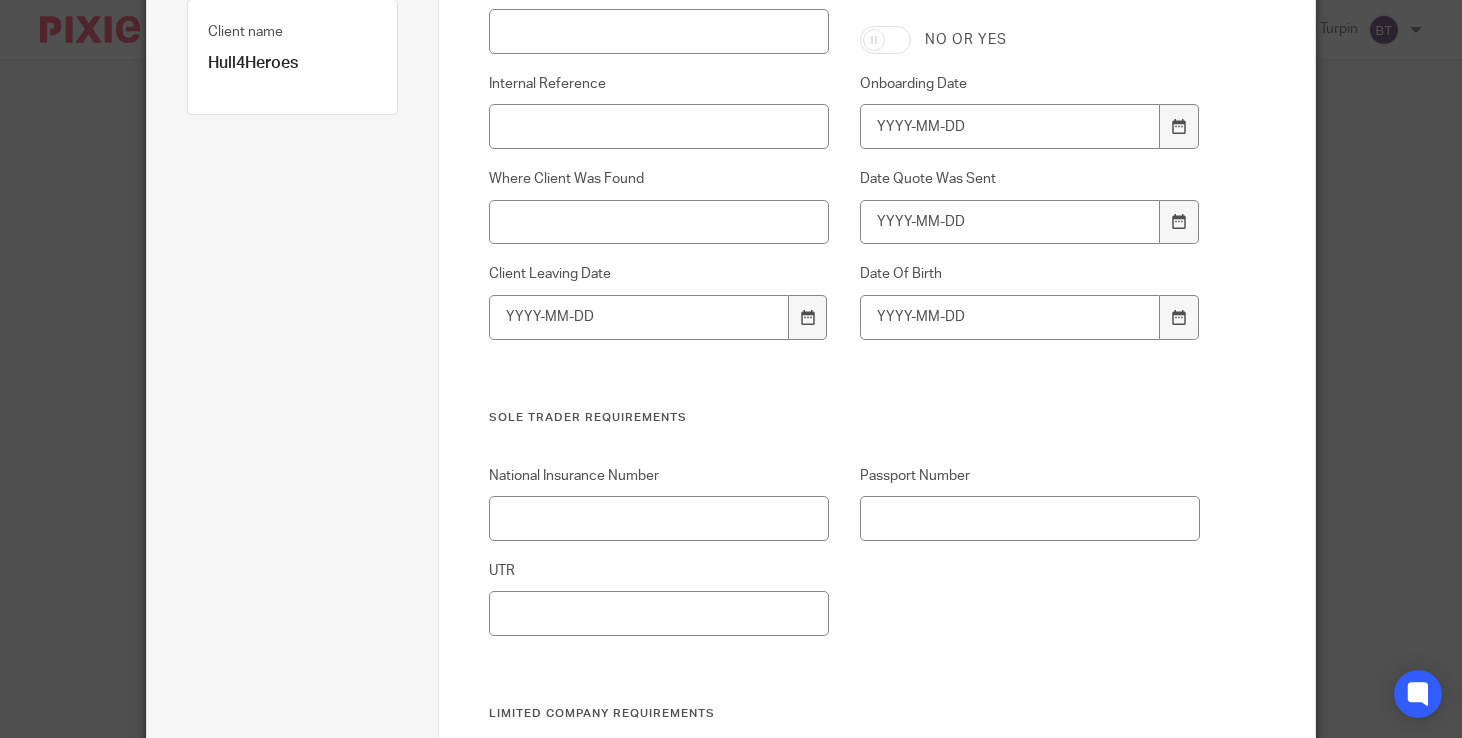 click on "Address Of Previous Accountant       Have We Got Any Paperwork     No or yes     Internal Reference       Onboarding Date         Where Client Was Found       Date Quote Was Sent         Client Leaving Date         Date Of Birth" at bounding box center [829, 194] 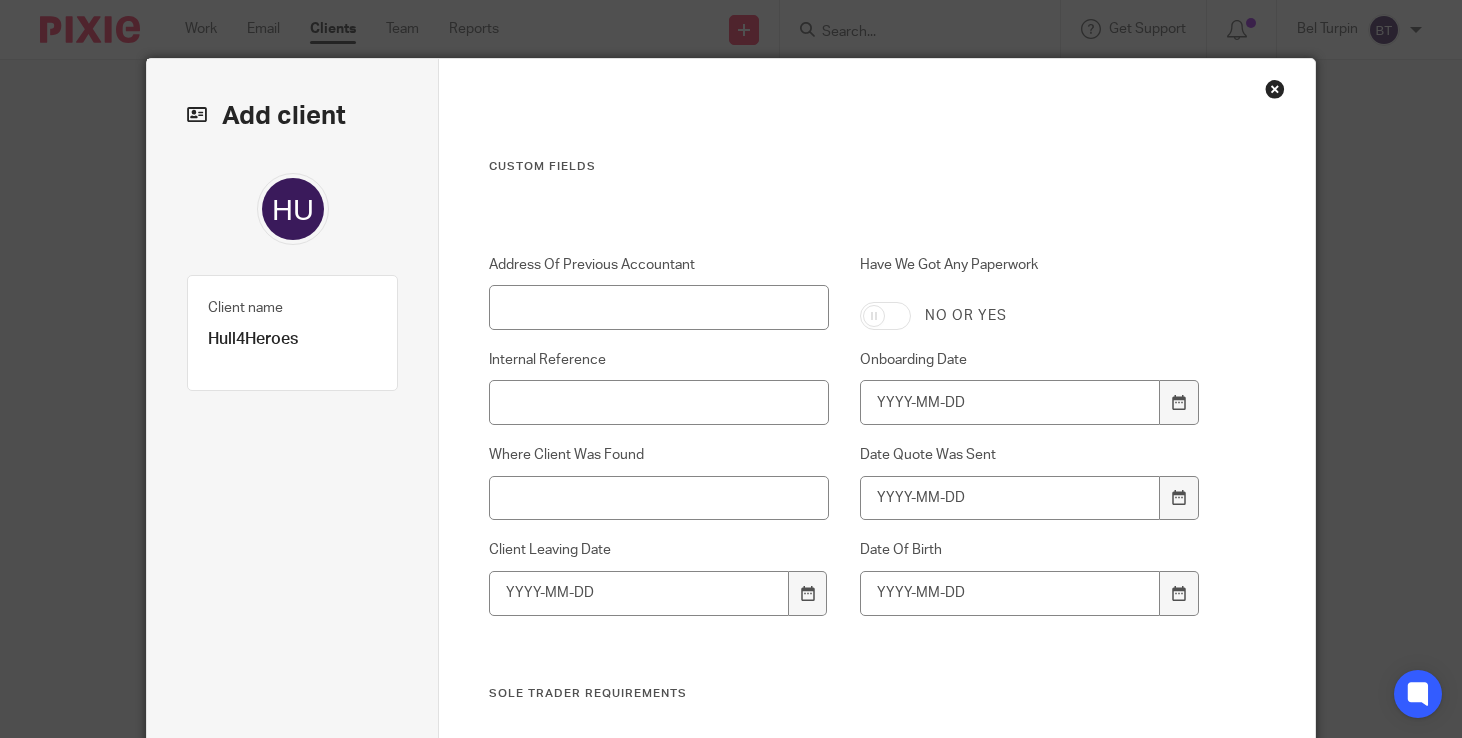 scroll, scrollTop: 18, scrollLeft: 0, axis: vertical 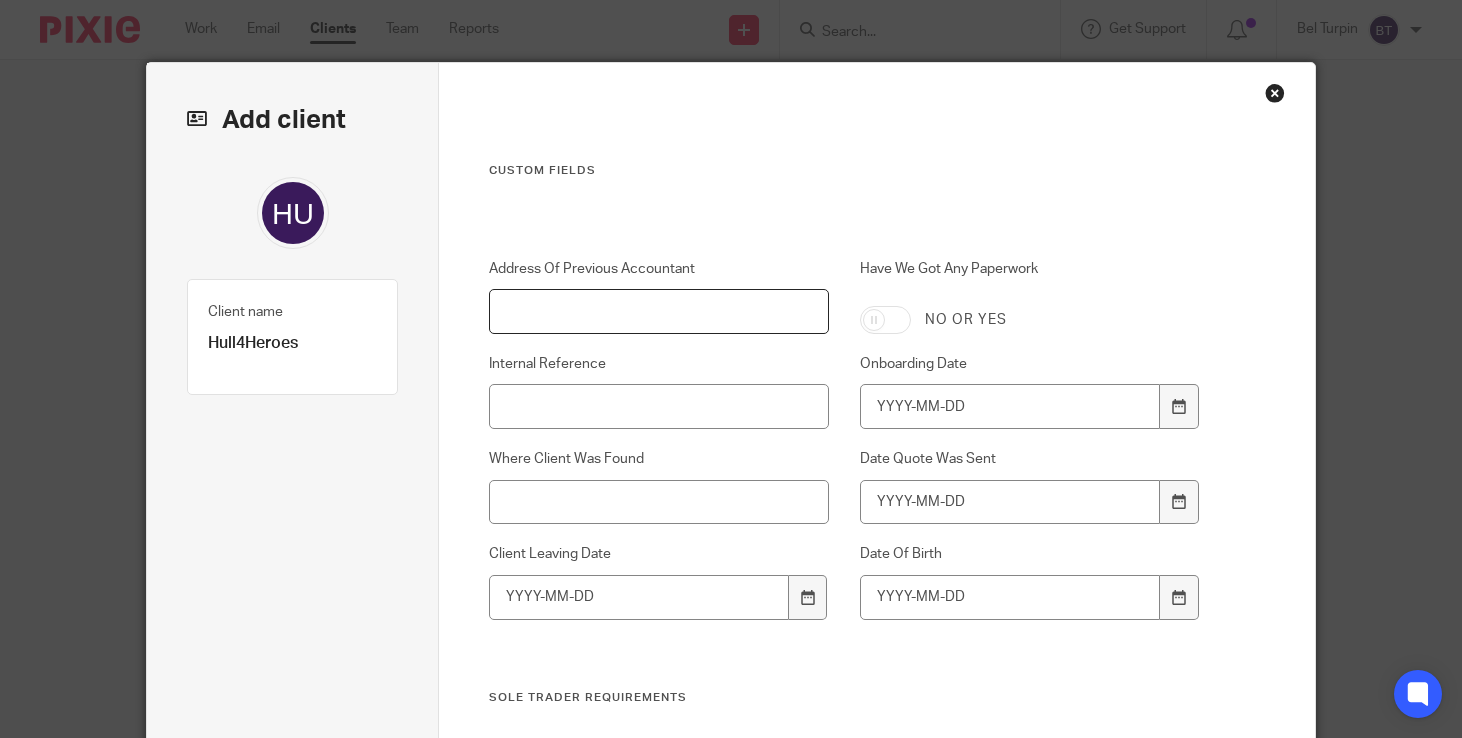 click on "Address Of Previous Accountant" at bounding box center [659, 311] 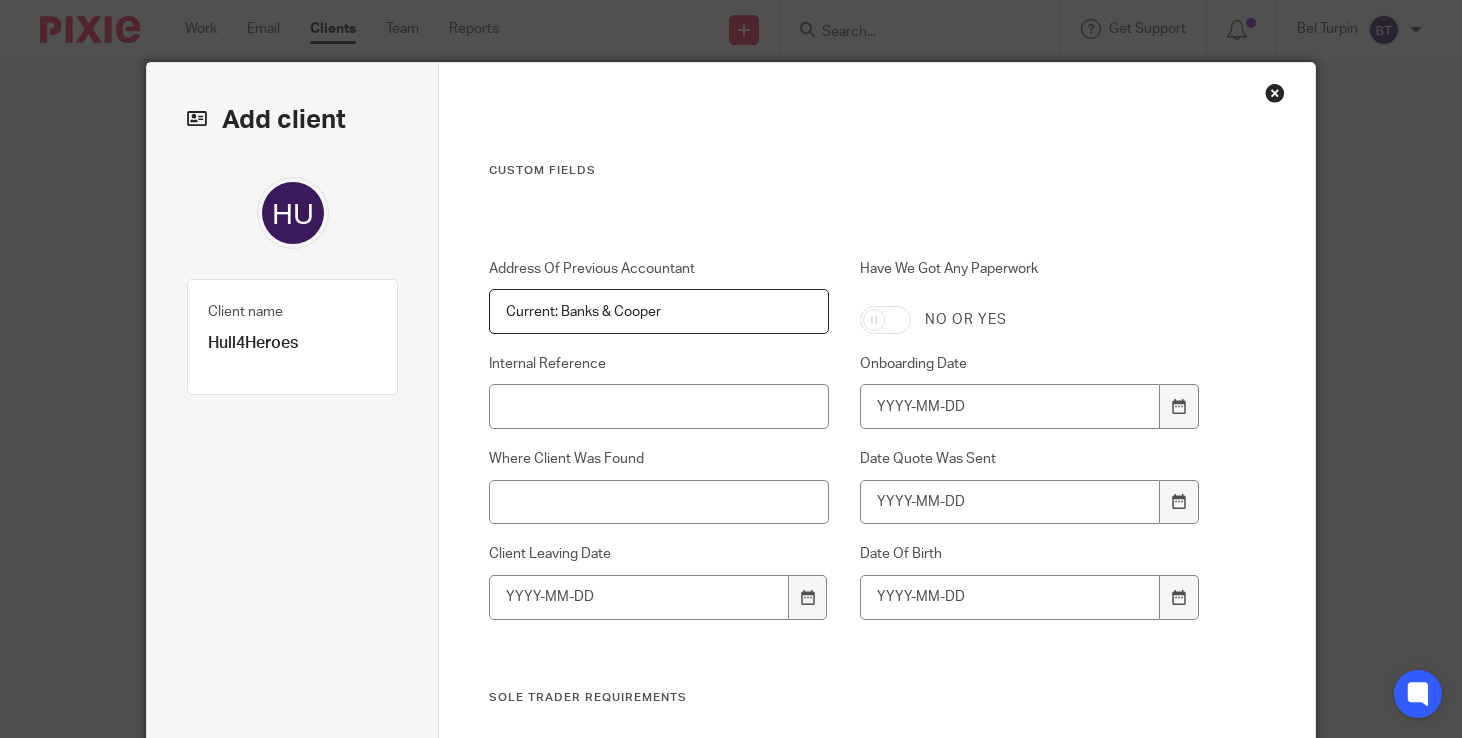 type on "Current: Banks & Cooper" 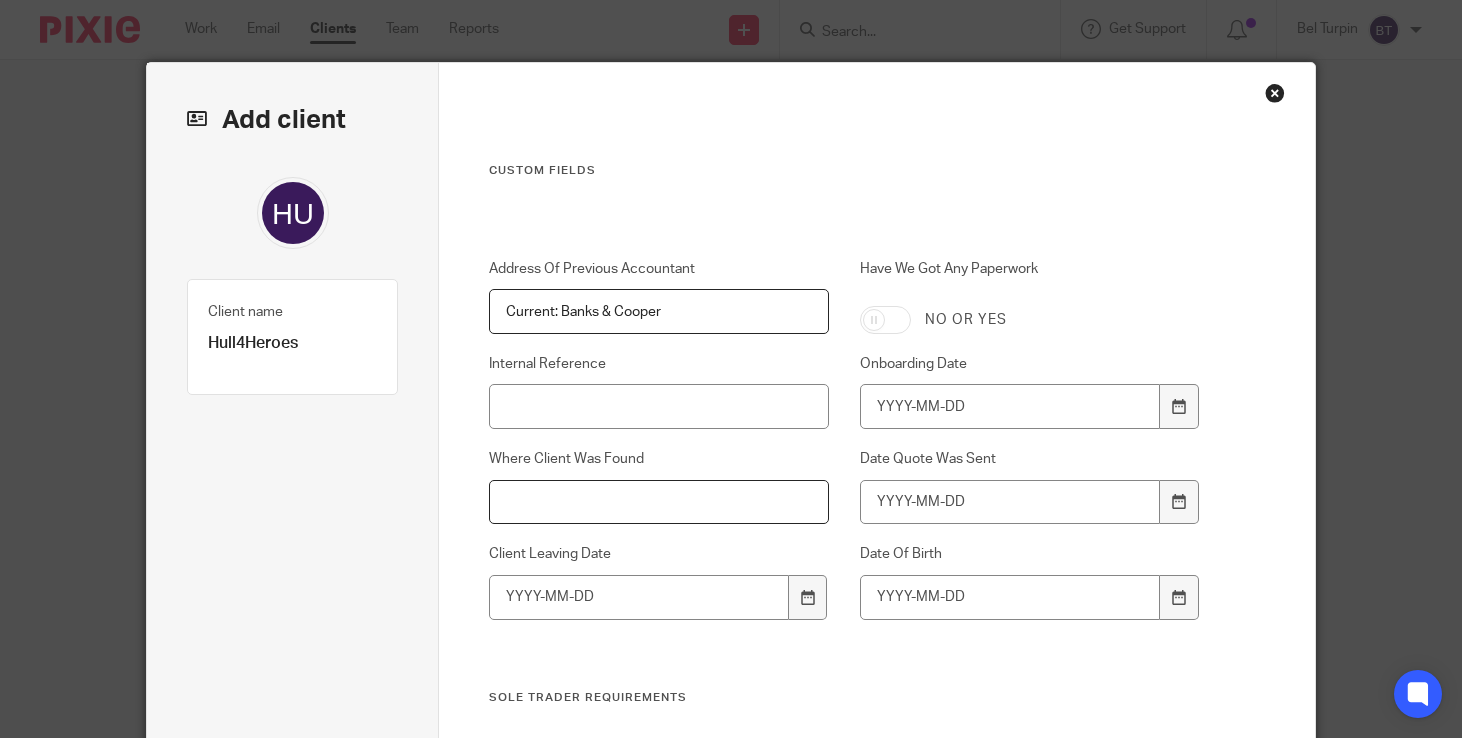 click on "Where Client Was Found" at bounding box center (659, 502) 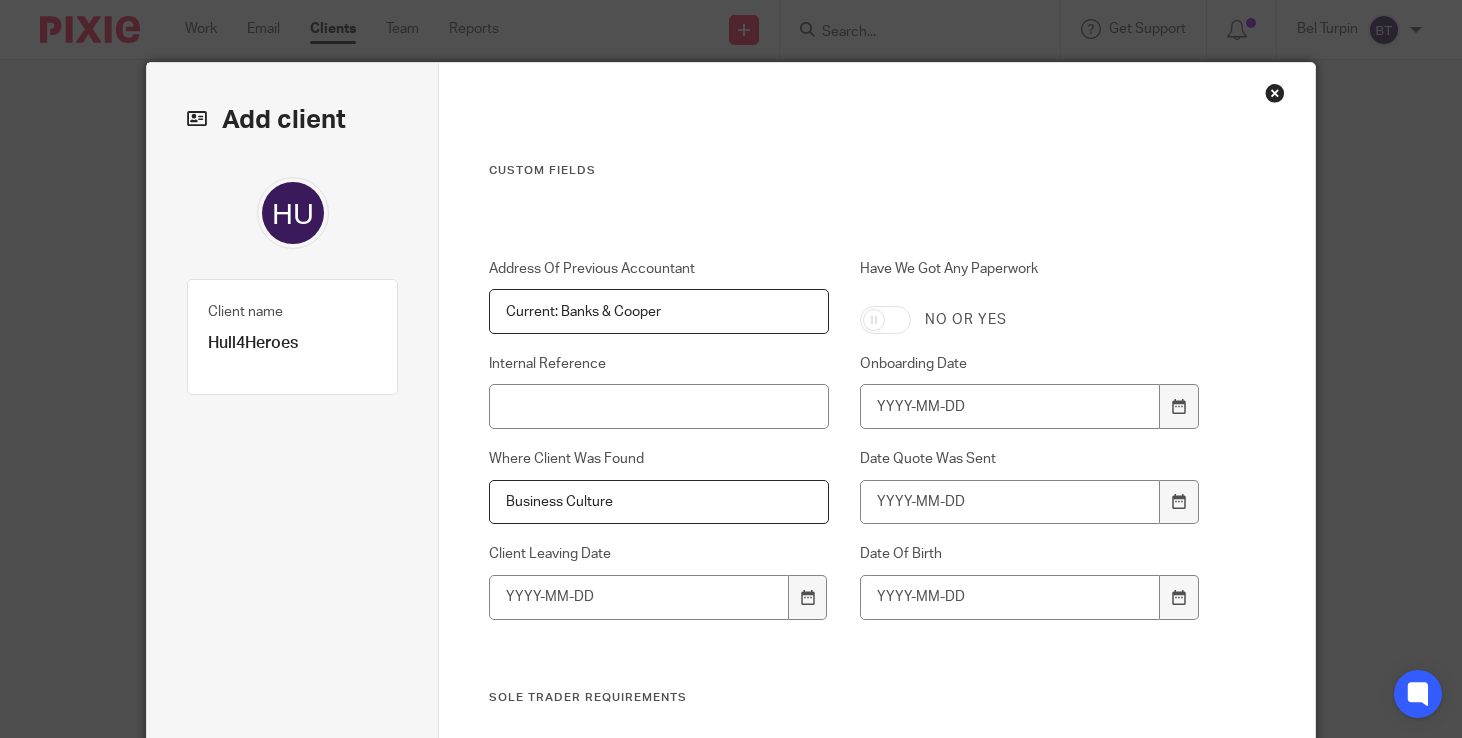type on "Business Culture" 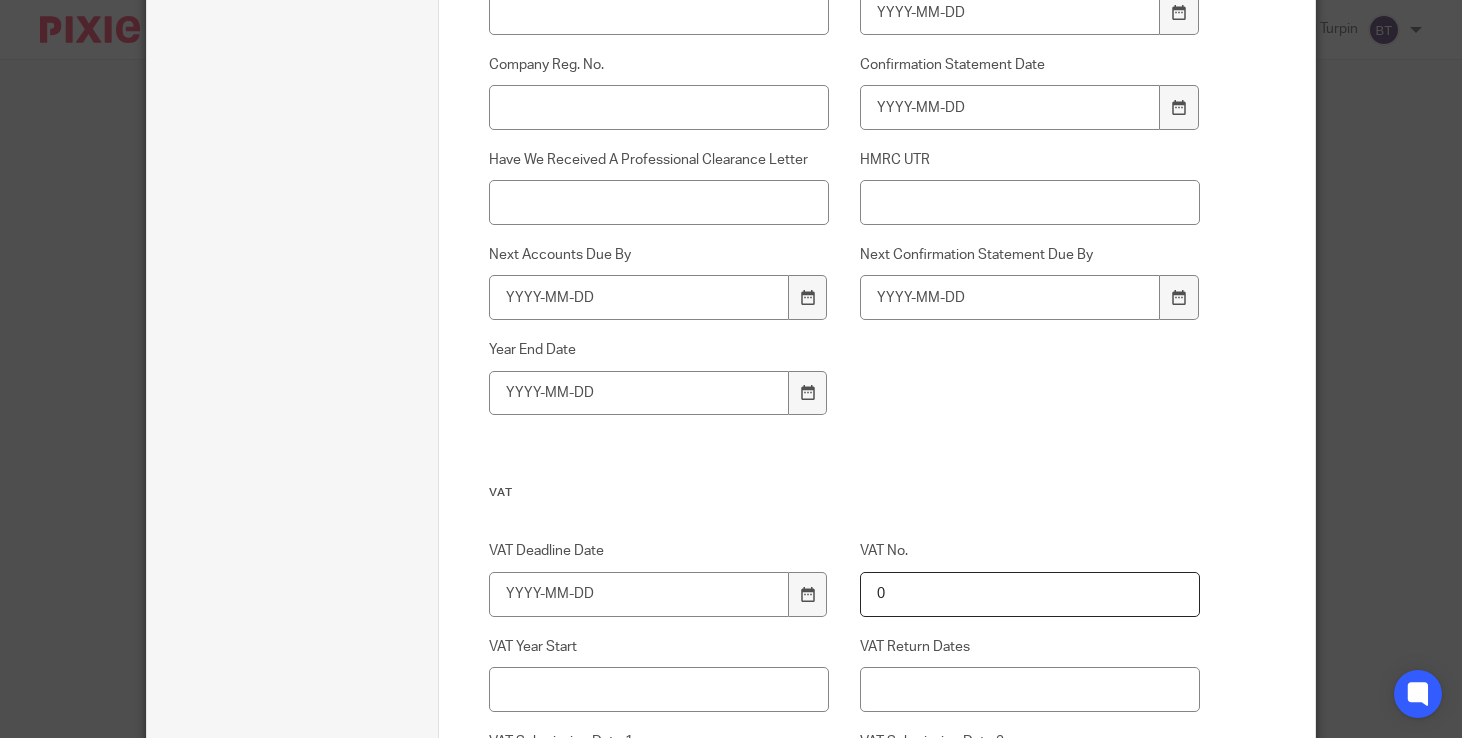 scroll, scrollTop: 1178, scrollLeft: 0, axis: vertical 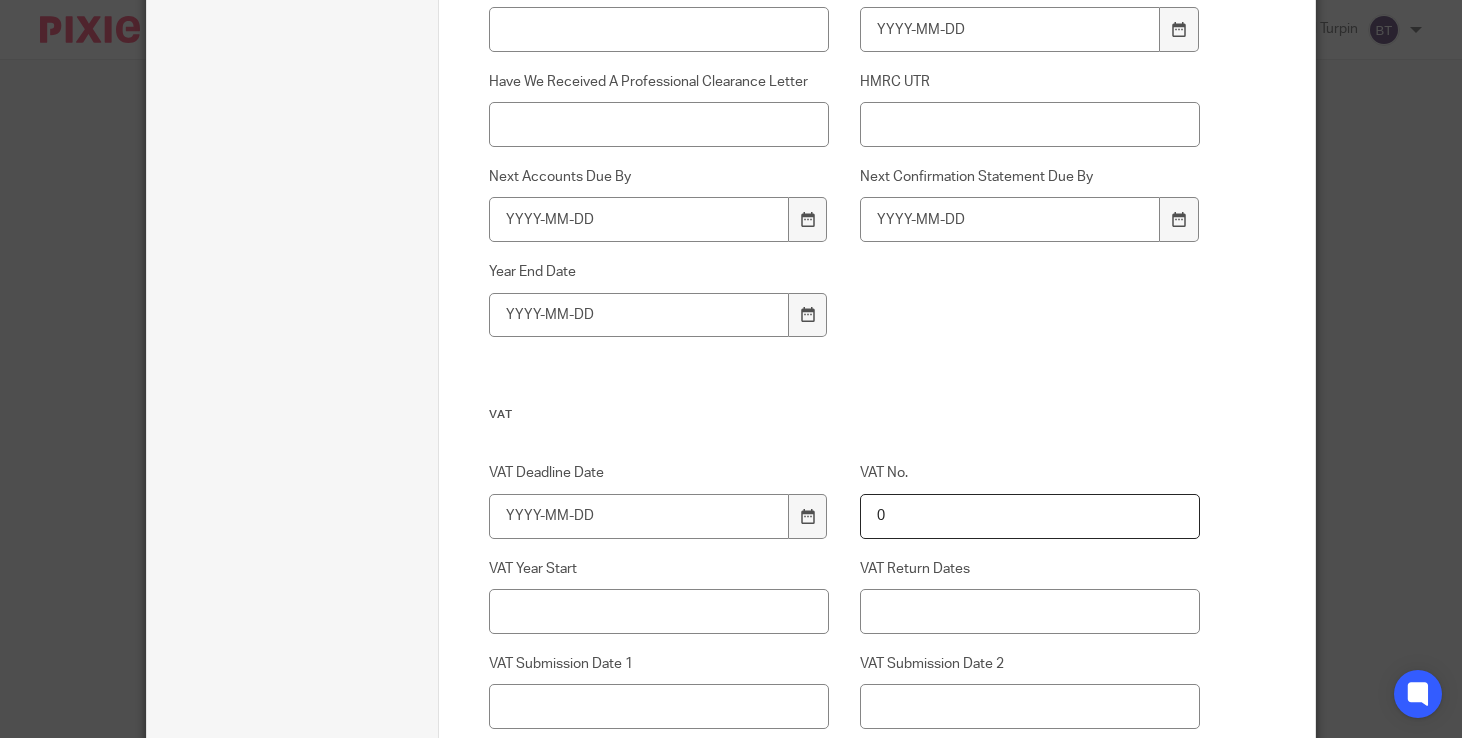 click on "Companies House Authentication Code       Company Incorporated On         Company Reg. No.       Confirmation Statement Date         Have We Received A Professional Clearance Letter       HMRC UTR       Next Accounts Due By         Next Confirmation Statement Due By         Year End Date" at bounding box center [829, 145] 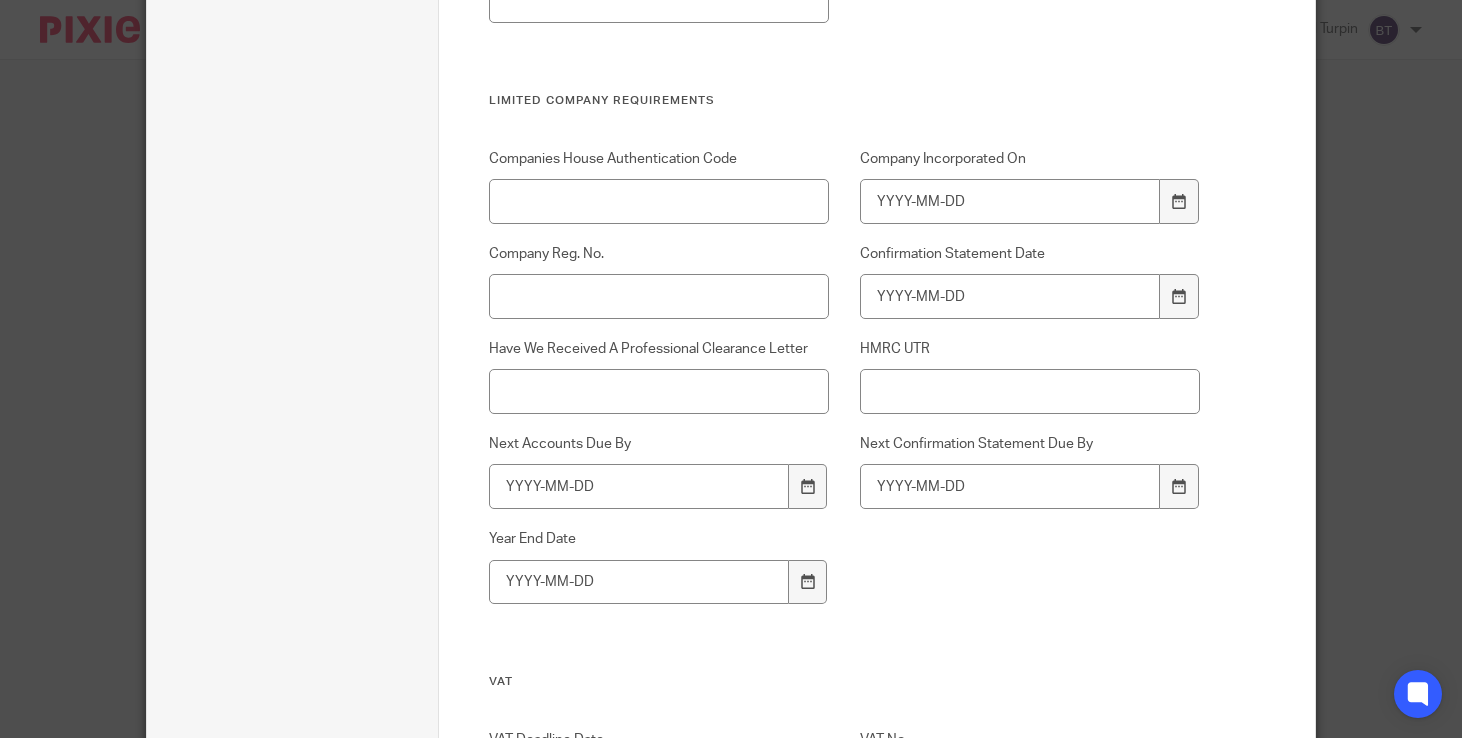 scroll, scrollTop: 898, scrollLeft: 0, axis: vertical 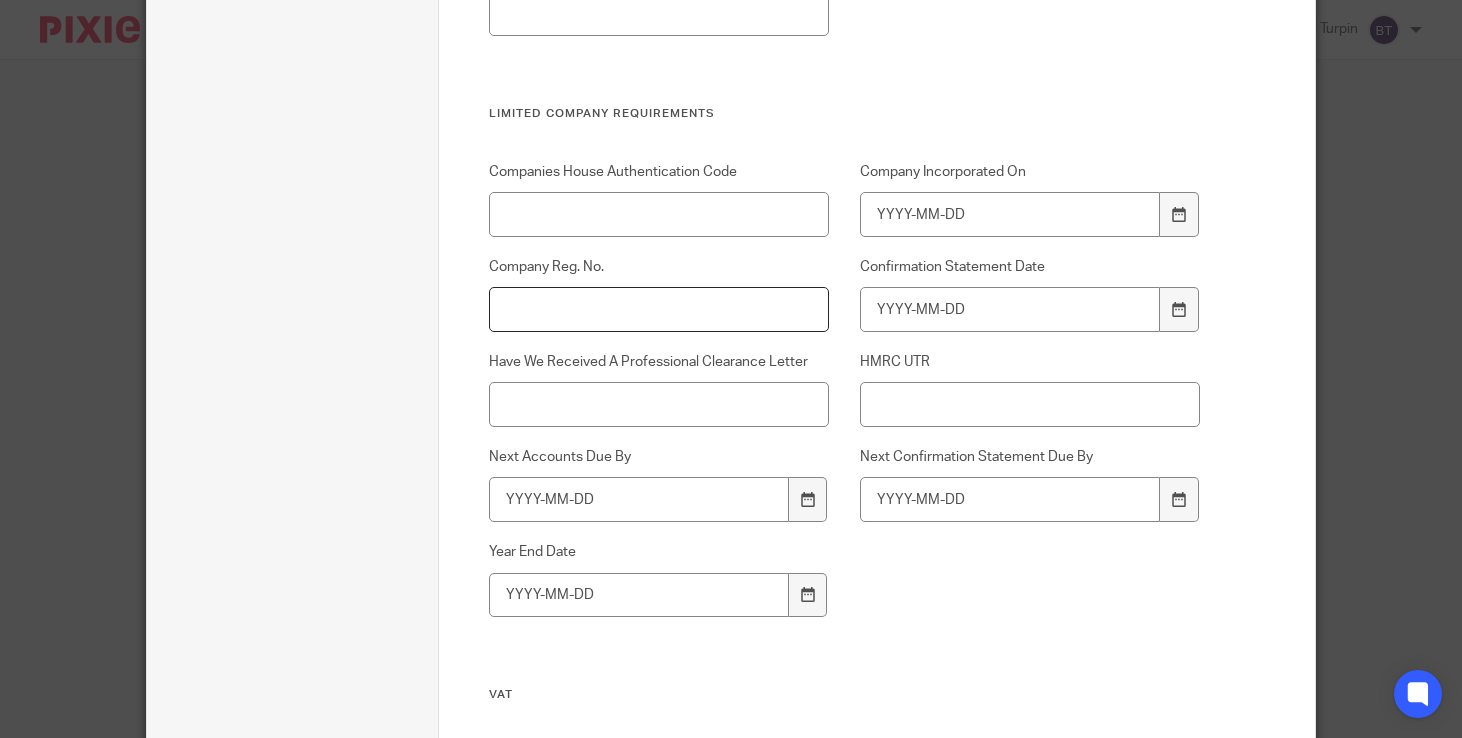 click on "Company Reg. No." at bounding box center [659, 309] 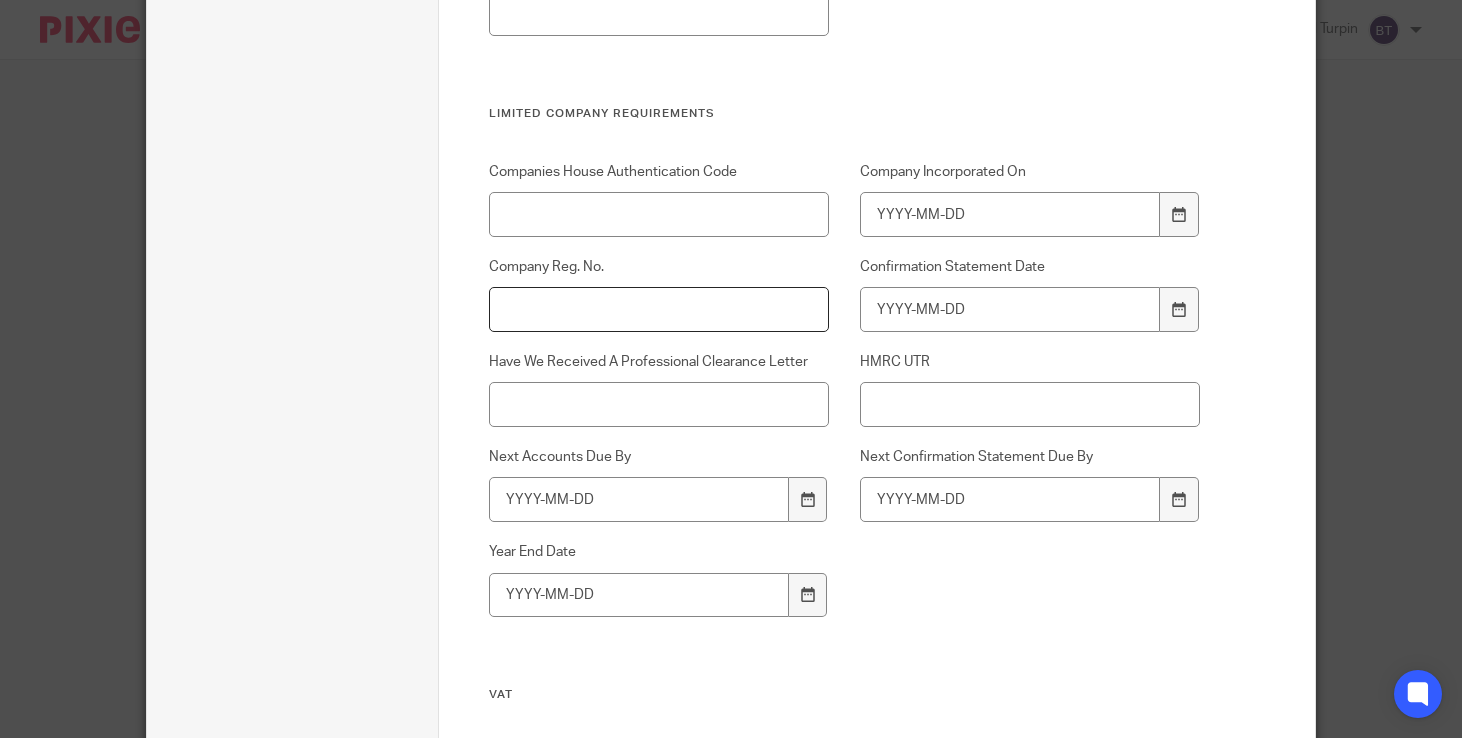 paste on "CE008117" 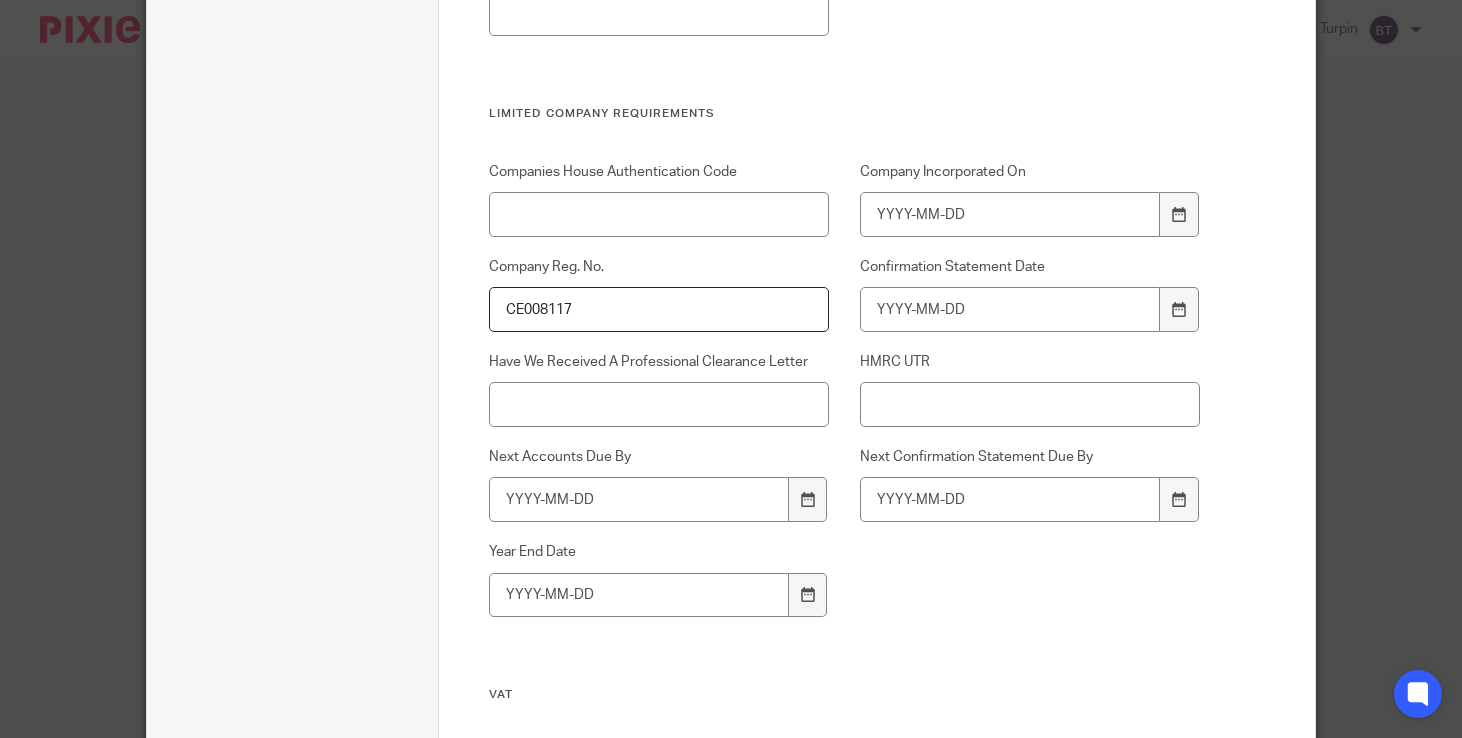 type on "CE008117" 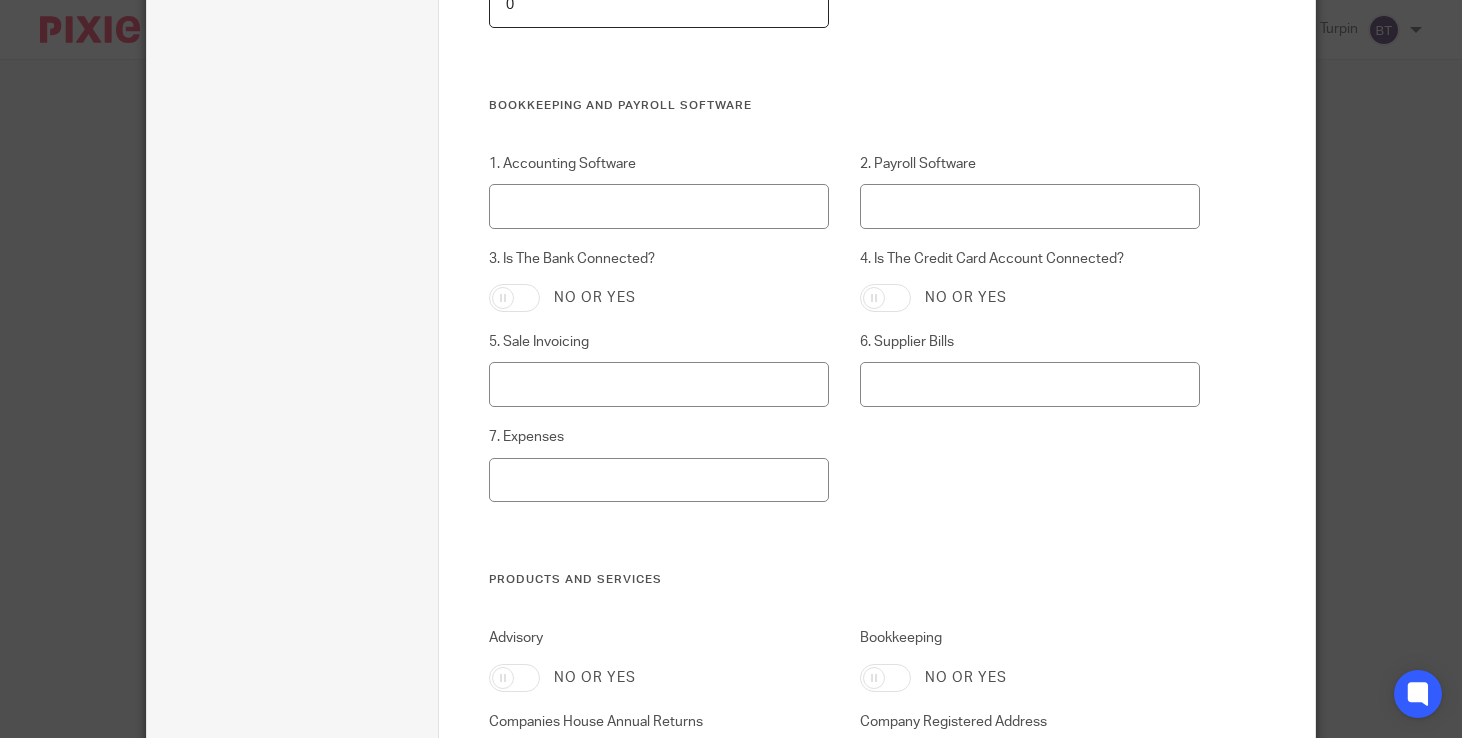 scroll, scrollTop: 2818, scrollLeft: 0, axis: vertical 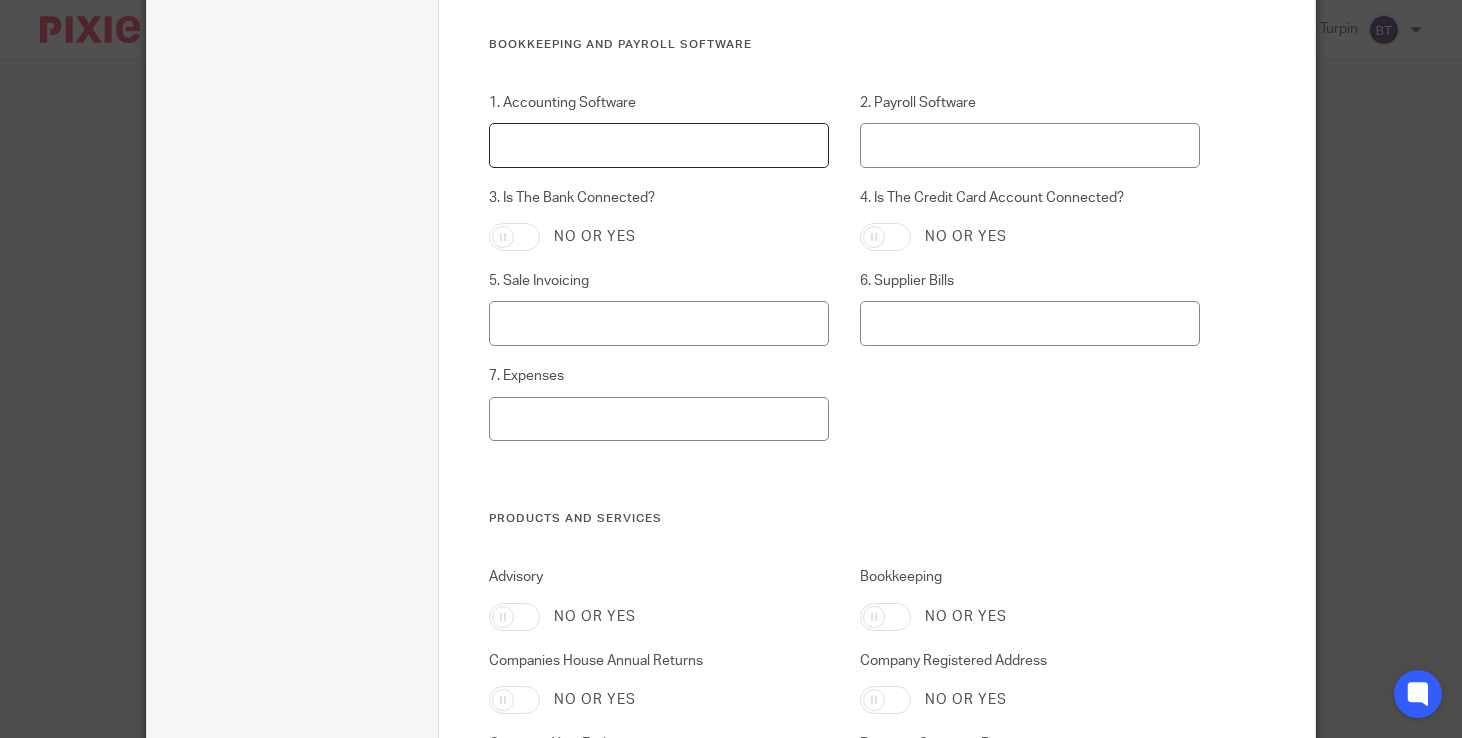 click on "1. Accounting Software" at bounding box center [659, 145] 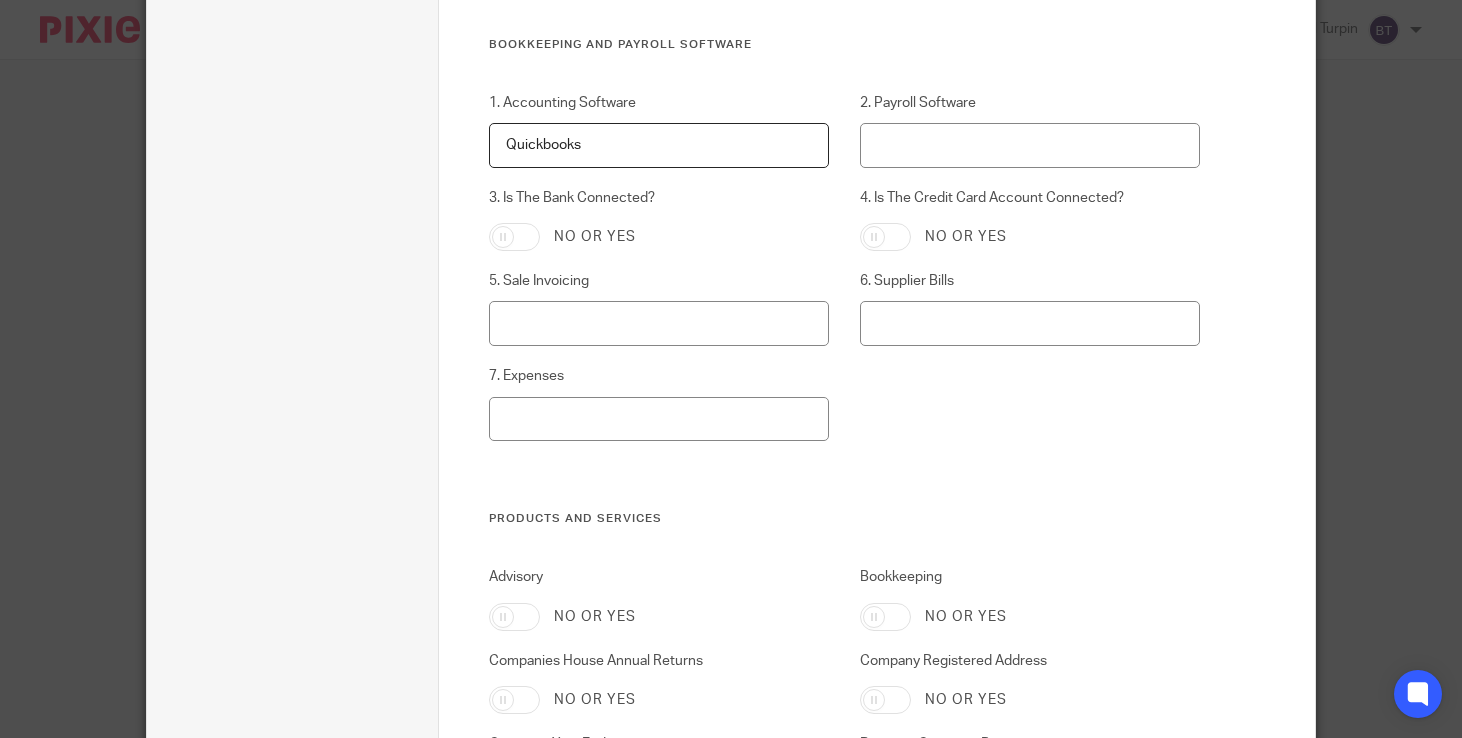 type on "Quickbooks" 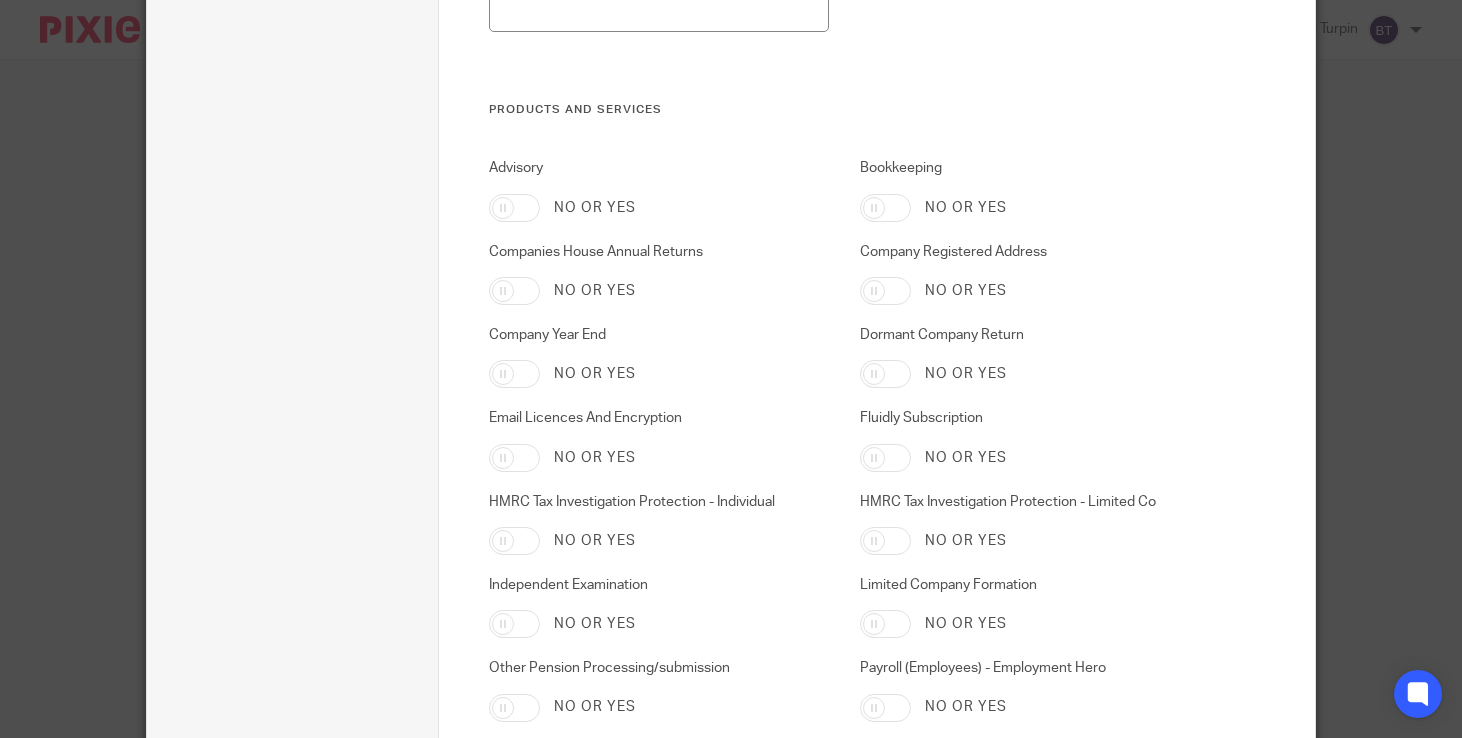 scroll, scrollTop: 3212, scrollLeft: 0, axis: vertical 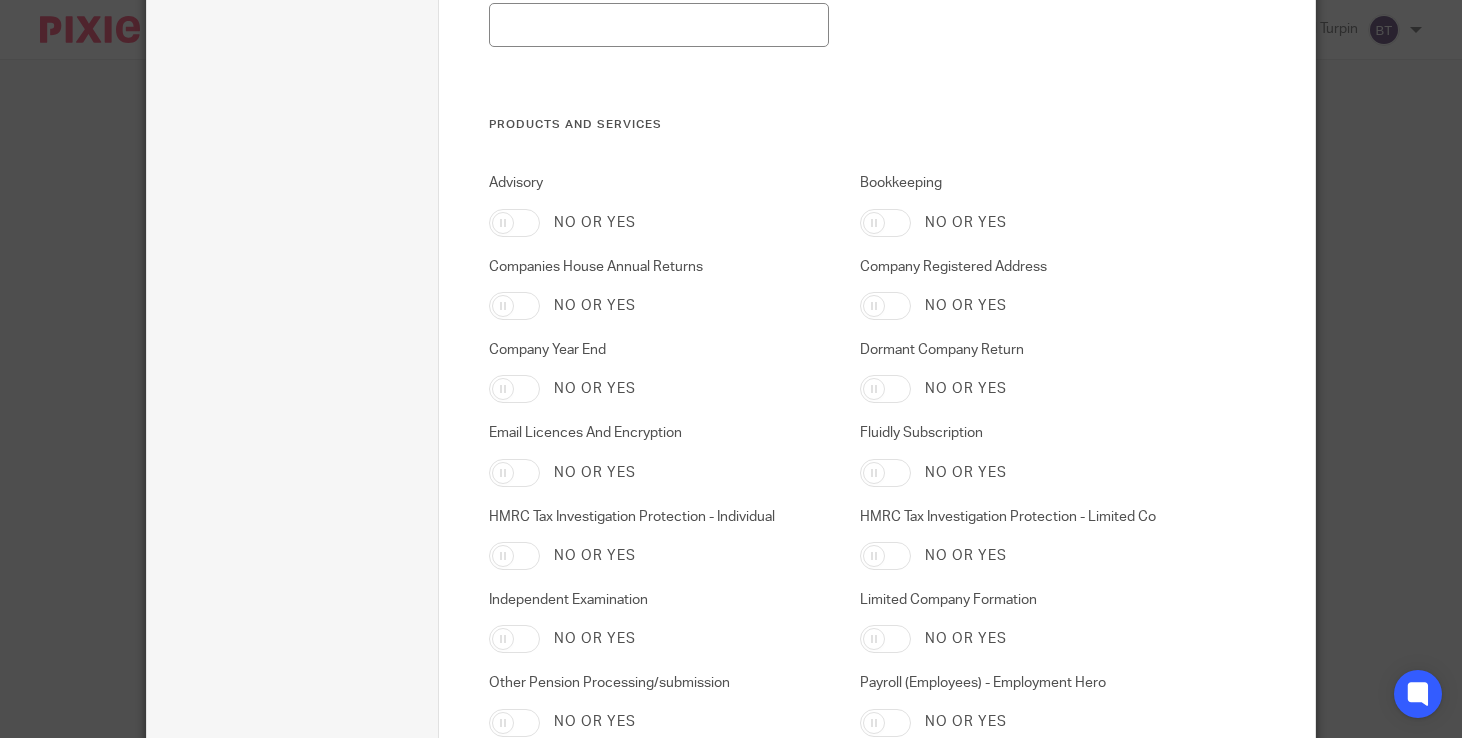 click on "Advisory" at bounding box center (514, 223) 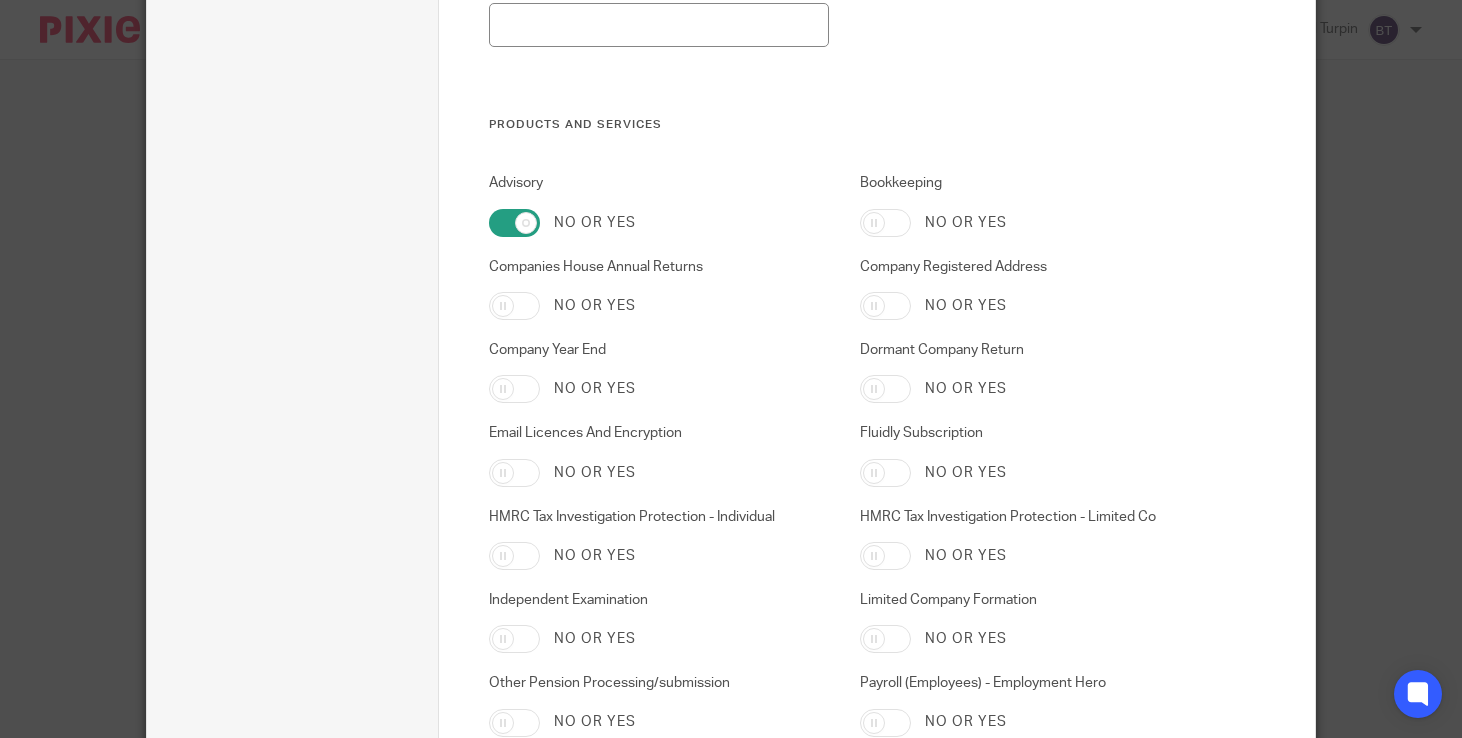 click on "Add client       Name   Hull4Heroes   Client type
Charity
Charity
Charity
Director
Limited company
Other
Partnership
Property
Sole Trader
Prospect - Charity
Prospect - Director
Prospect - Limited Company
Prospect - Other
Prospect - Partnership
Prospect - Property
Prospect - Sole Trader
Archived - Charity
Archived - Director
Archived - Limited Company
Archived - Other
Archived - Partnership
Archived - Property
Archived - Sole Trader
6" at bounding box center (731, 369) 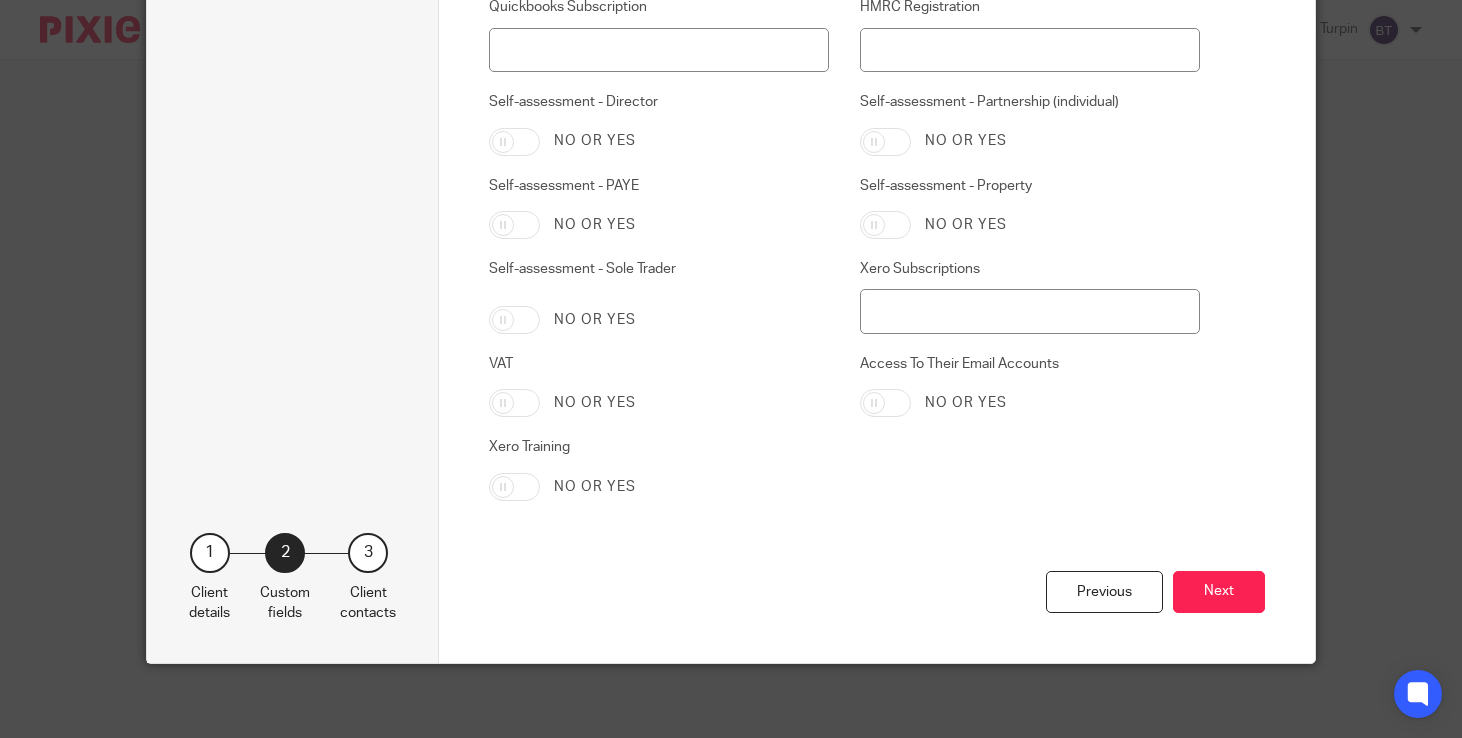 scroll, scrollTop: 4332, scrollLeft: 0, axis: vertical 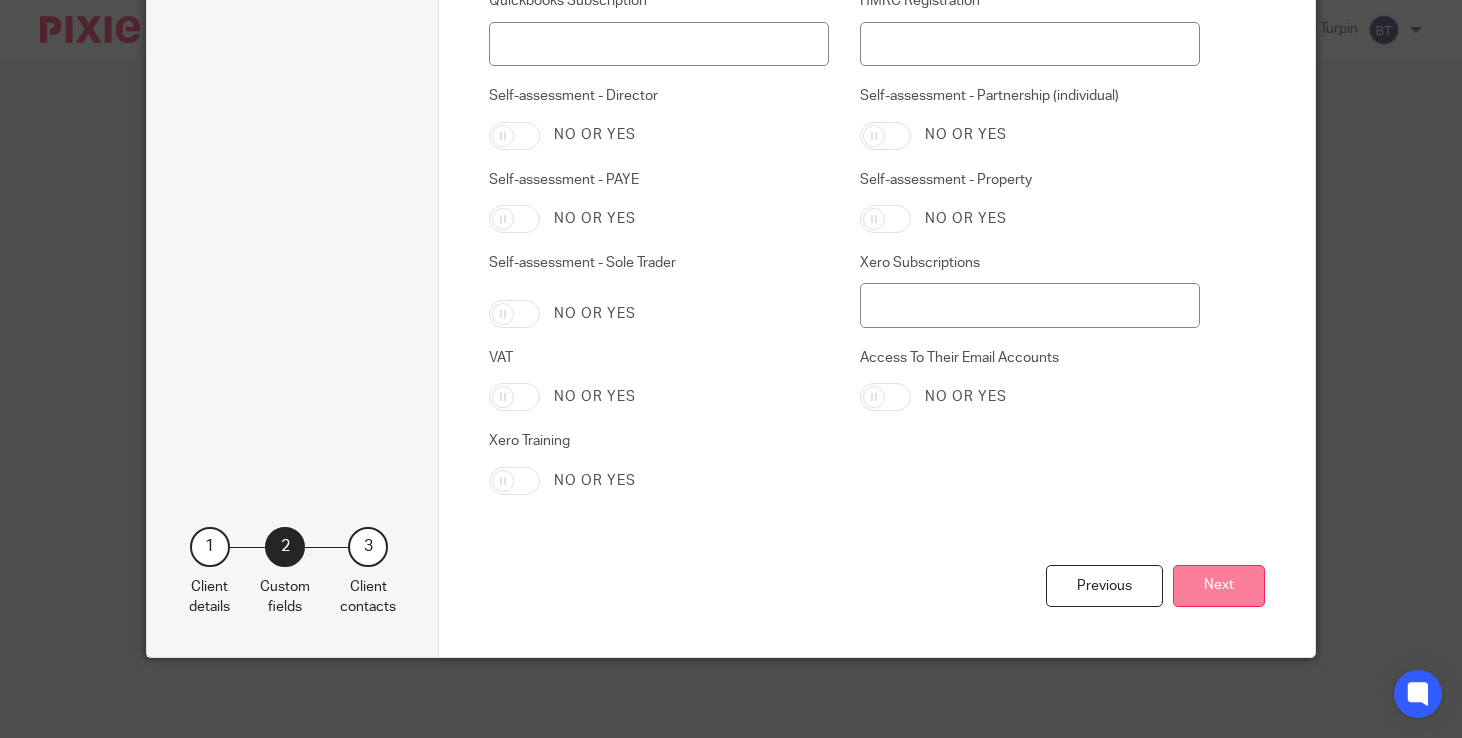click on "Next" at bounding box center [1219, 586] 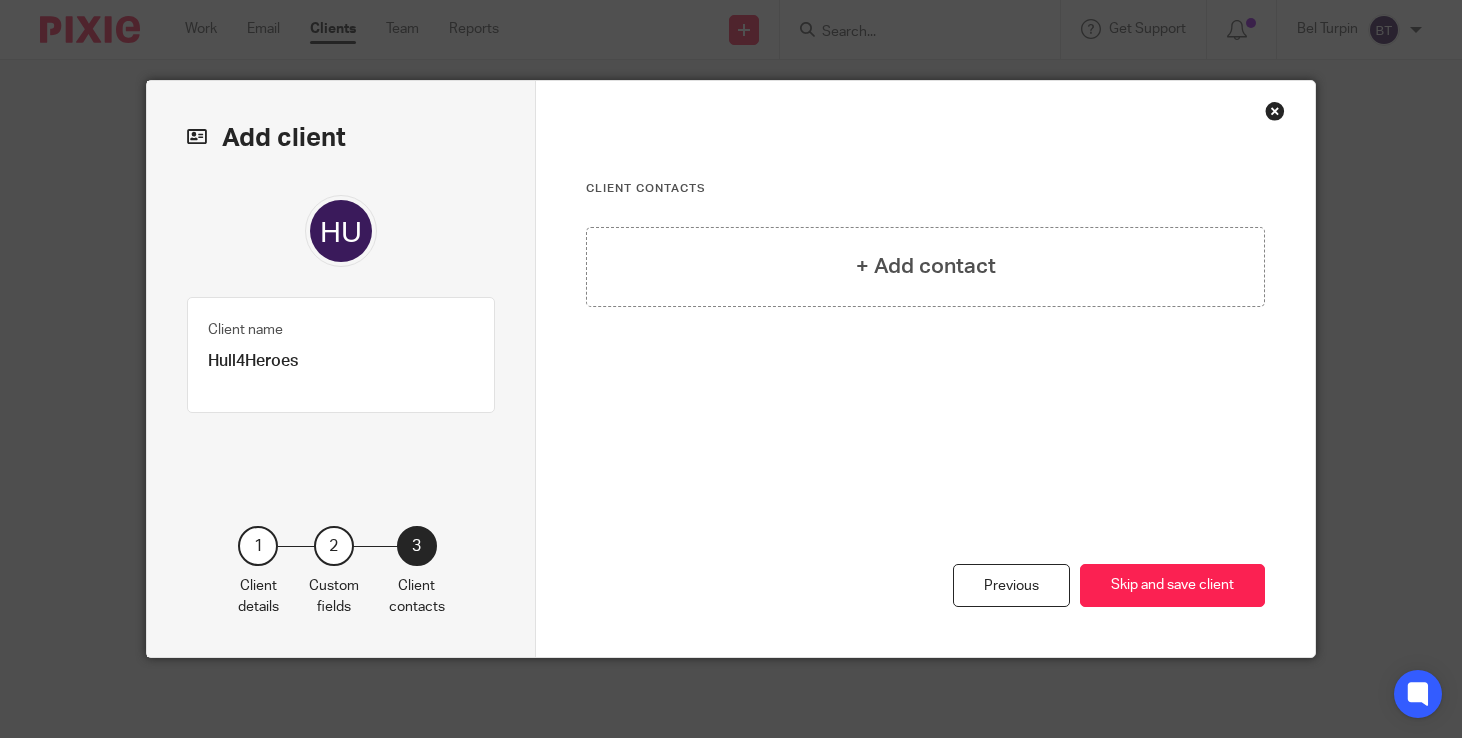 scroll, scrollTop: 0, scrollLeft: 0, axis: both 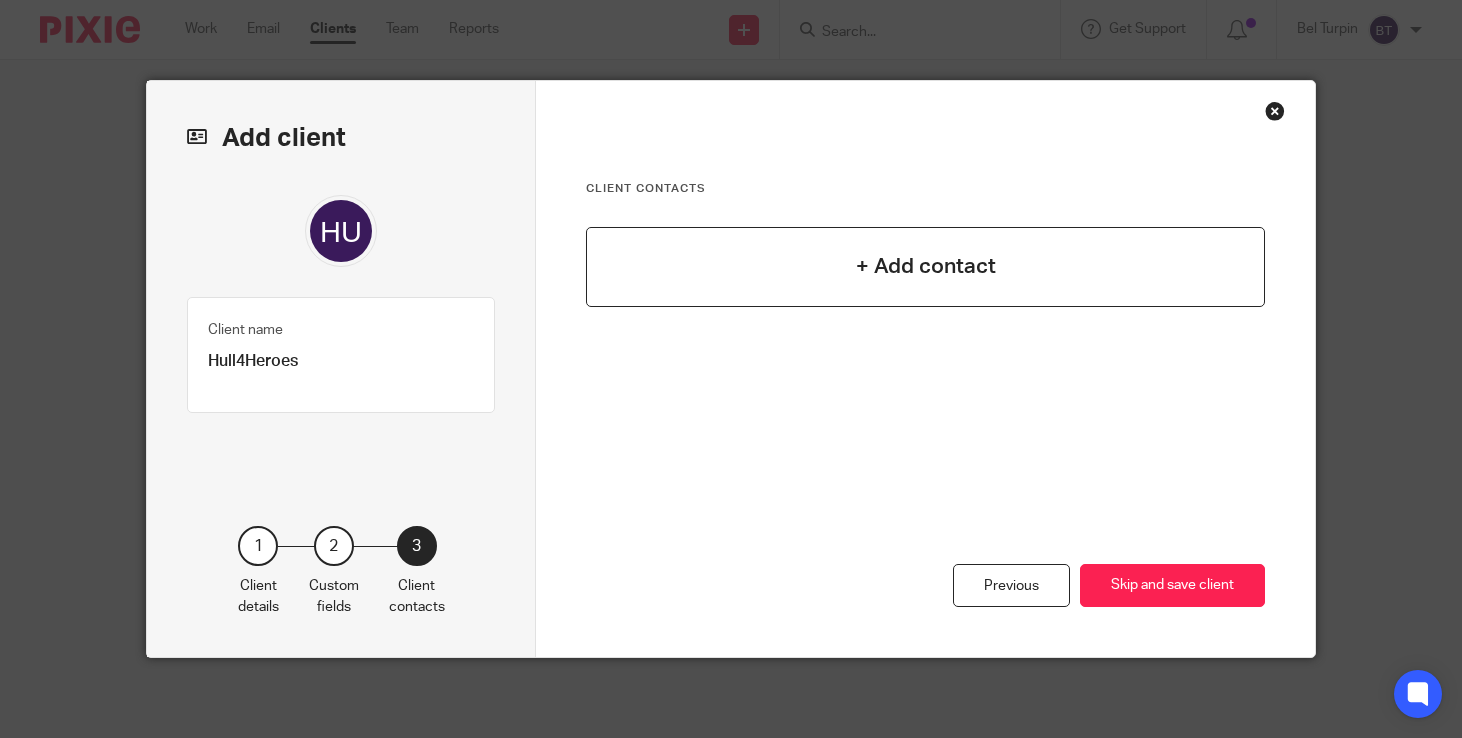 click on "+ Add contact" at bounding box center [925, 267] 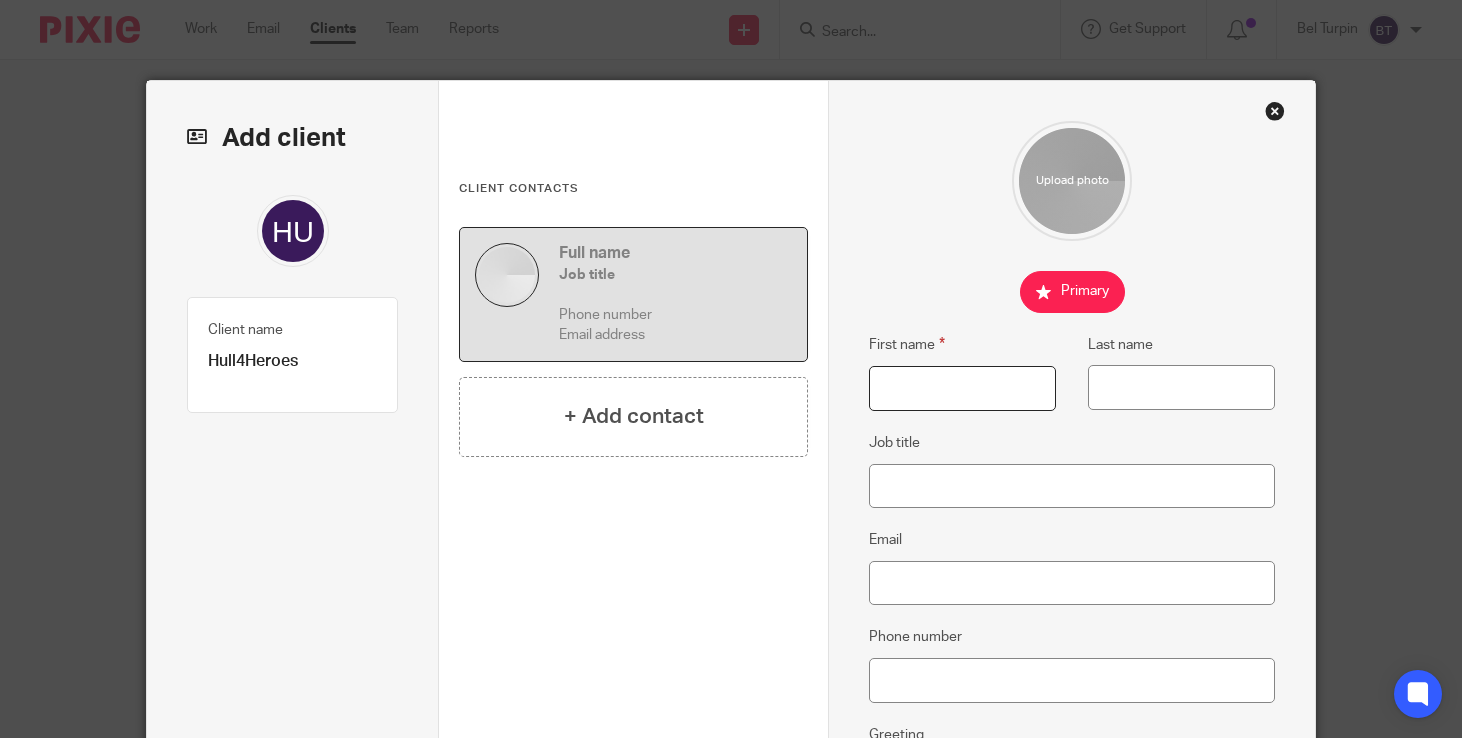 click on "First name" at bounding box center [962, 388] 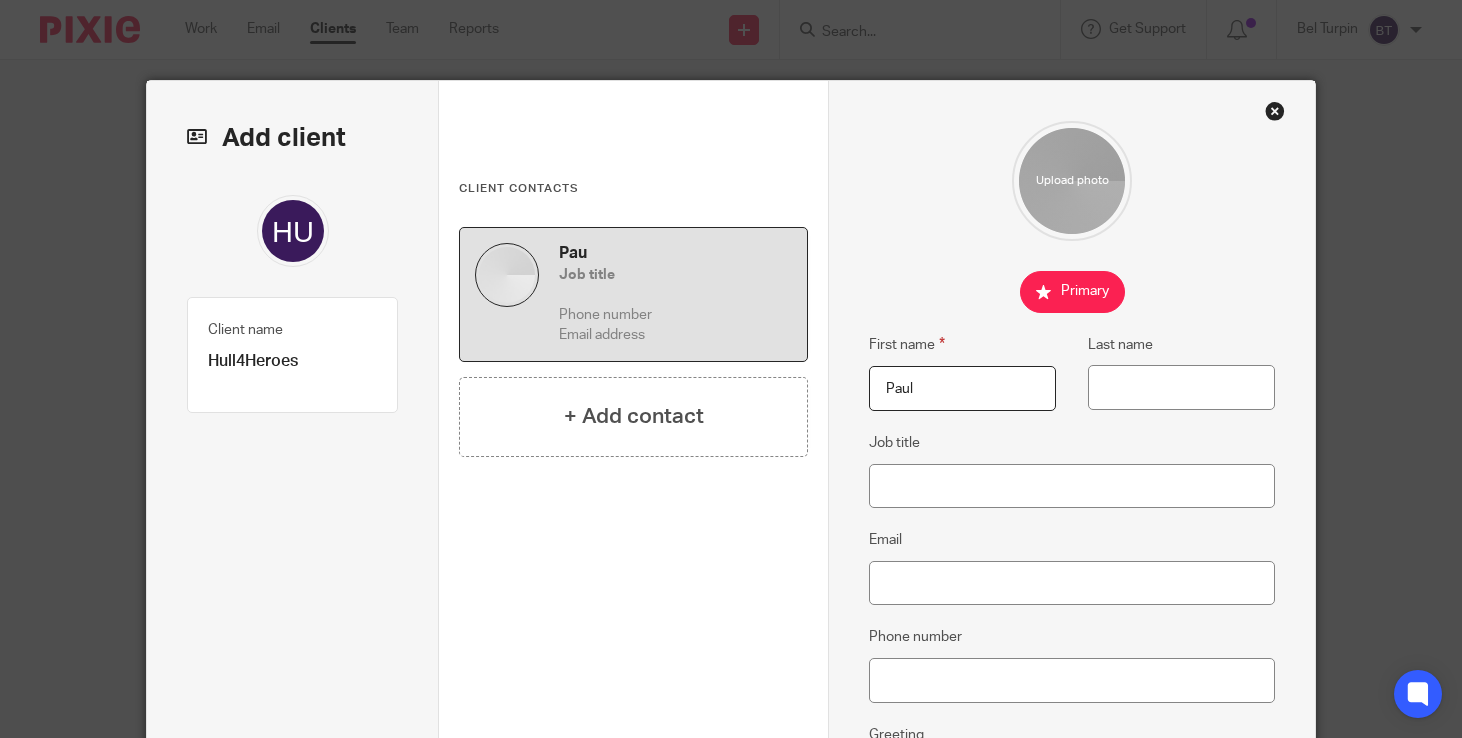 type on "Paul" 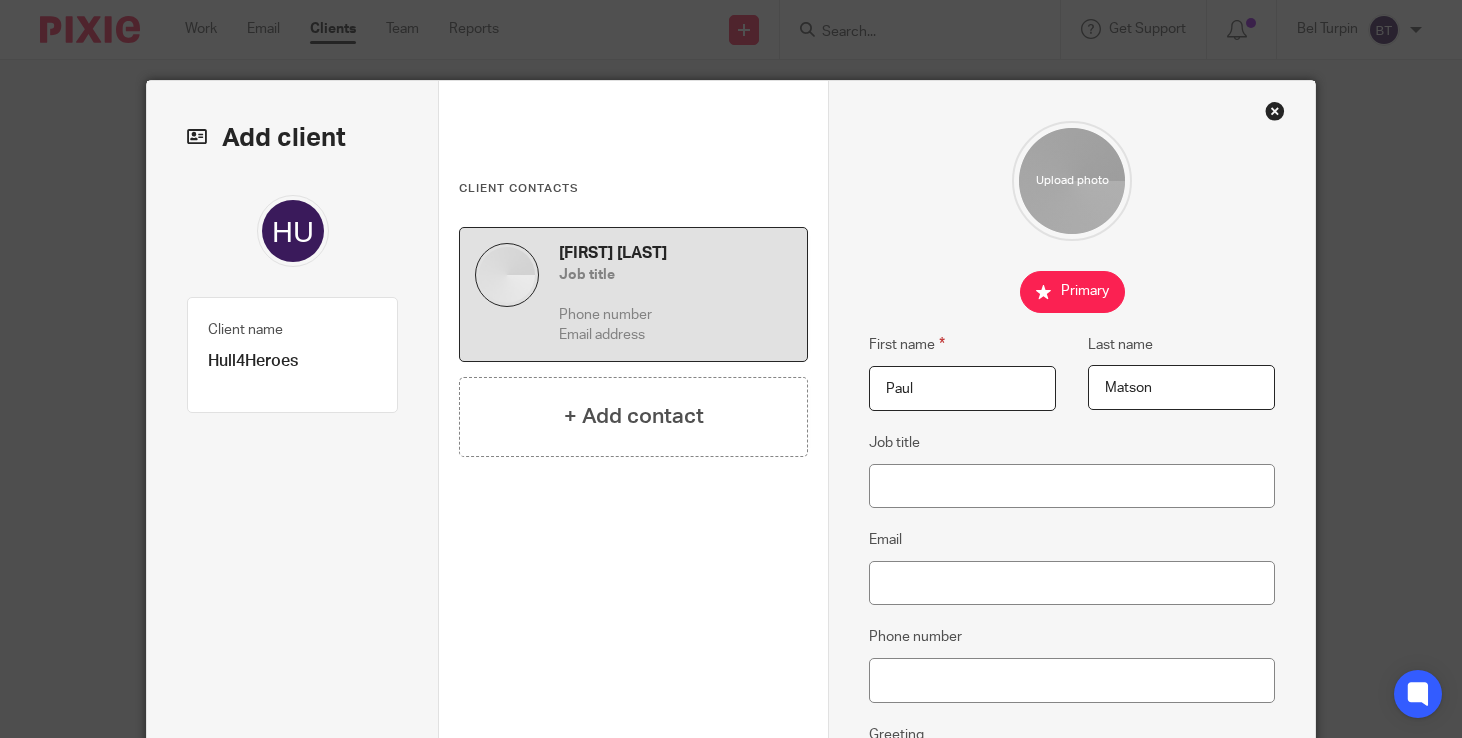 type on "Matson" 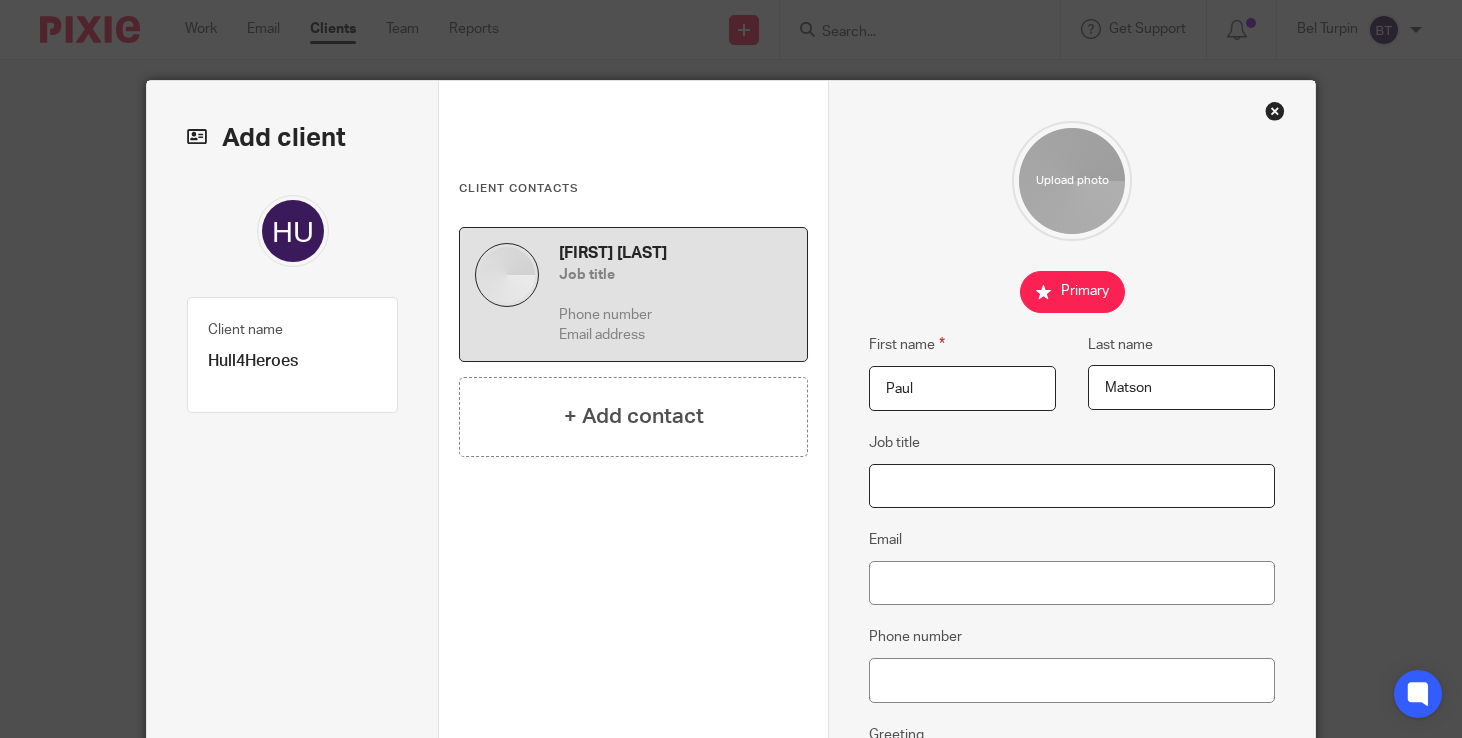type on "D" 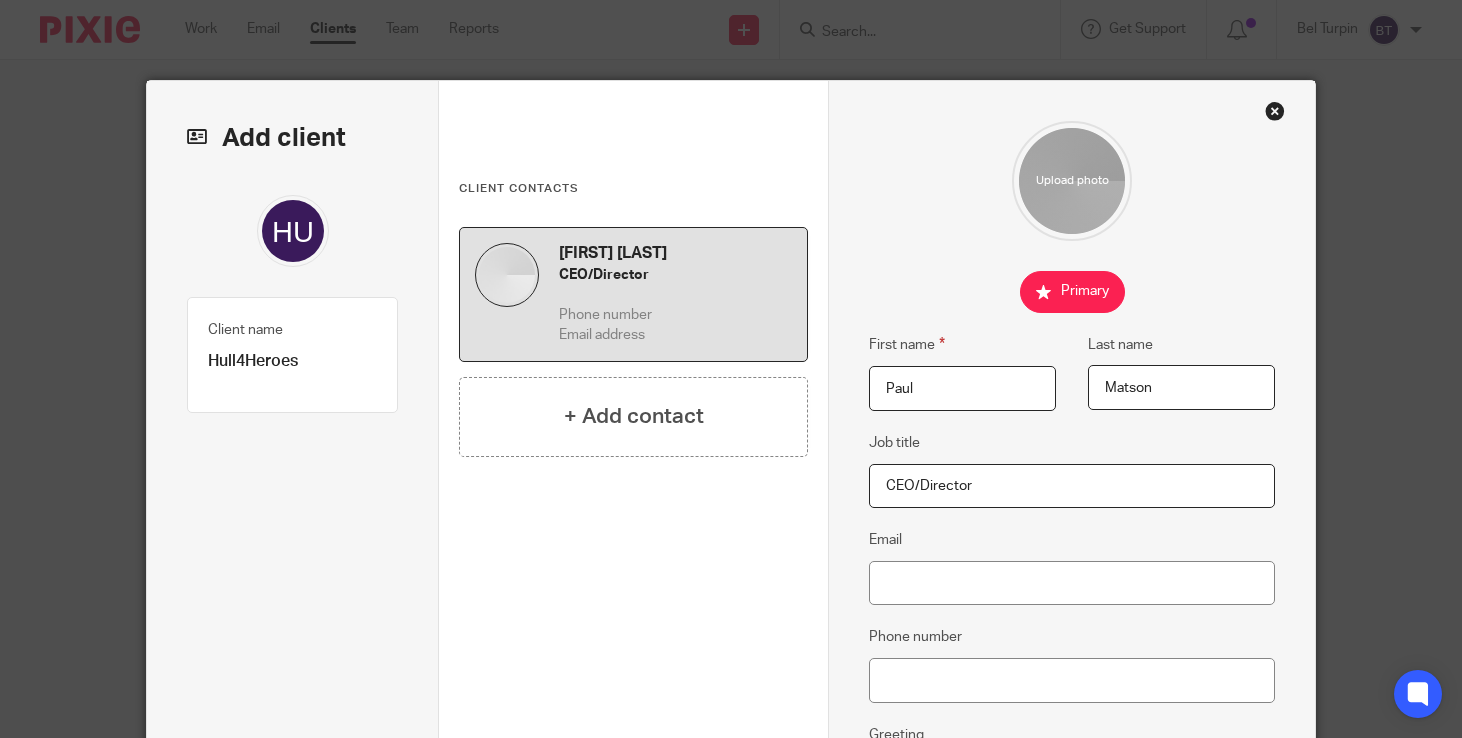 type on "CEO/Director" 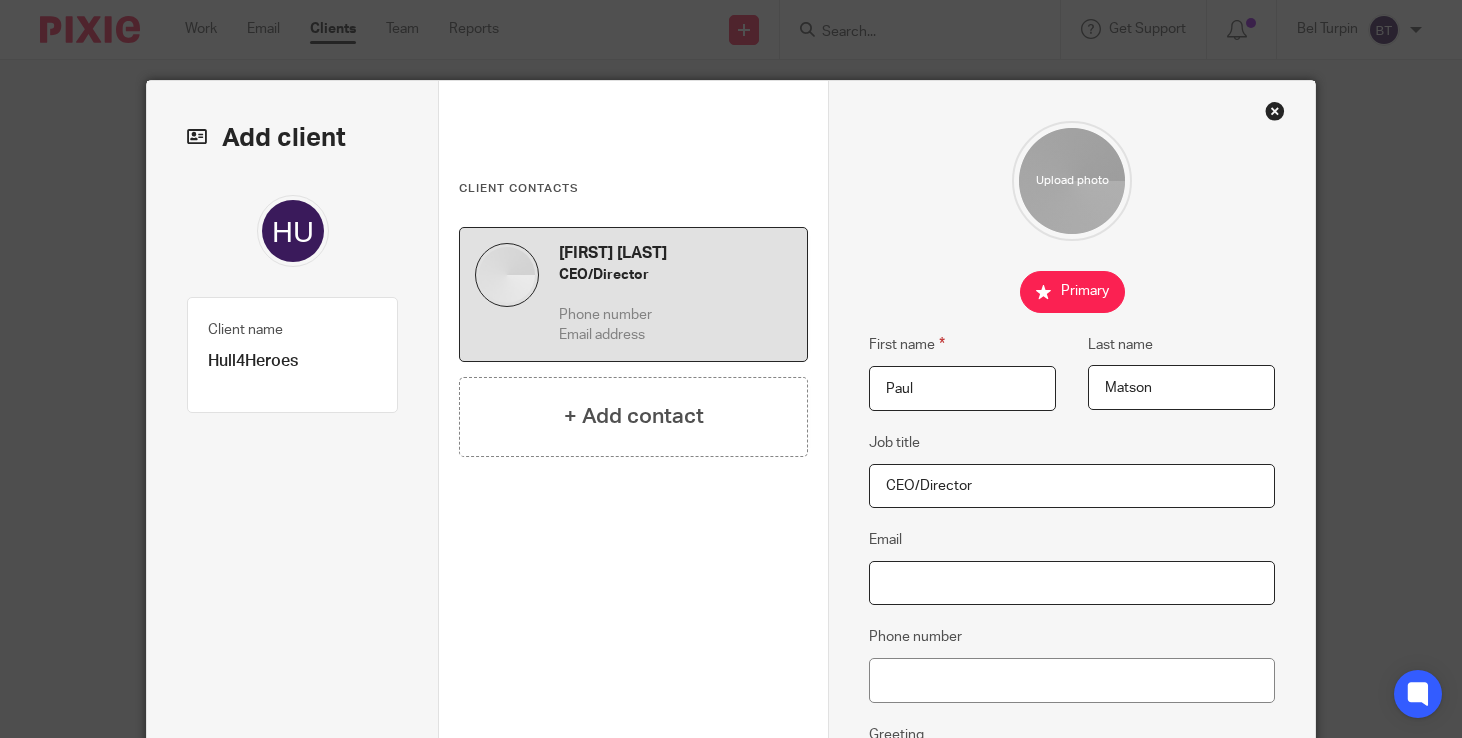 click on "Email" at bounding box center (1071, 583) 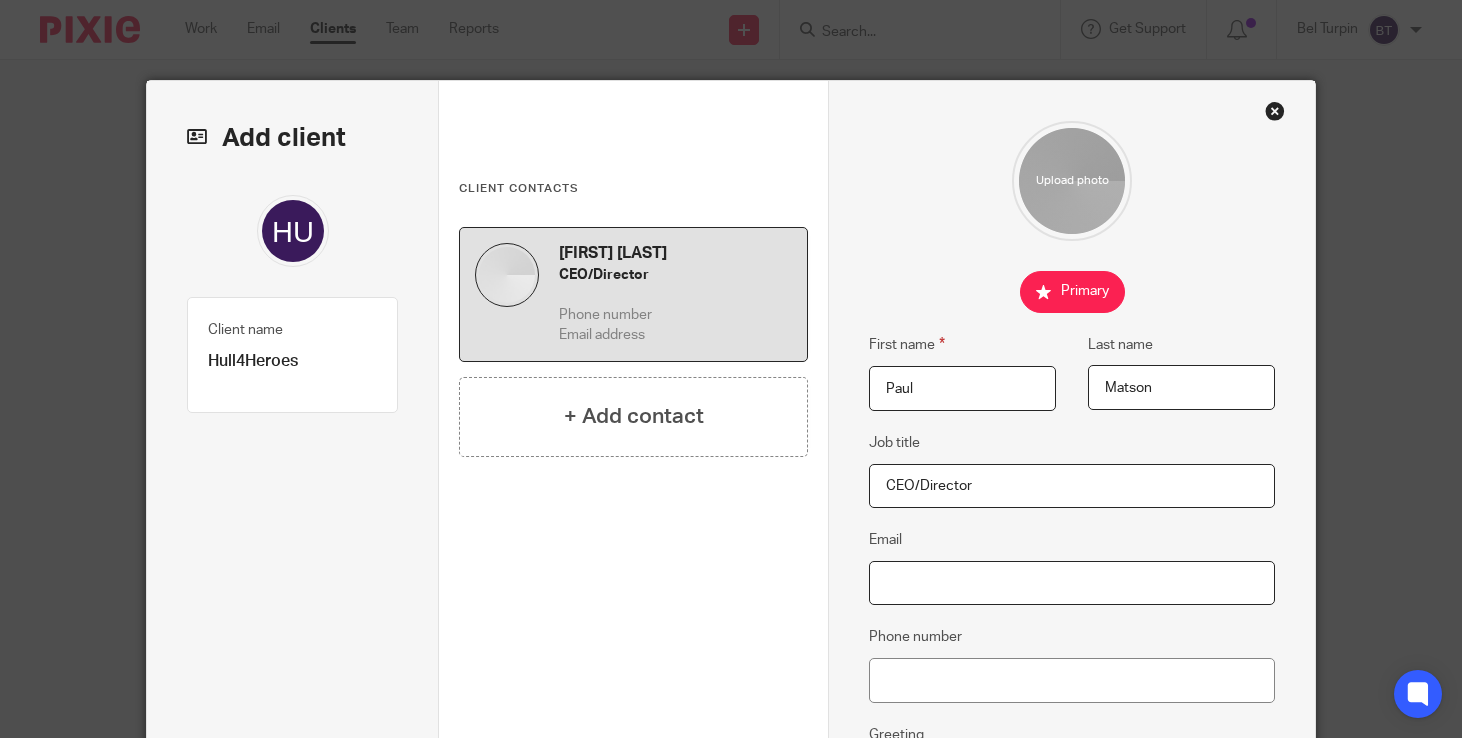 paste on "Paul.matson@hull4heroes.org.uk" 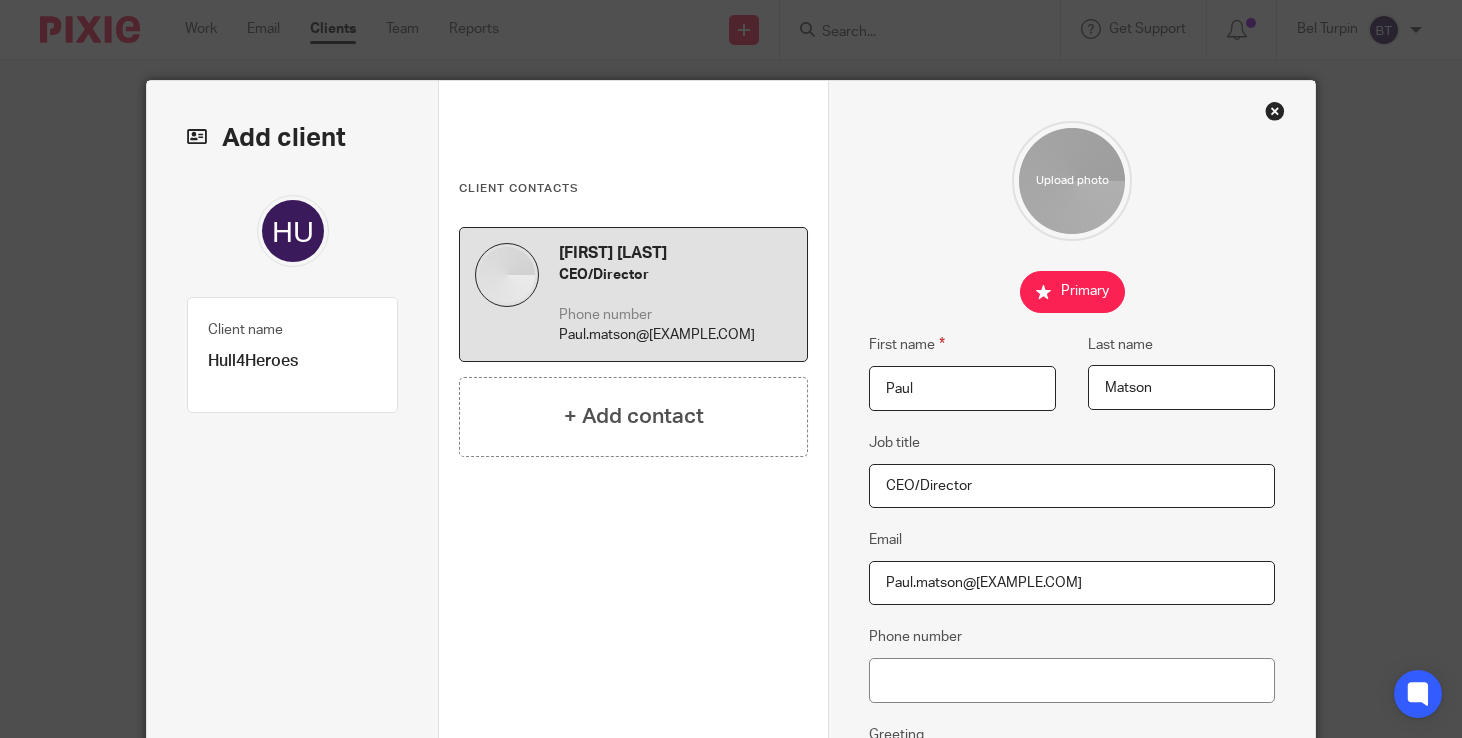 type on "Paul.matson@hull4heroes.org.uk" 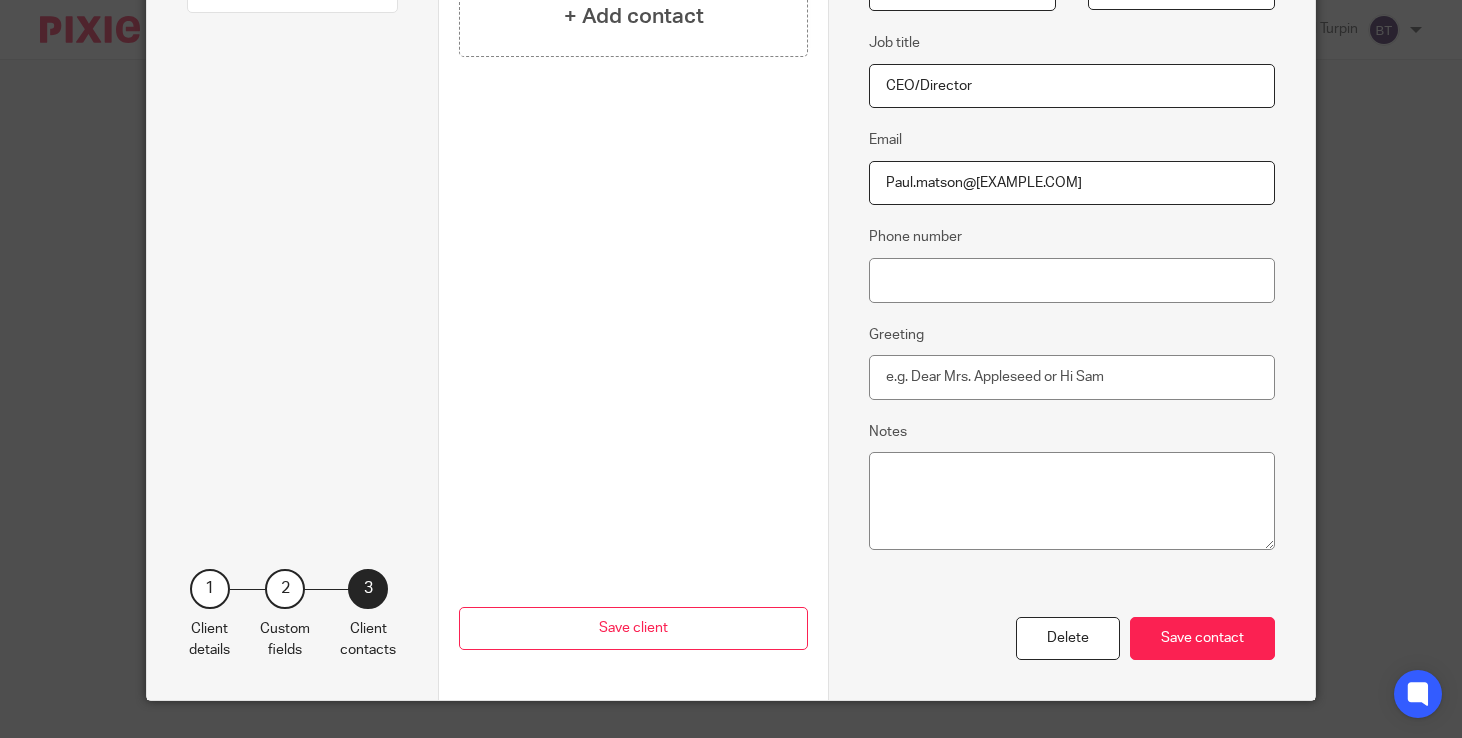 scroll, scrollTop: 444, scrollLeft: 0, axis: vertical 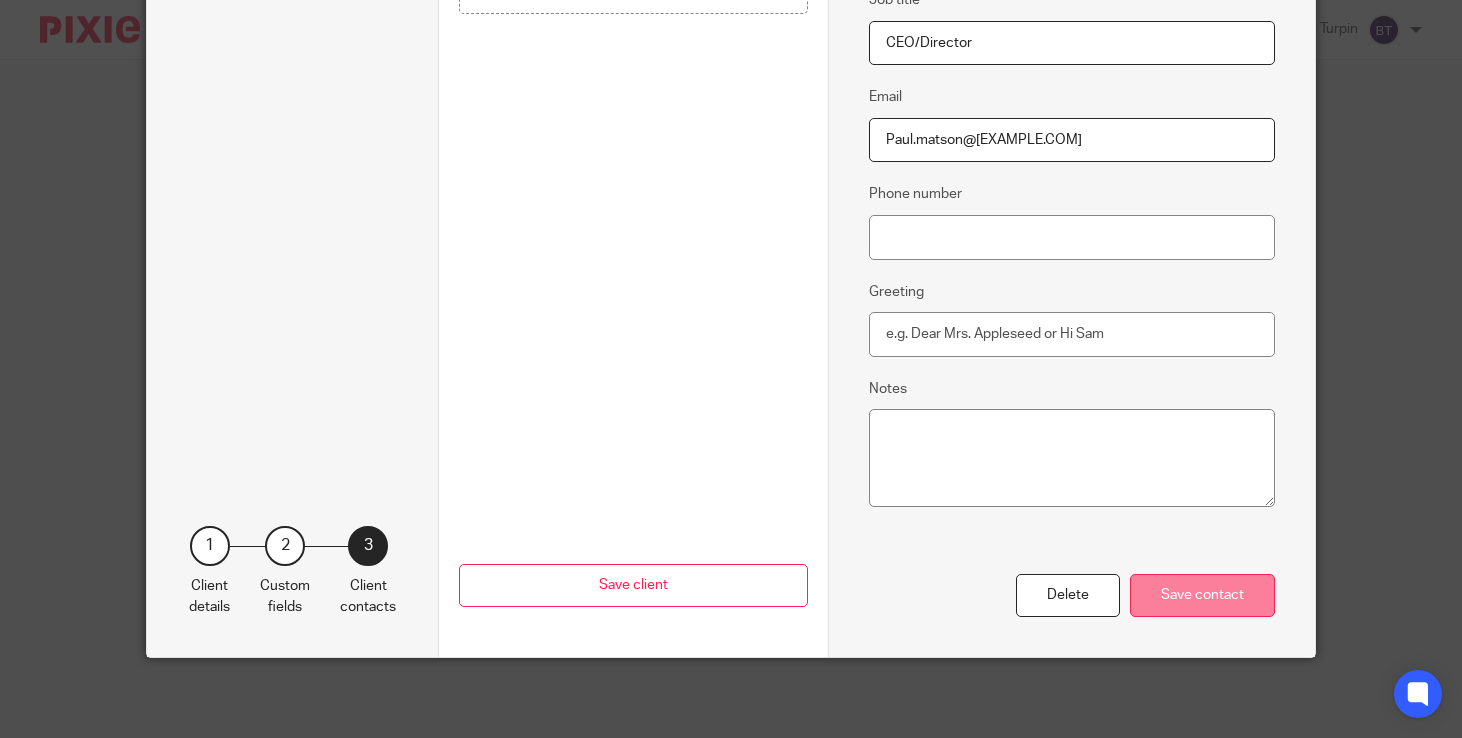 click on "Save contact" at bounding box center (1202, 595) 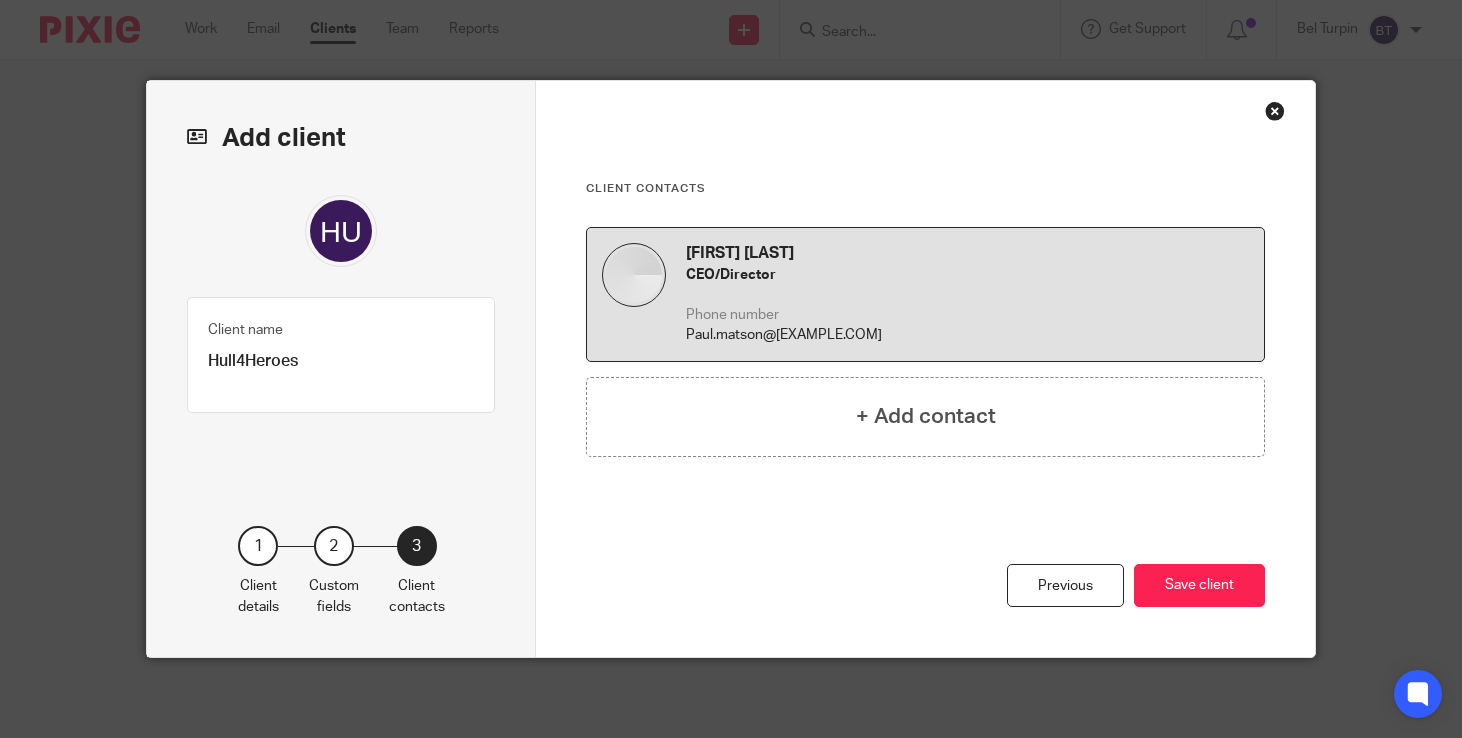 scroll, scrollTop: 0, scrollLeft: 0, axis: both 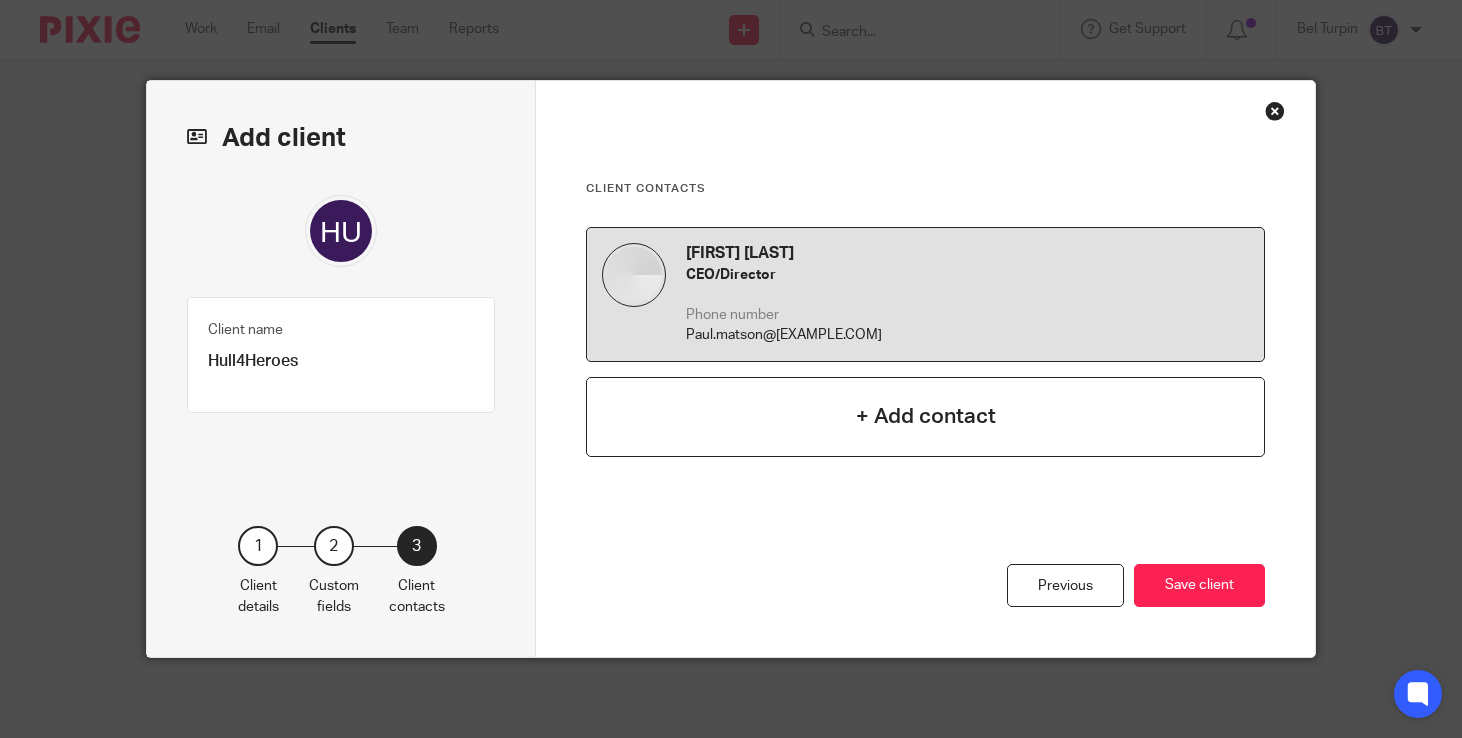 click on "+ Add contact" at bounding box center (926, 416) 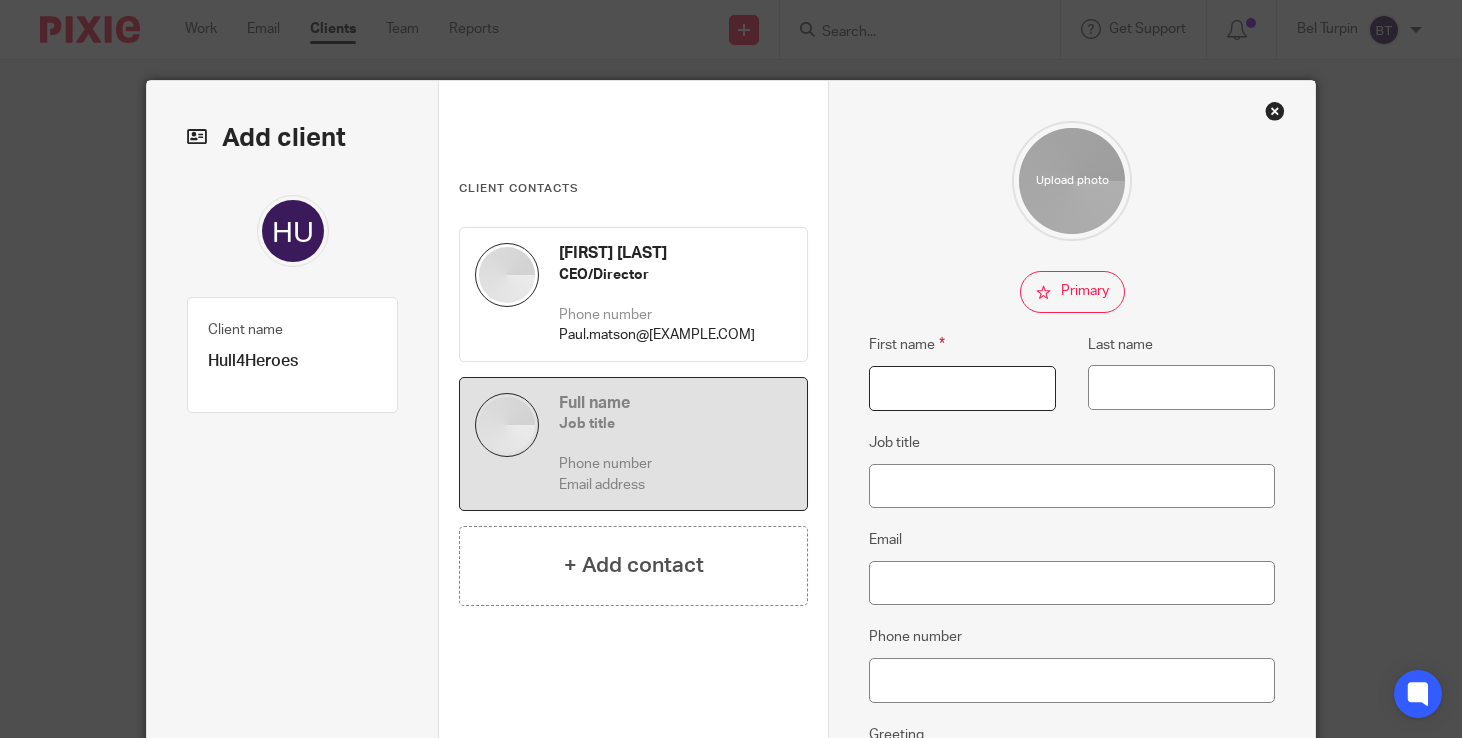 click on "First name" at bounding box center (962, 388) 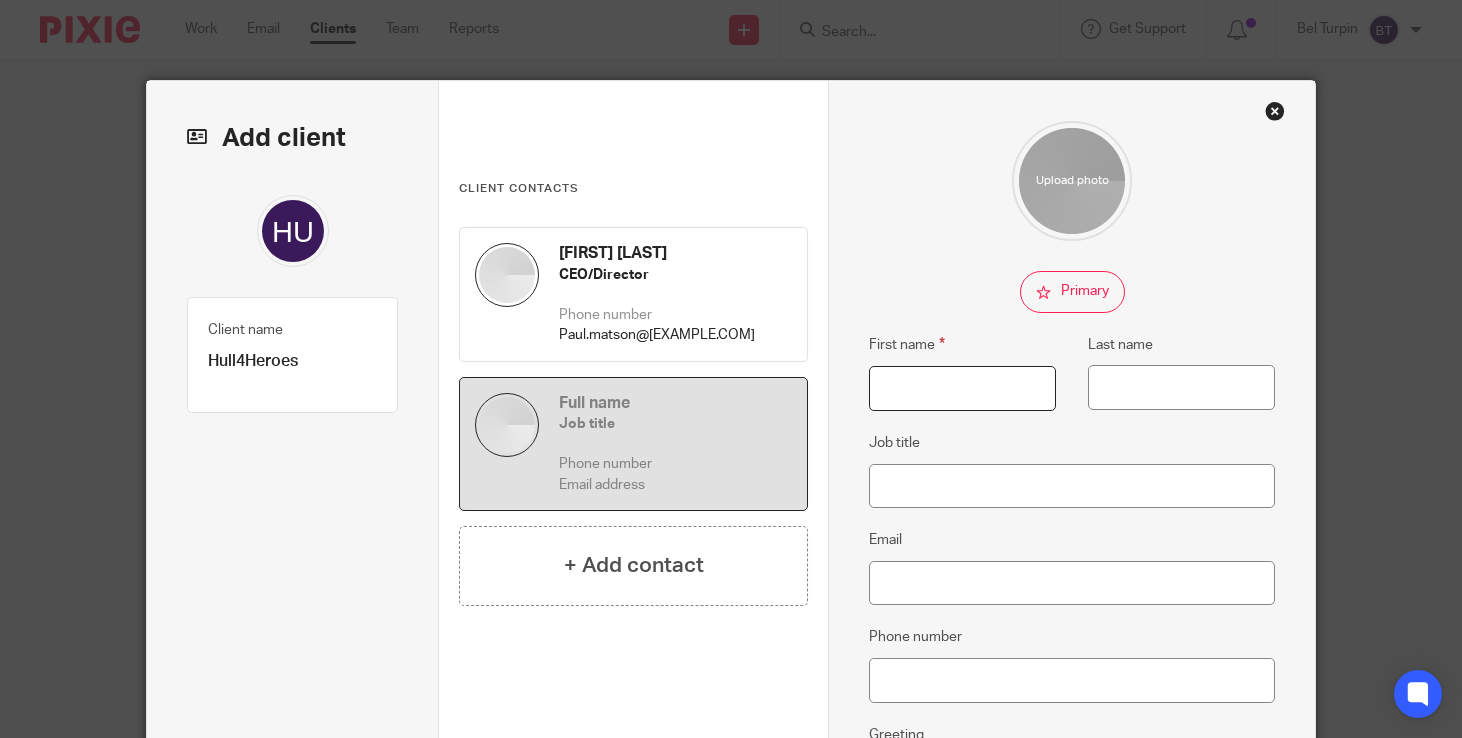 type on "J" 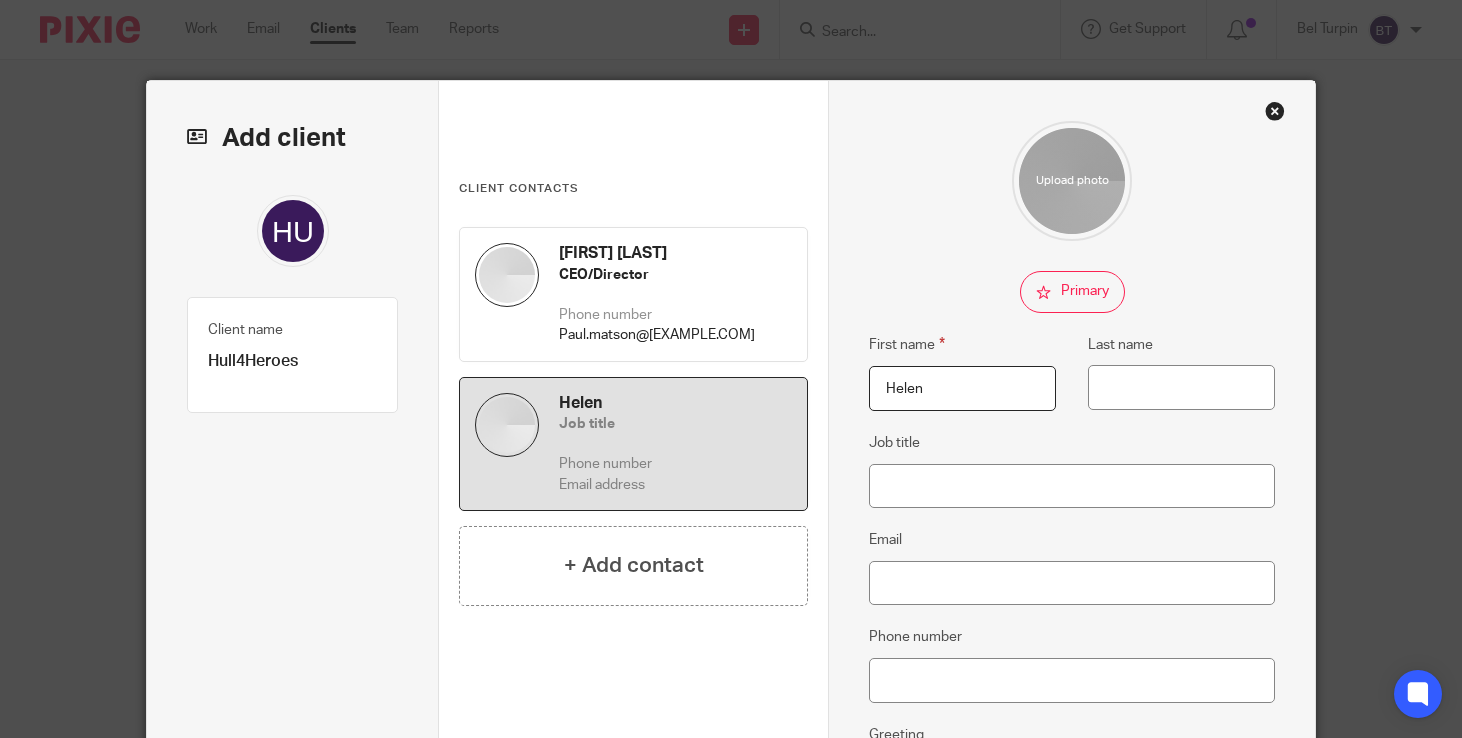 type on "Helen" 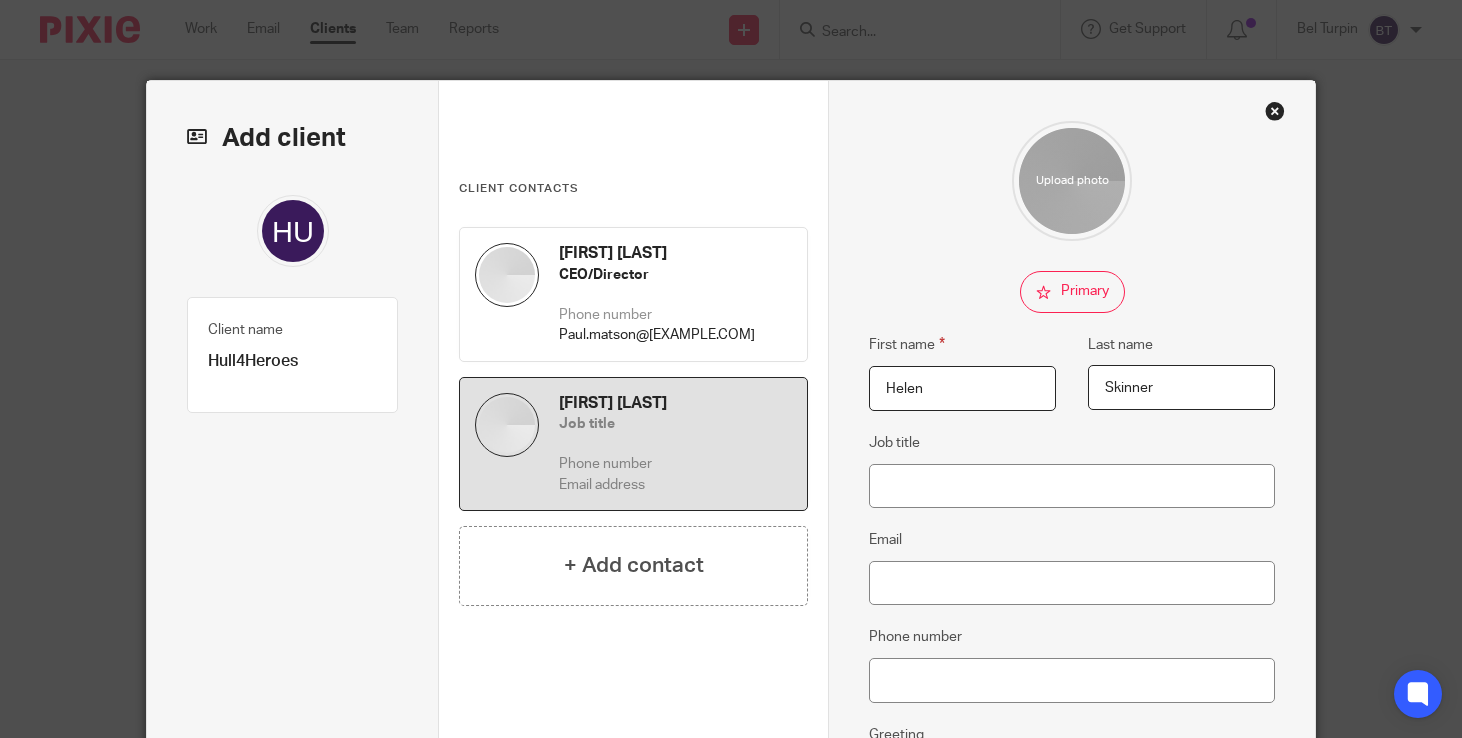 type on "Skinner" 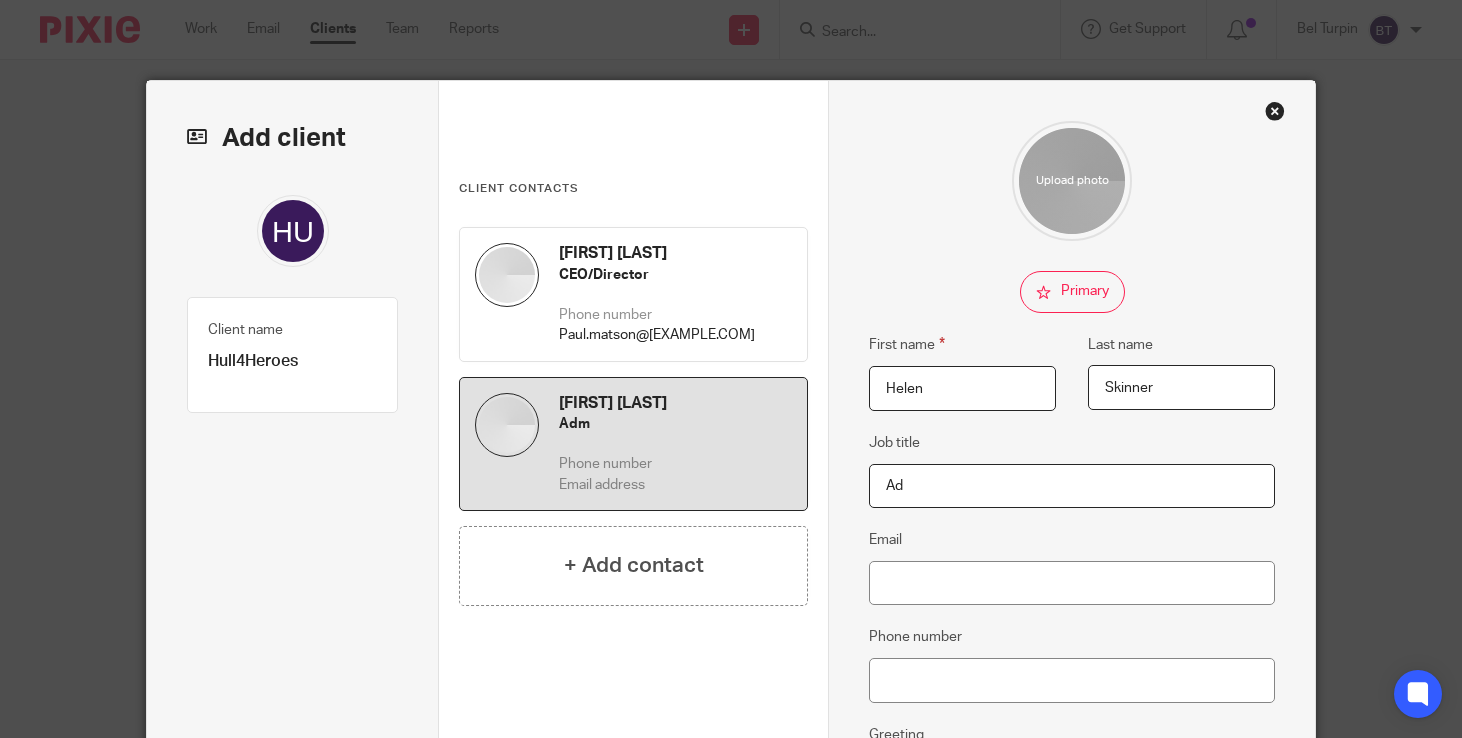 type on "A" 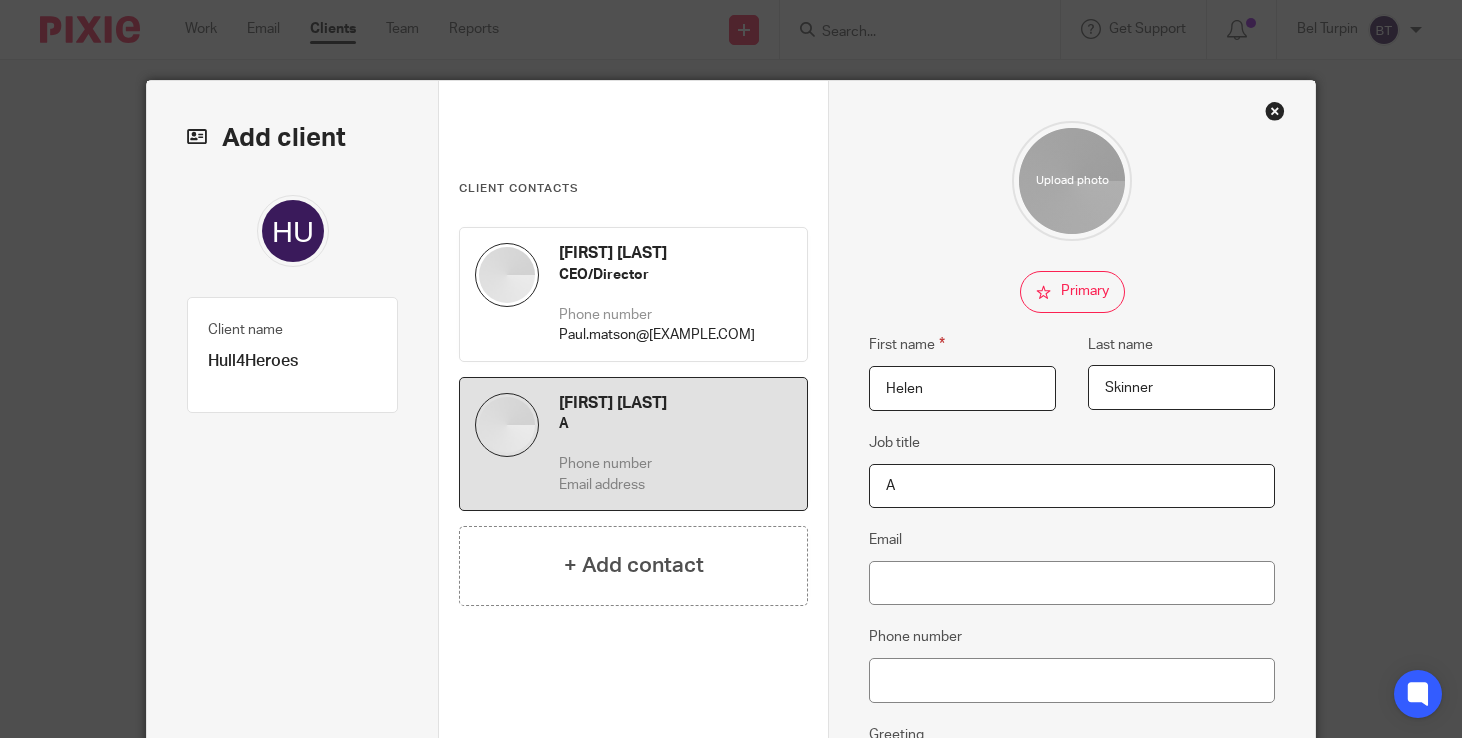 type 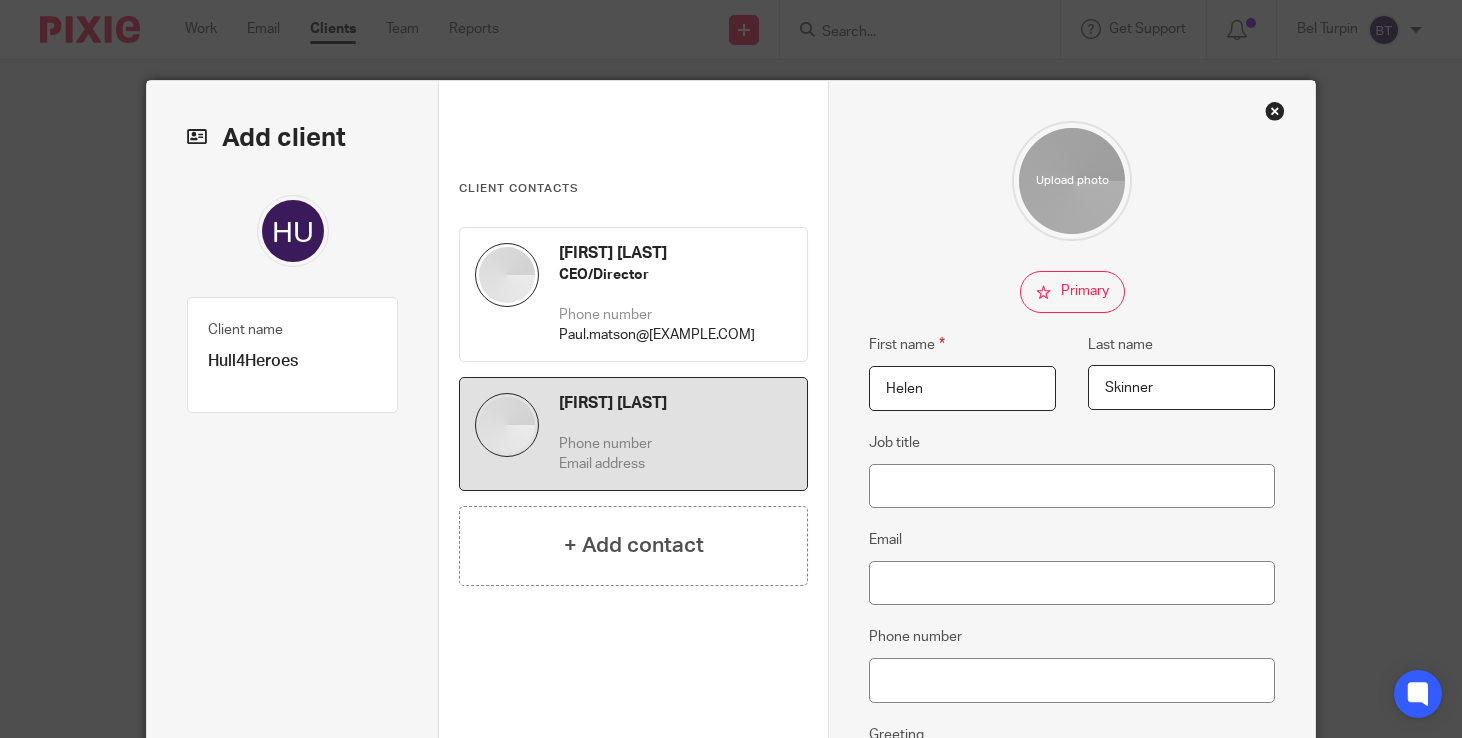click on "First name
Helen
Last name
Skinner
Job title
Email
Phone number
Greeting
Notes" at bounding box center (1071, 569) 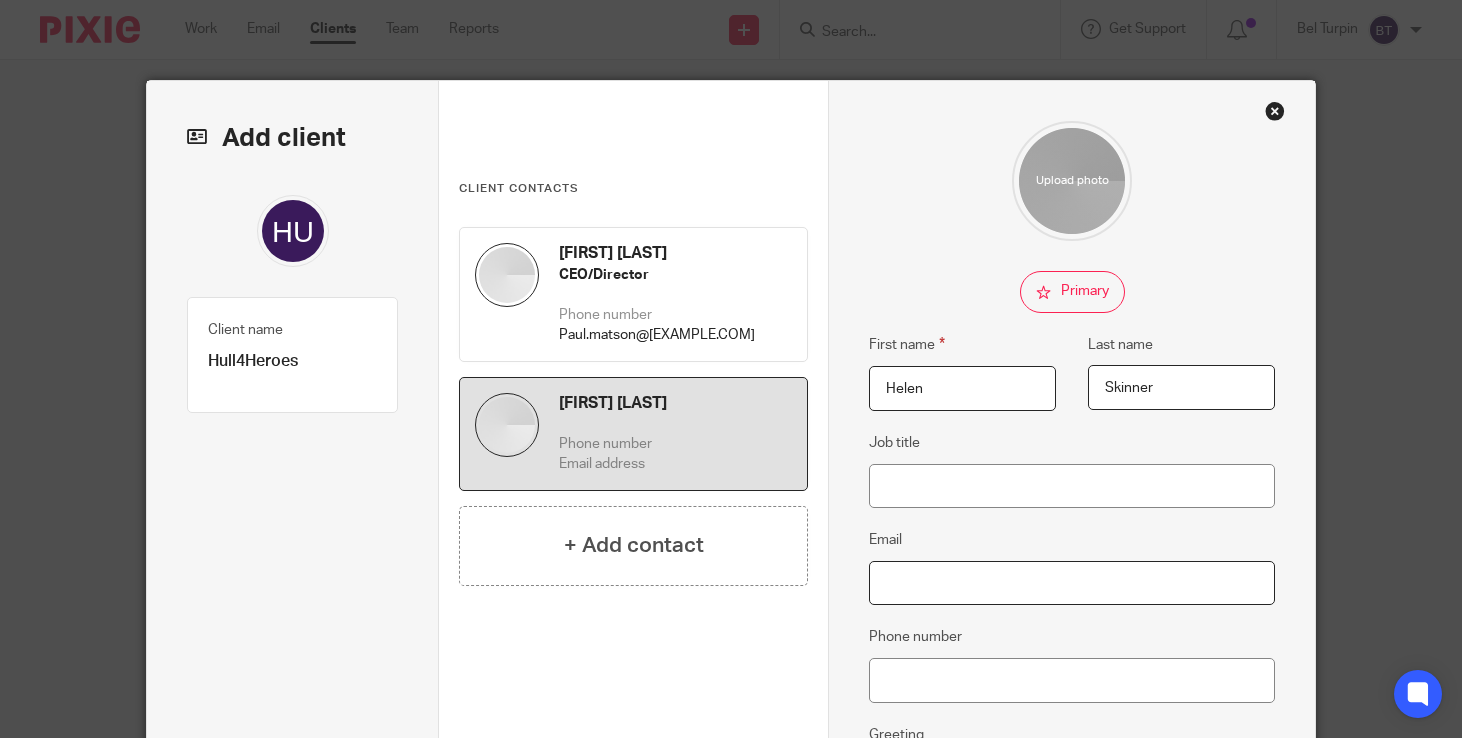 click on "Email" at bounding box center (1071, 583) 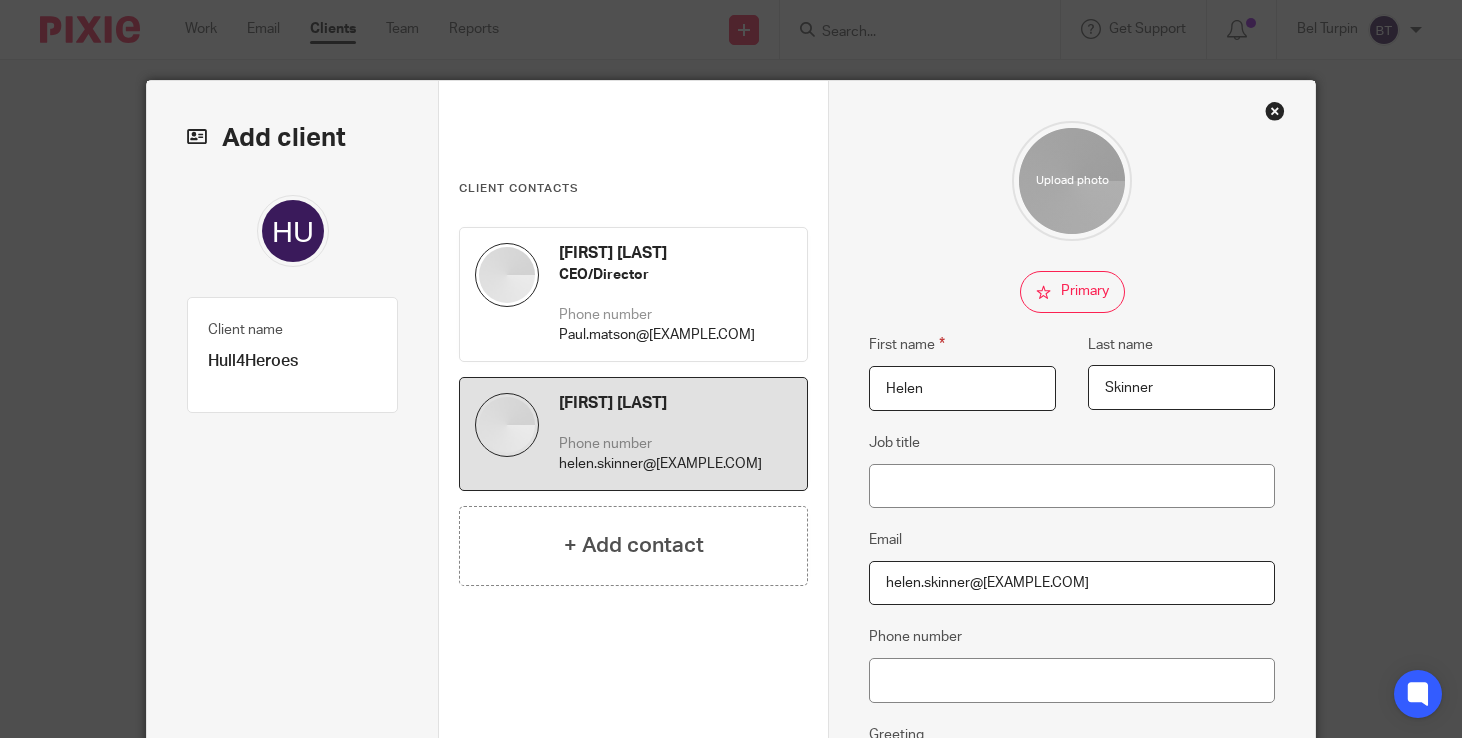 type on "helen.skinner@hull4heroes.org.uk" 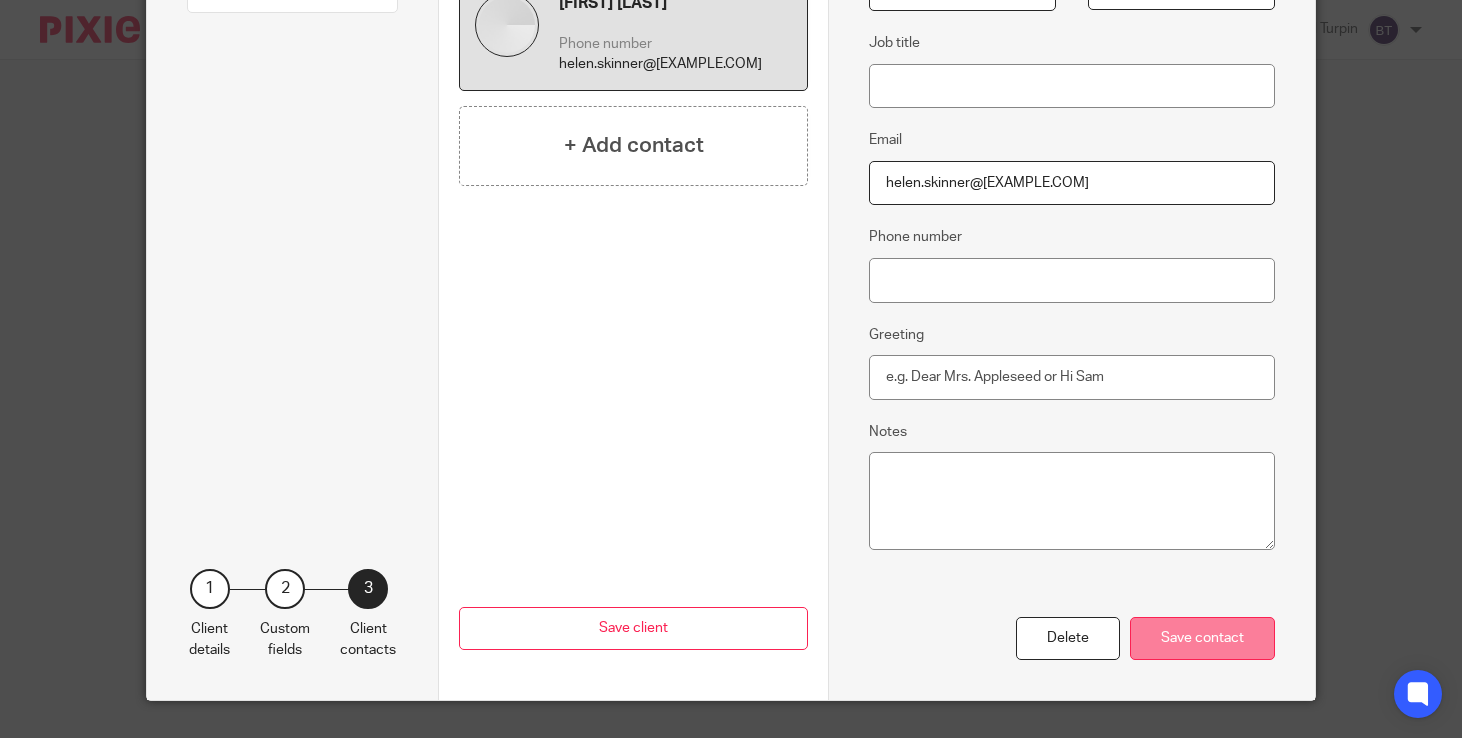 click on "Save contact" at bounding box center [1202, 638] 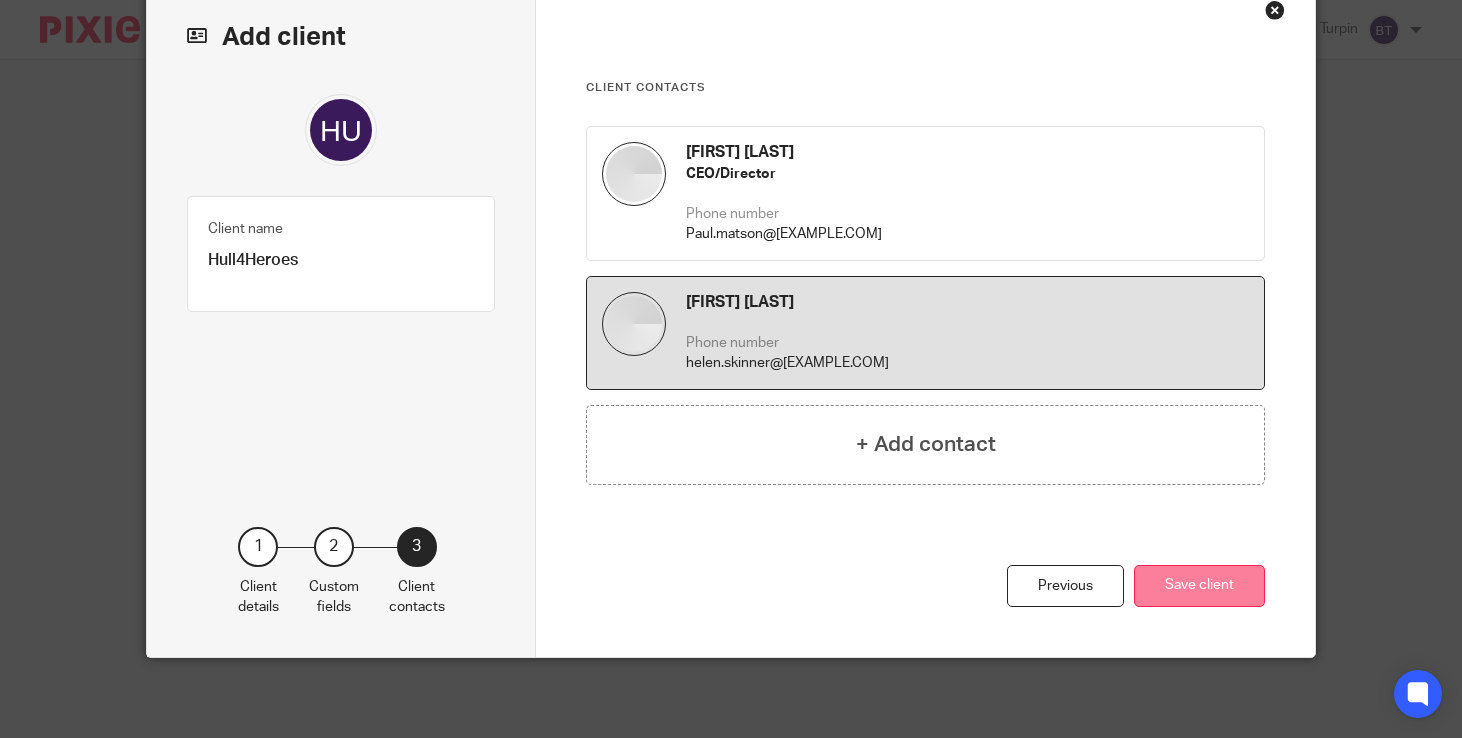 click on "Save client" at bounding box center (1199, 586) 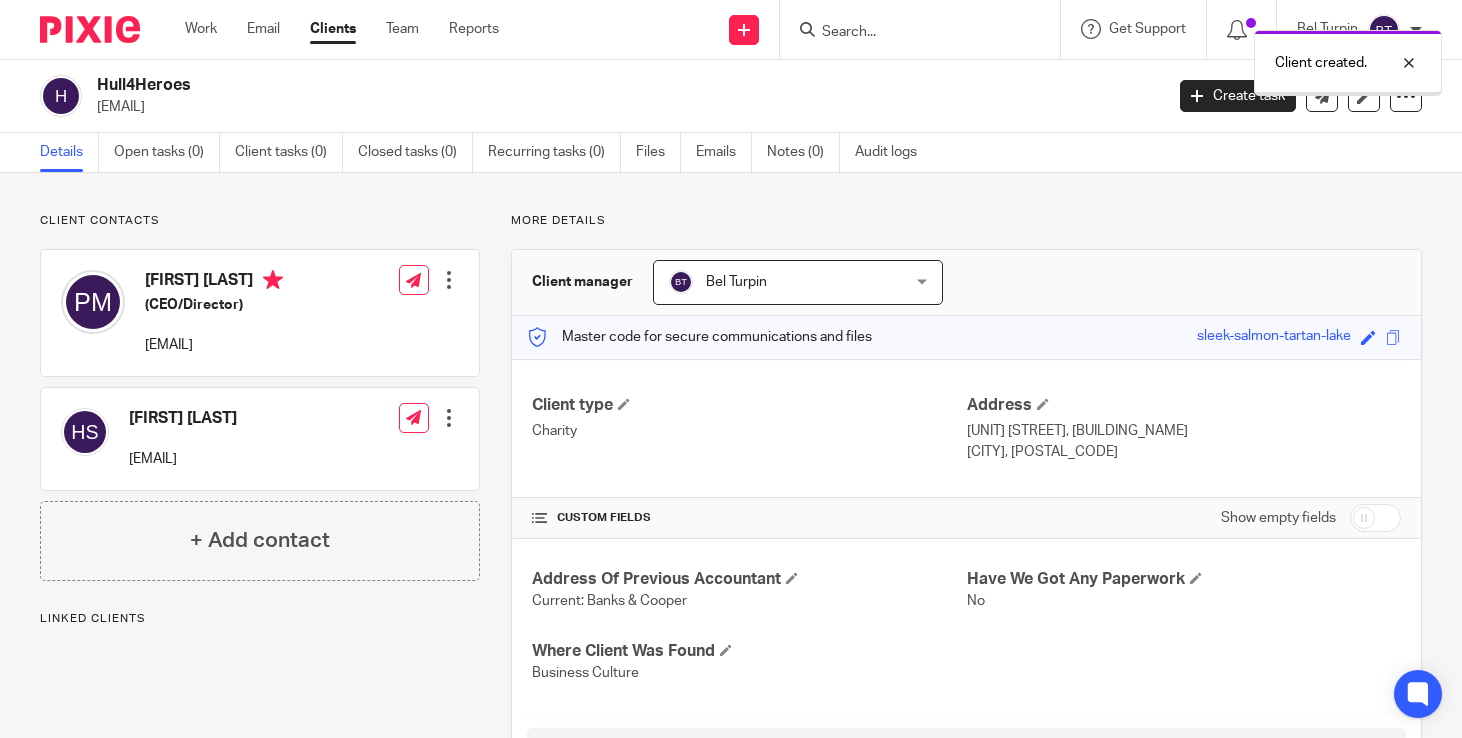 scroll, scrollTop: 0, scrollLeft: 0, axis: both 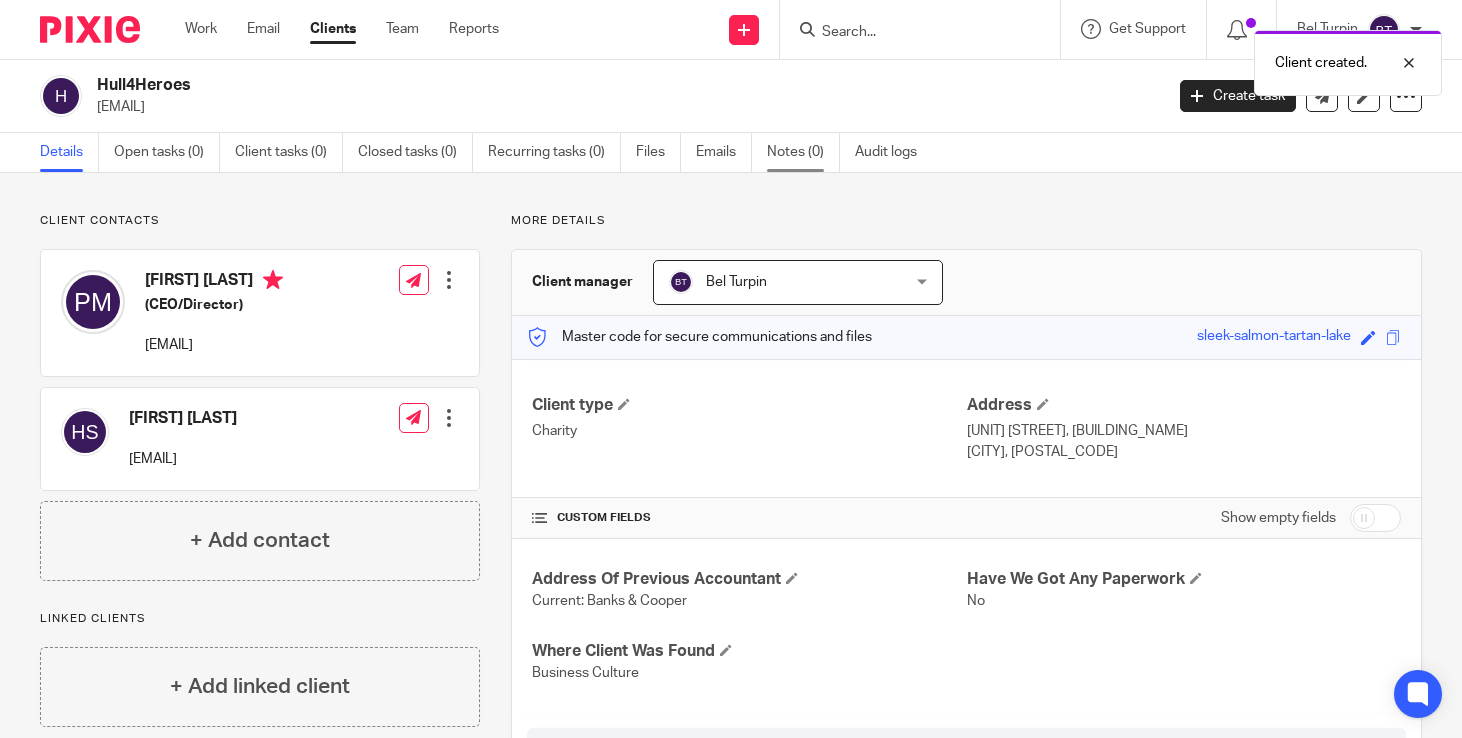 click on "Notes (0)" at bounding box center (803, 152) 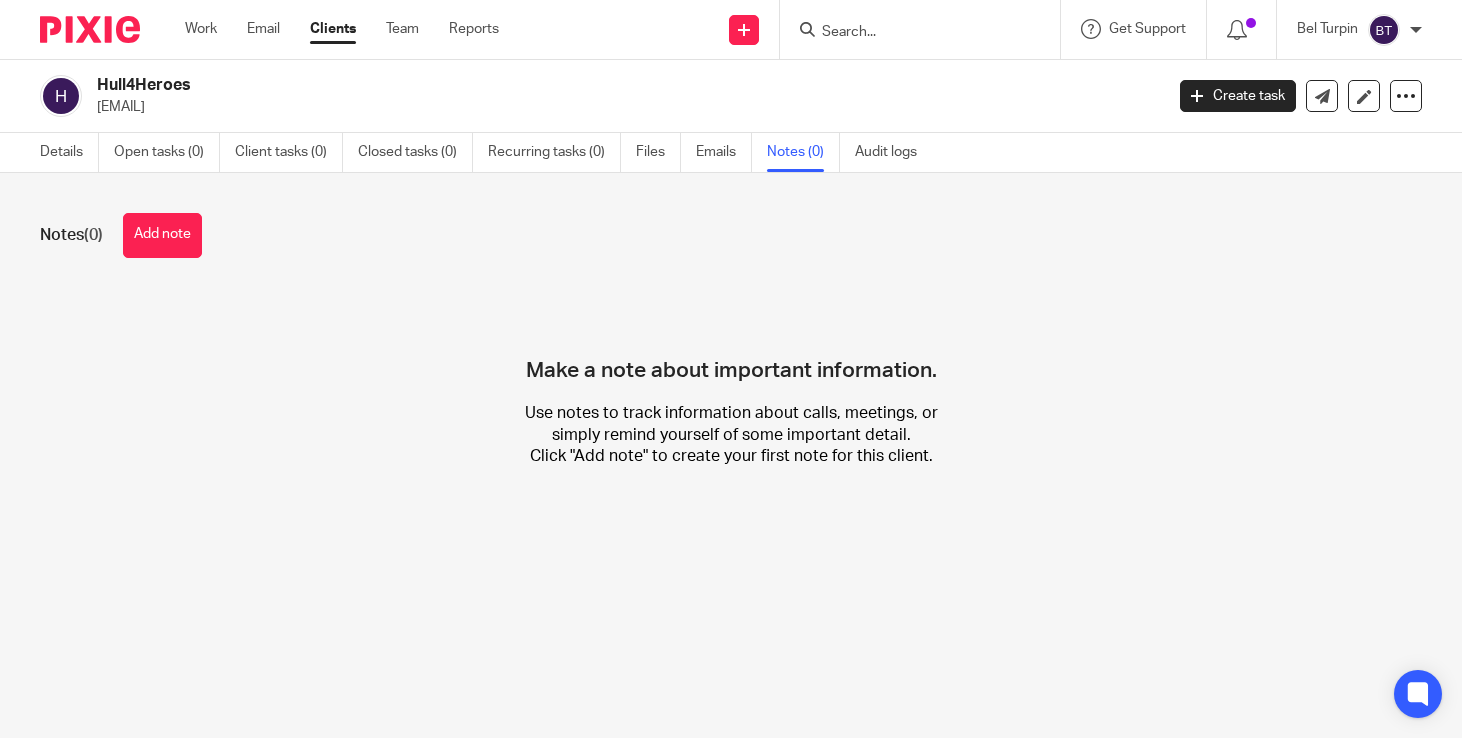 scroll, scrollTop: 0, scrollLeft: 0, axis: both 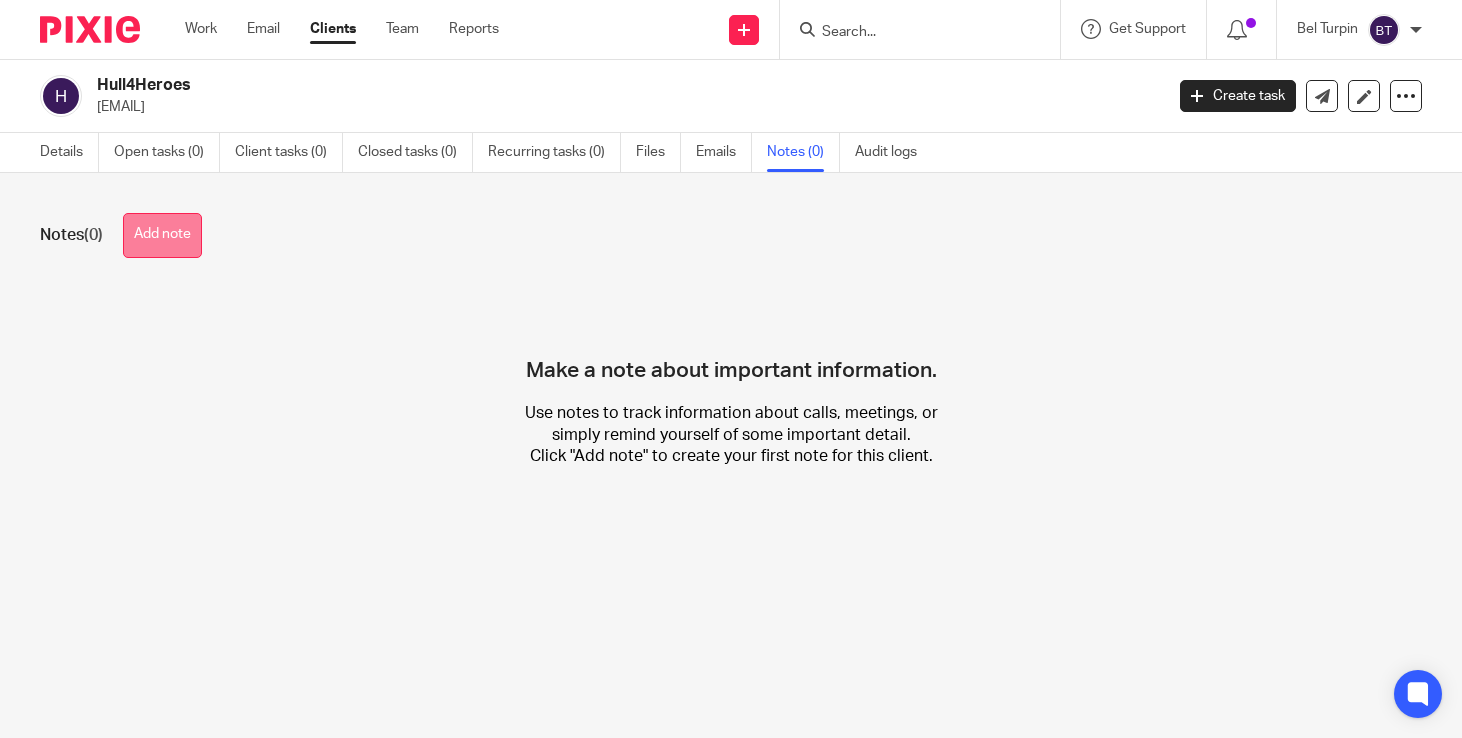 click on "Add note" at bounding box center [162, 235] 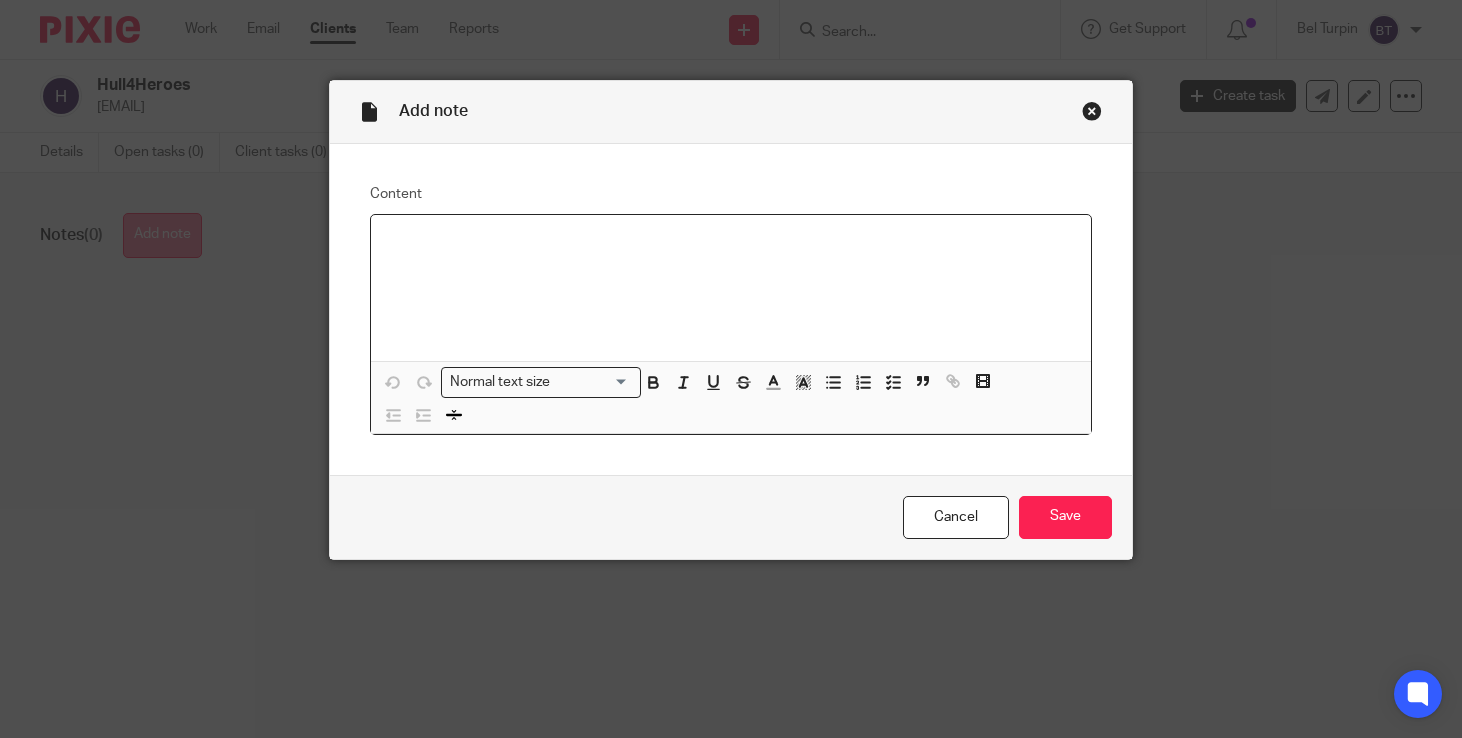 paste 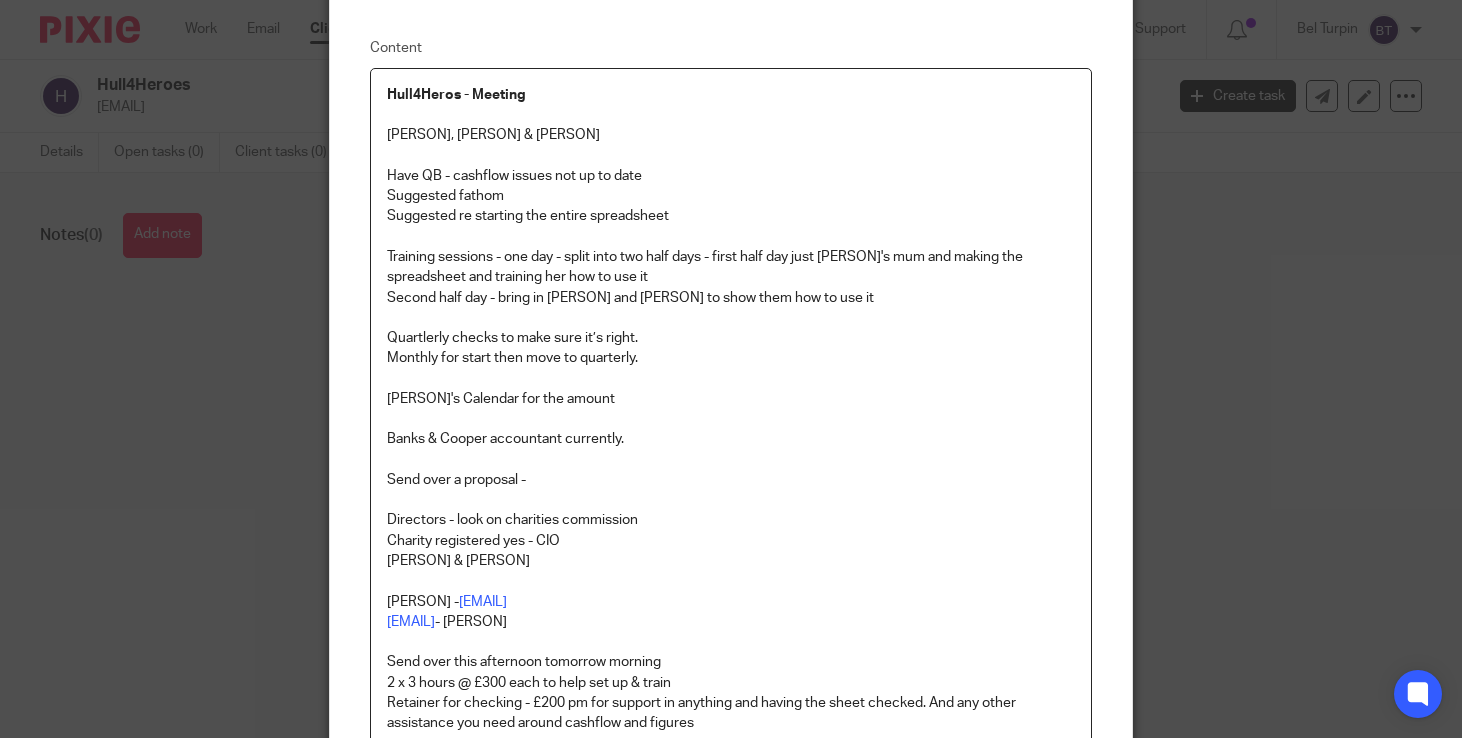 click on "Hull4Heros - Meeting" at bounding box center [456, 95] 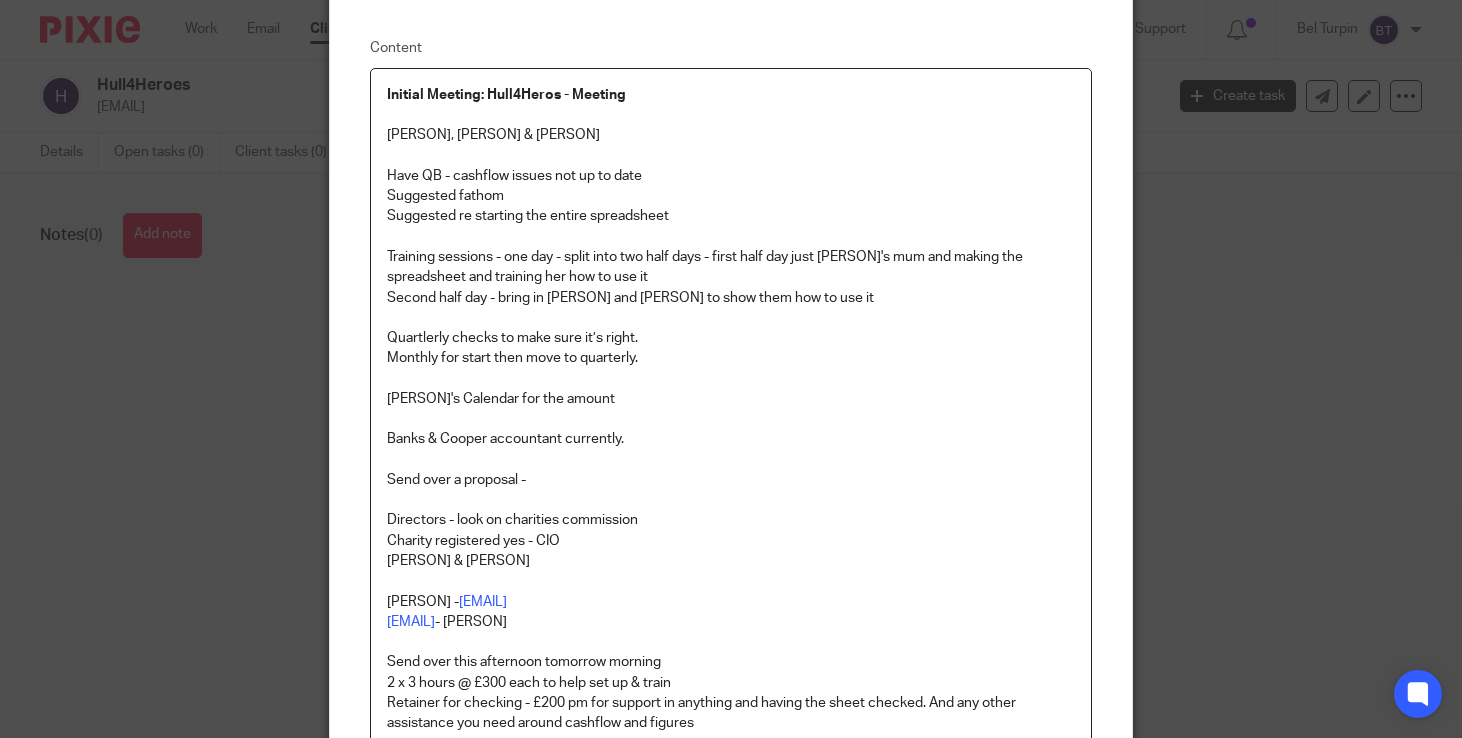 drag, startPoint x: 633, startPoint y: 105, endPoint x: 507, endPoint y: 104, distance: 126.00397 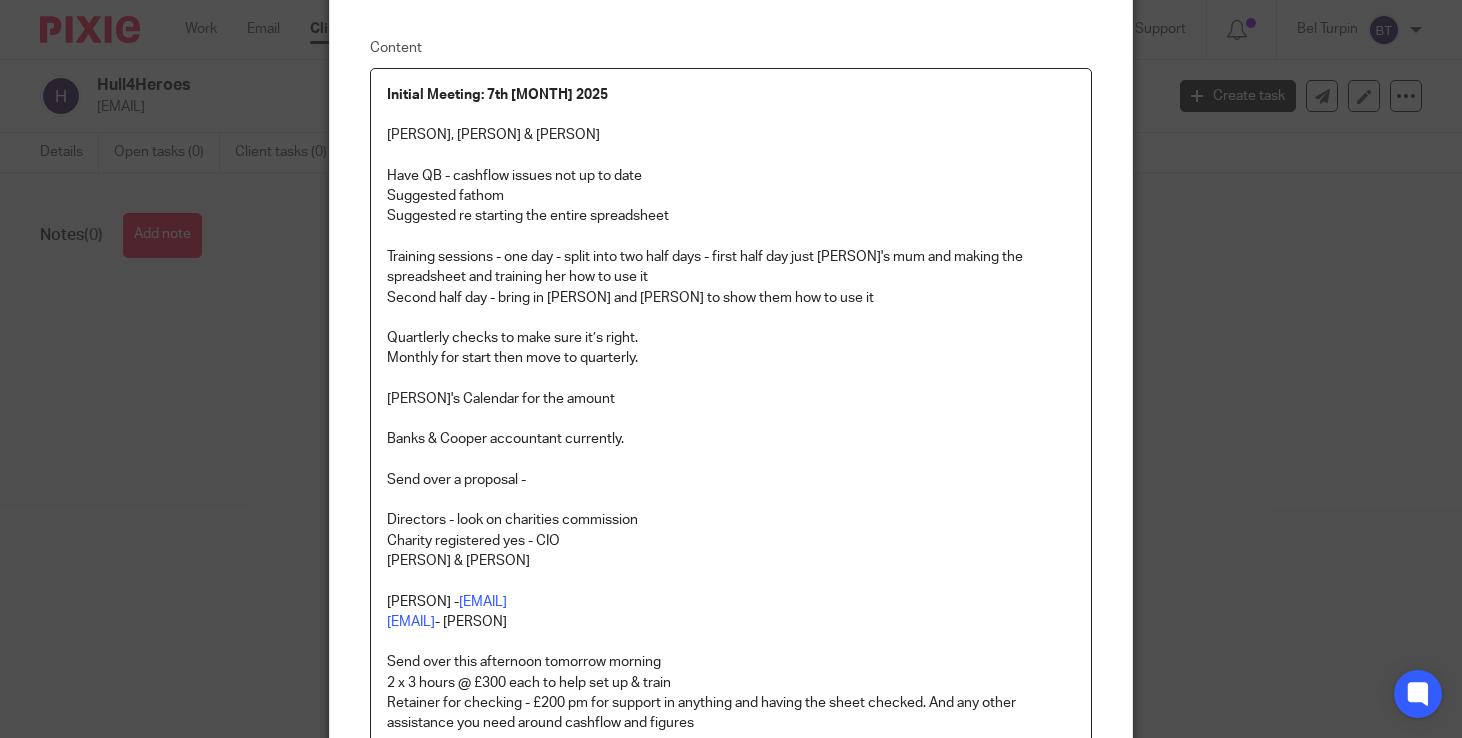 click on "Helen, Paul & Denise" at bounding box center (731, 135) 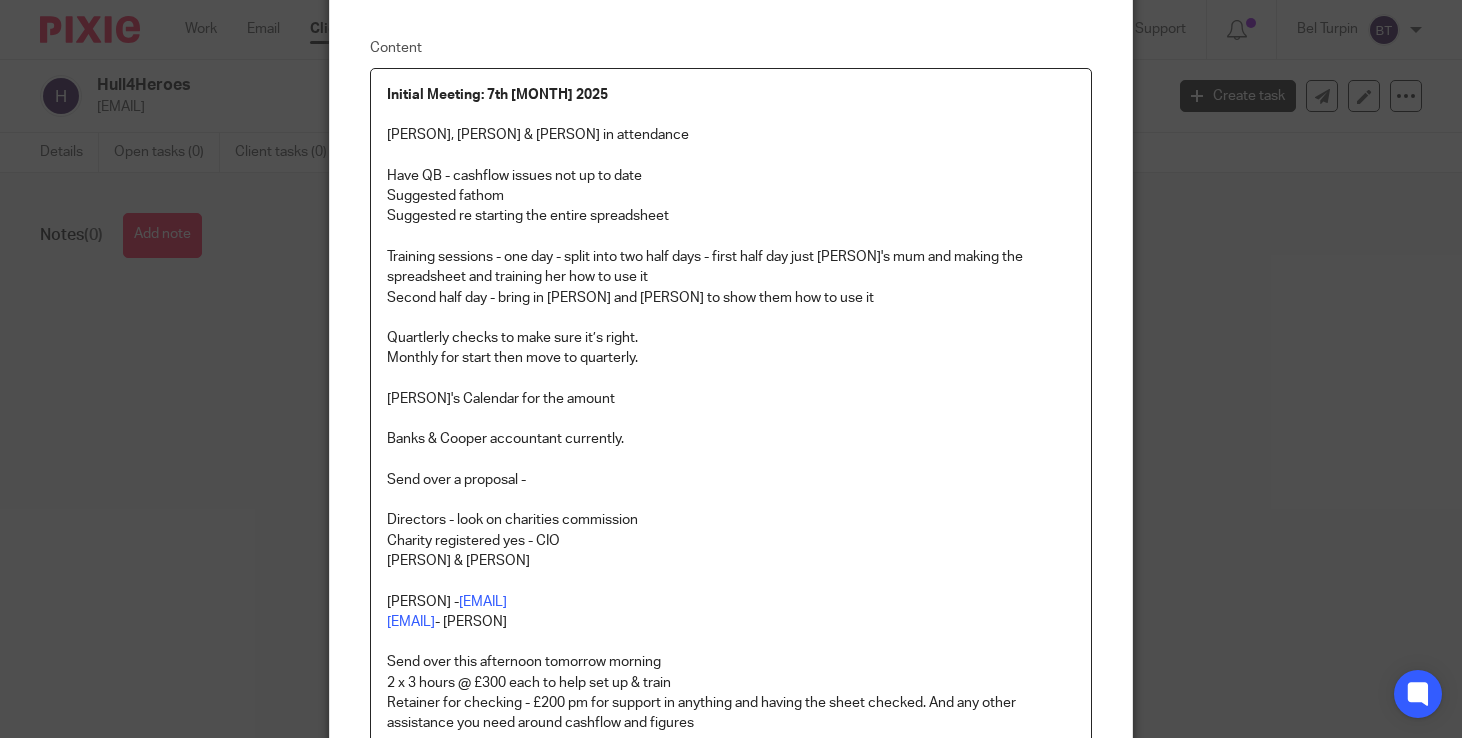 click on "Add note
Content   Initial Meeting: 7th August 2025  Helen, Paul & Denise in attendance  Have QB - cashflow issues not up to date Suggested fathom  Suggested re starting the entire spreadsheet  Training sessions - one day - split into two half days - first half day just helens mum and making the spreadsheet and training her how to use it Second half day - bring in Helen and Paul to show them how to use it  Quartlerly checks to make sure it’s right. Monthly for start then move to quarterly. Liz’s Calendar for the amount  Banks & Cooper accountant currently. Send over a proposal -  Directors - look on charities commission  Charity registered yes - CIO  Paul & Helen  Paul -  Paul.matson@hull4heroes.org.uk Accounts@hull4heroes.org.uk   - Denise  Send over this afternoon tomorrow morning  2 x 3 hours @ £300 each to help set up & train
Normal text size
Loading..." at bounding box center [731, 369] 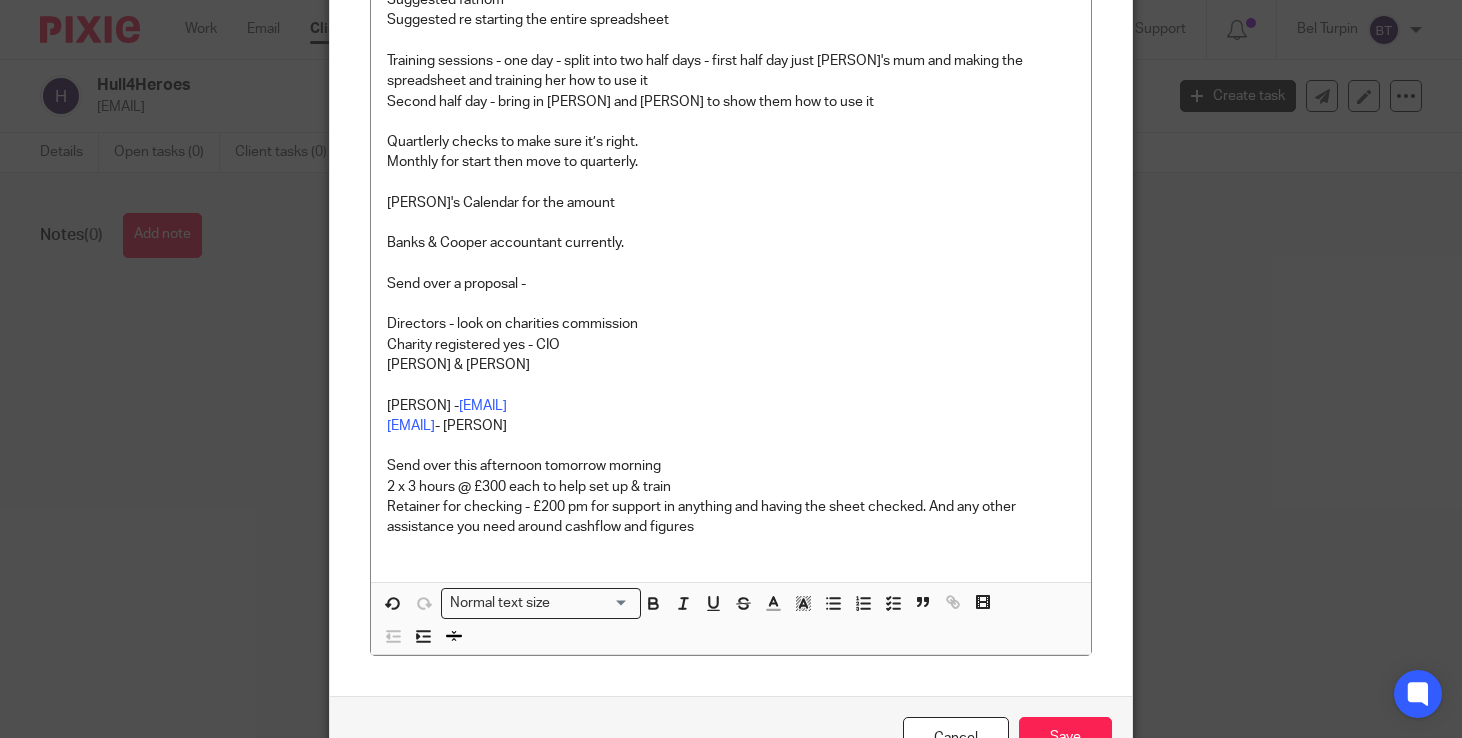 scroll, scrollTop: 346, scrollLeft: 0, axis: vertical 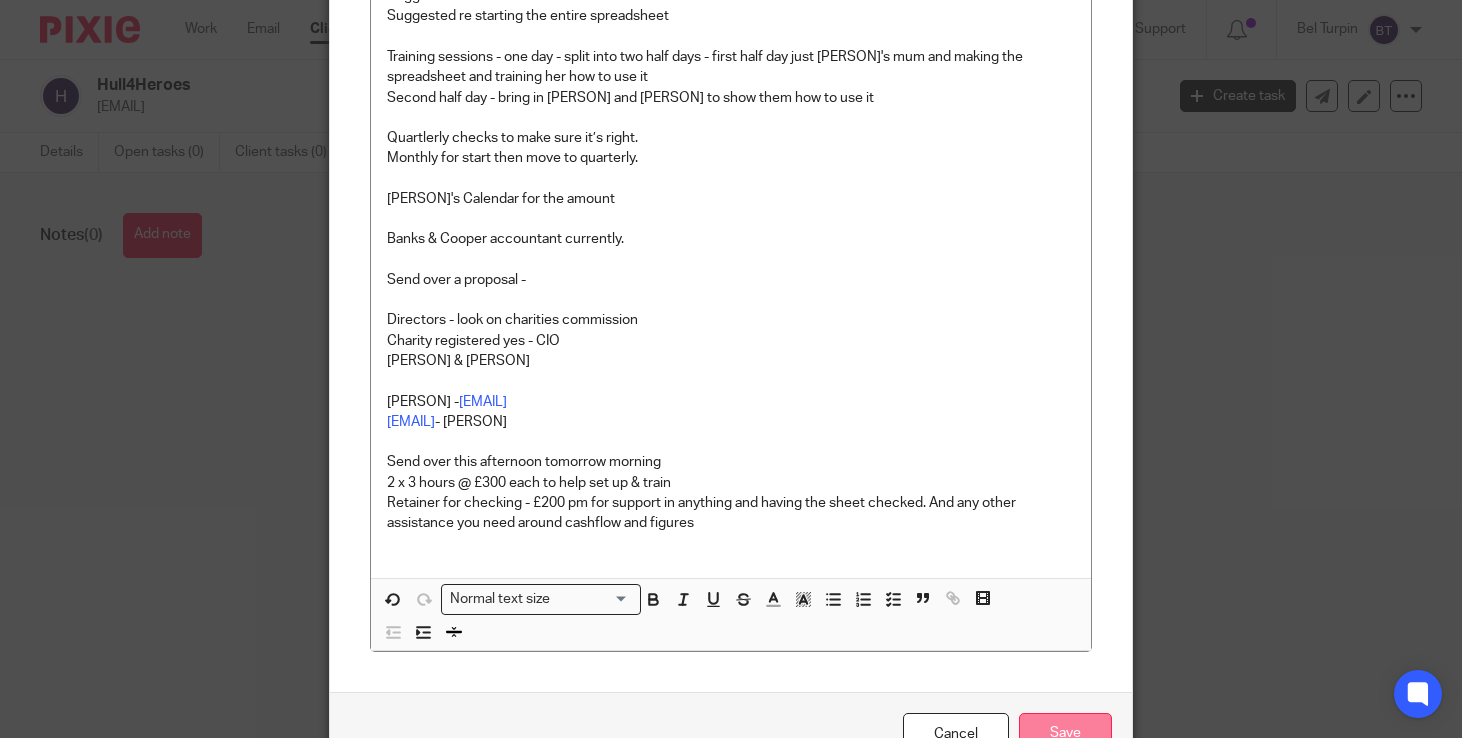 click on "Save" at bounding box center [1065, 734] 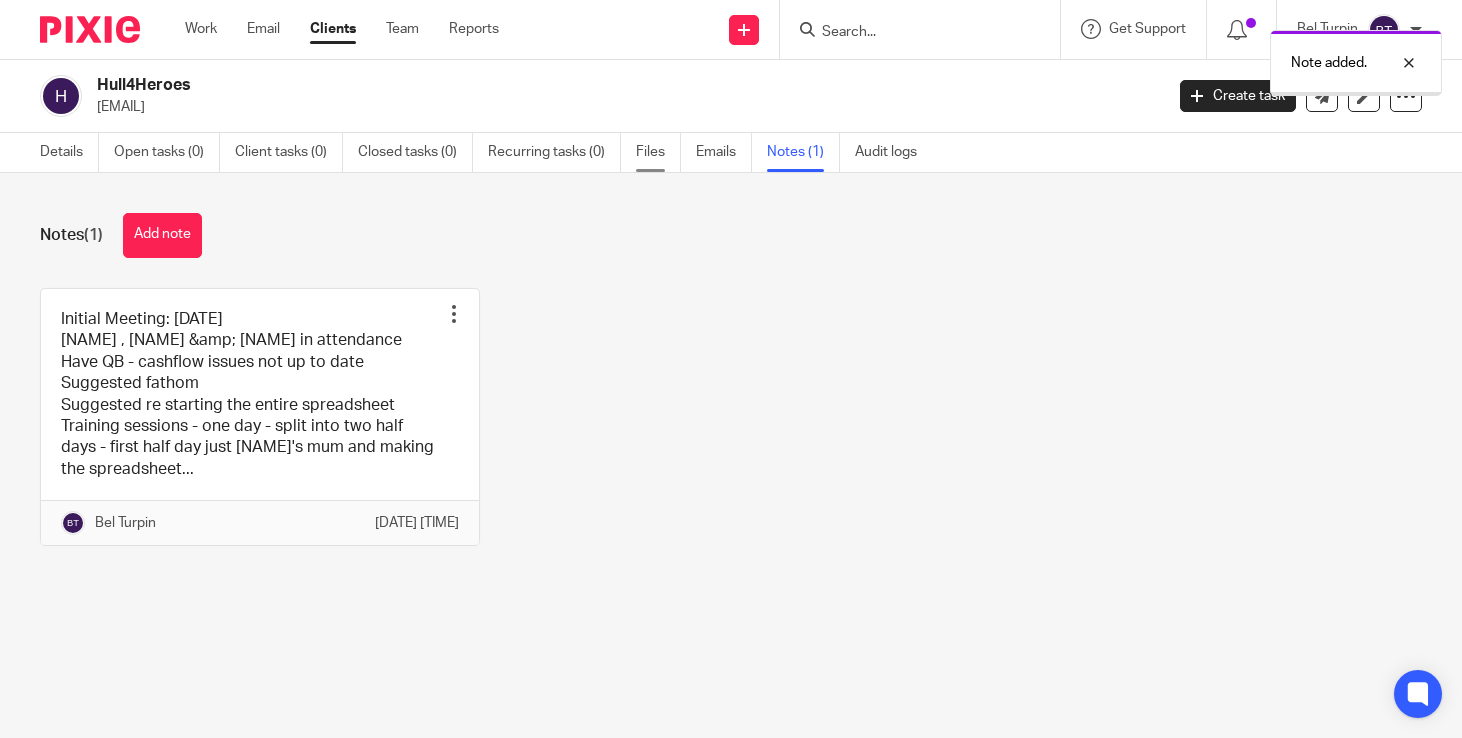scroll, scrollTop: 0, scrollLeft: 0, axis: both 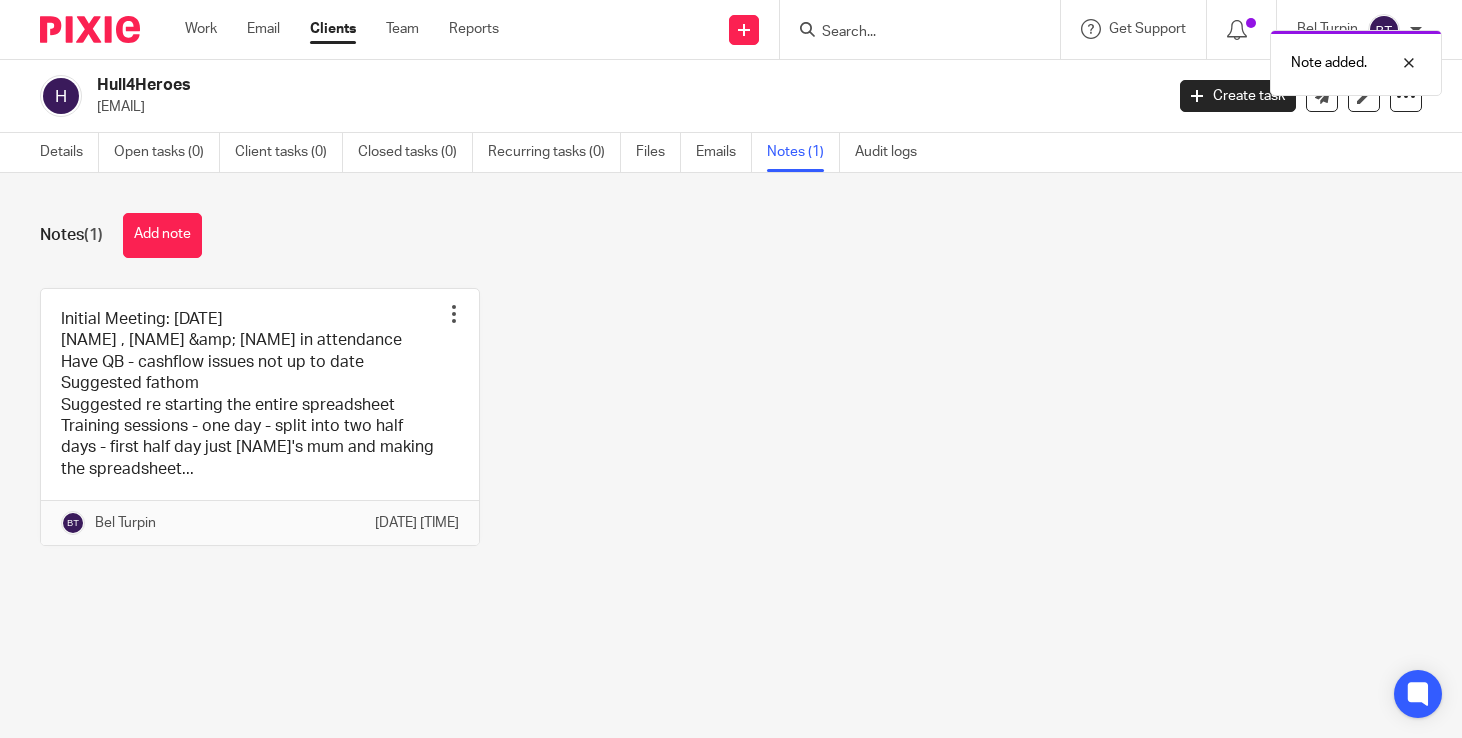 click on "Note added." at bounding box center (1086, 58) 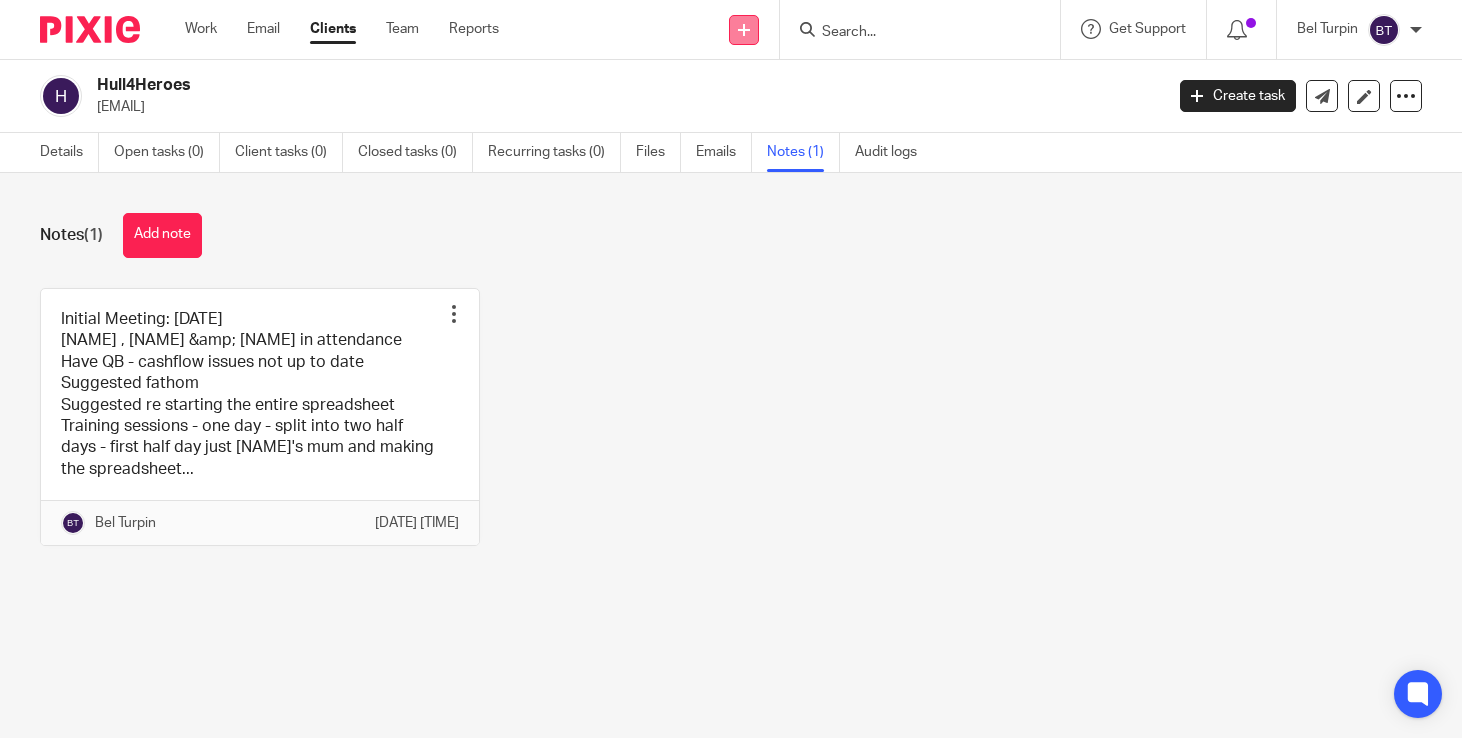 click at bounding box center [744, 30] 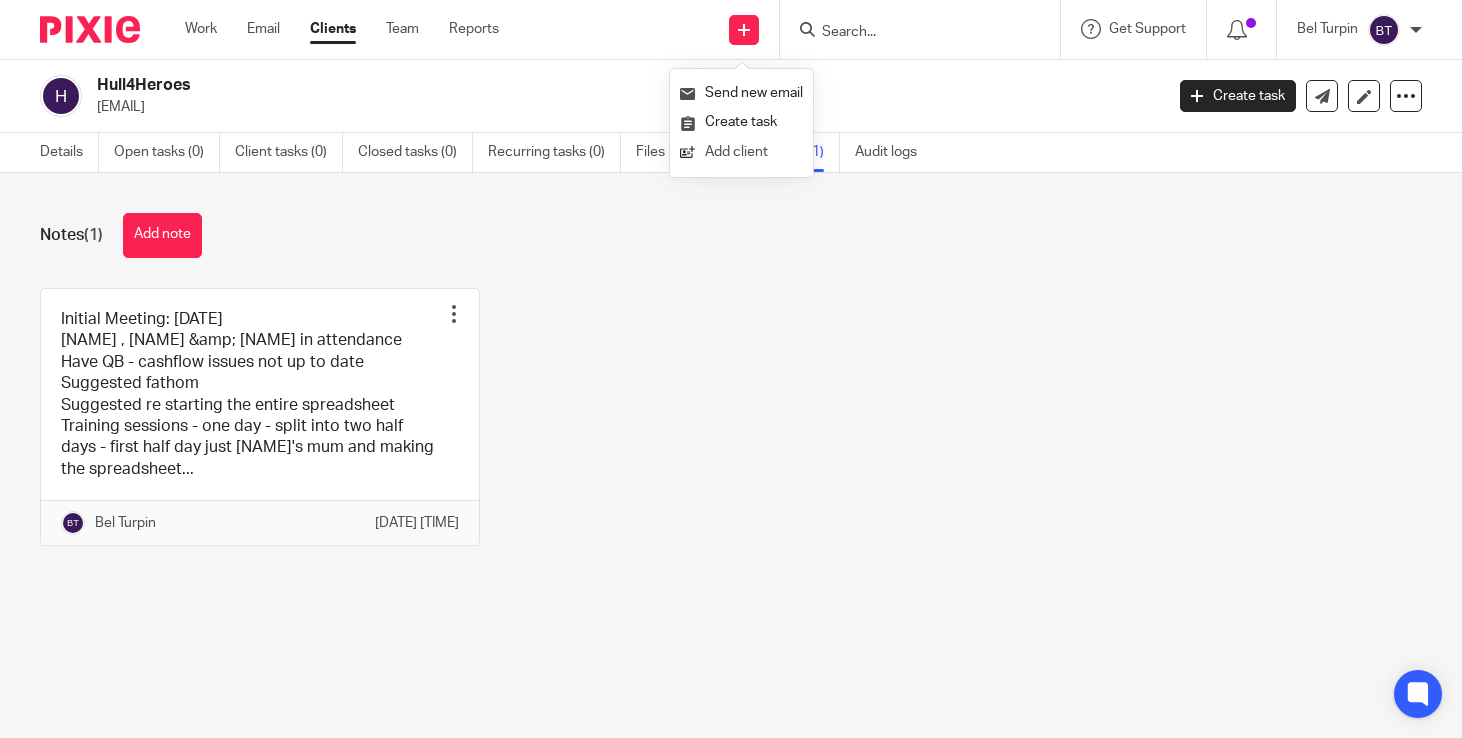 click on "Add client" at bounding box center (741, 152) 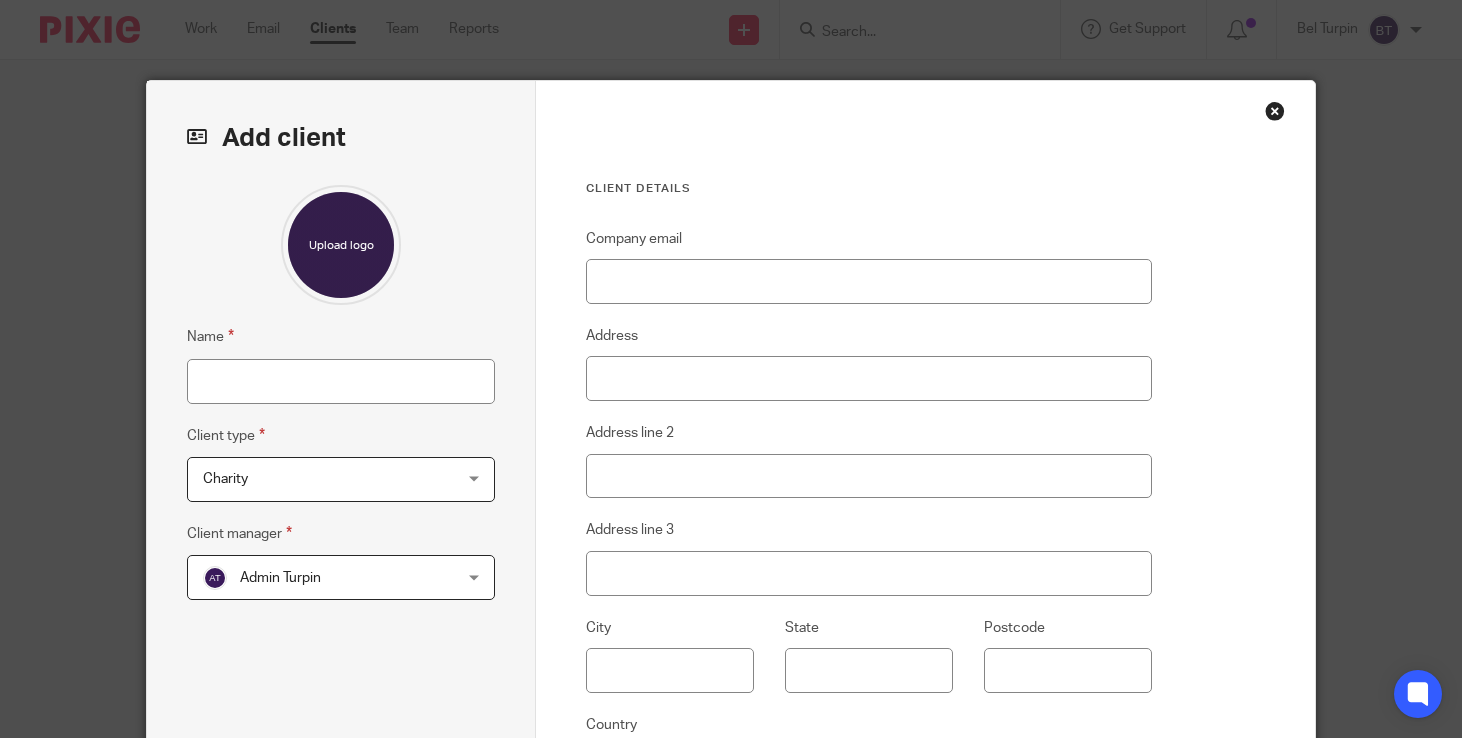 scroll, scrollTop: 0, scrollLeft: 0, axis: both 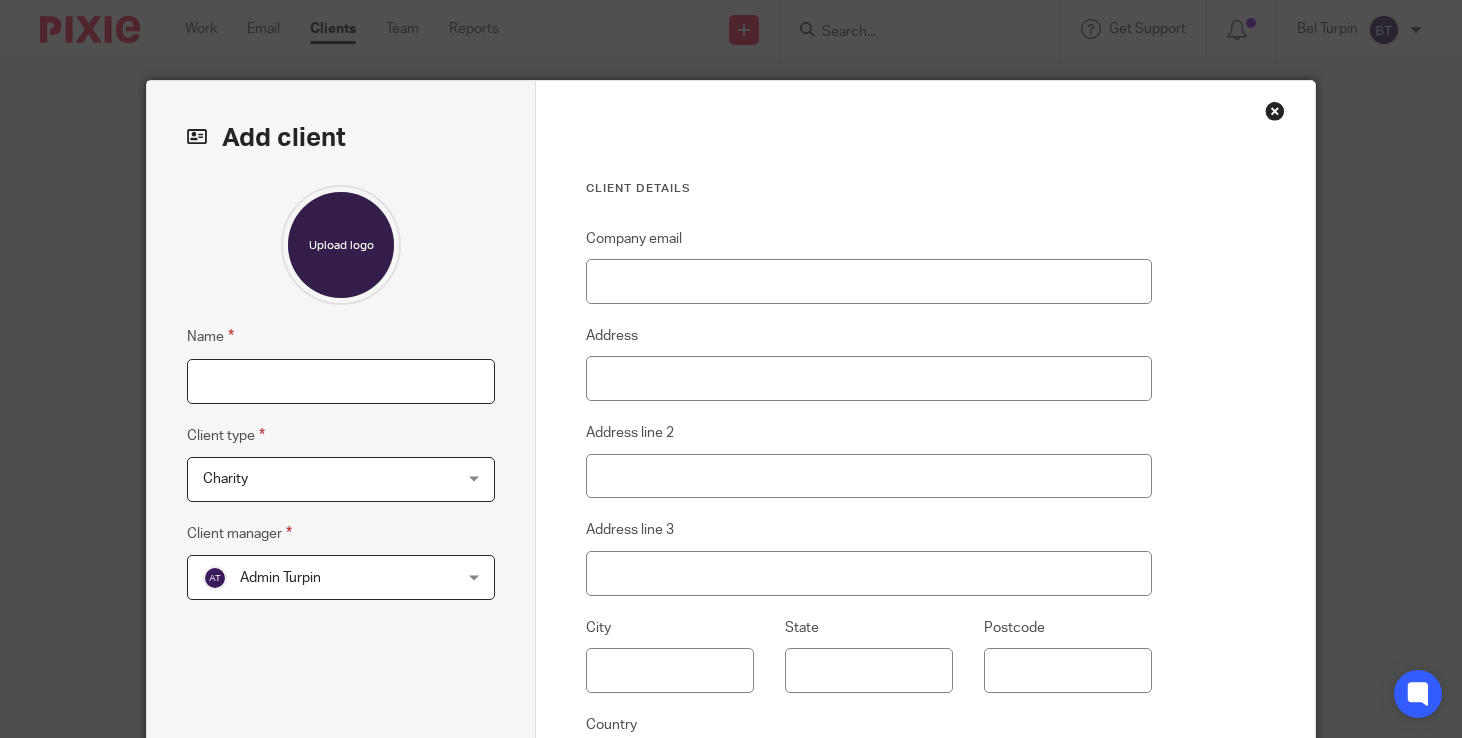 click on "Name" at bounding box center (341, 381) 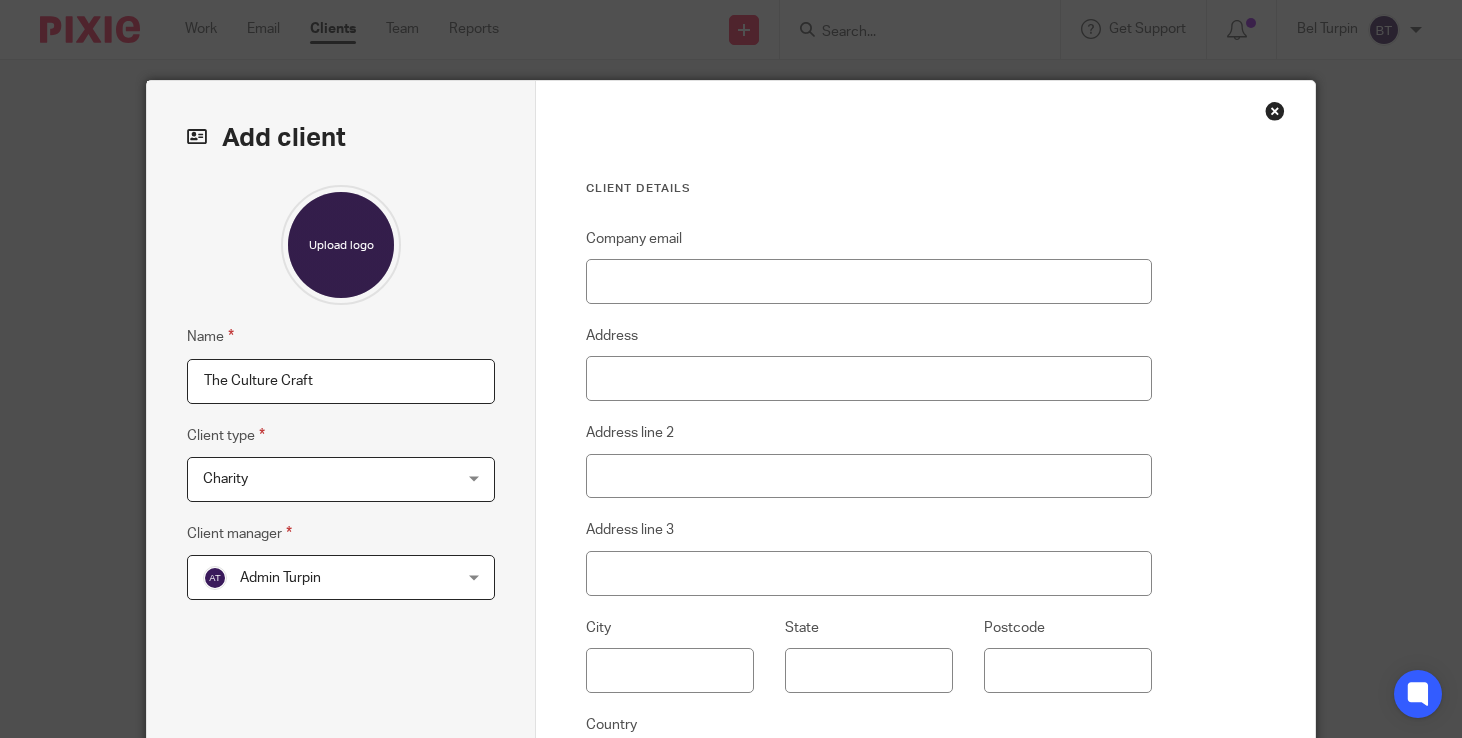 type on "The Culture Craft" 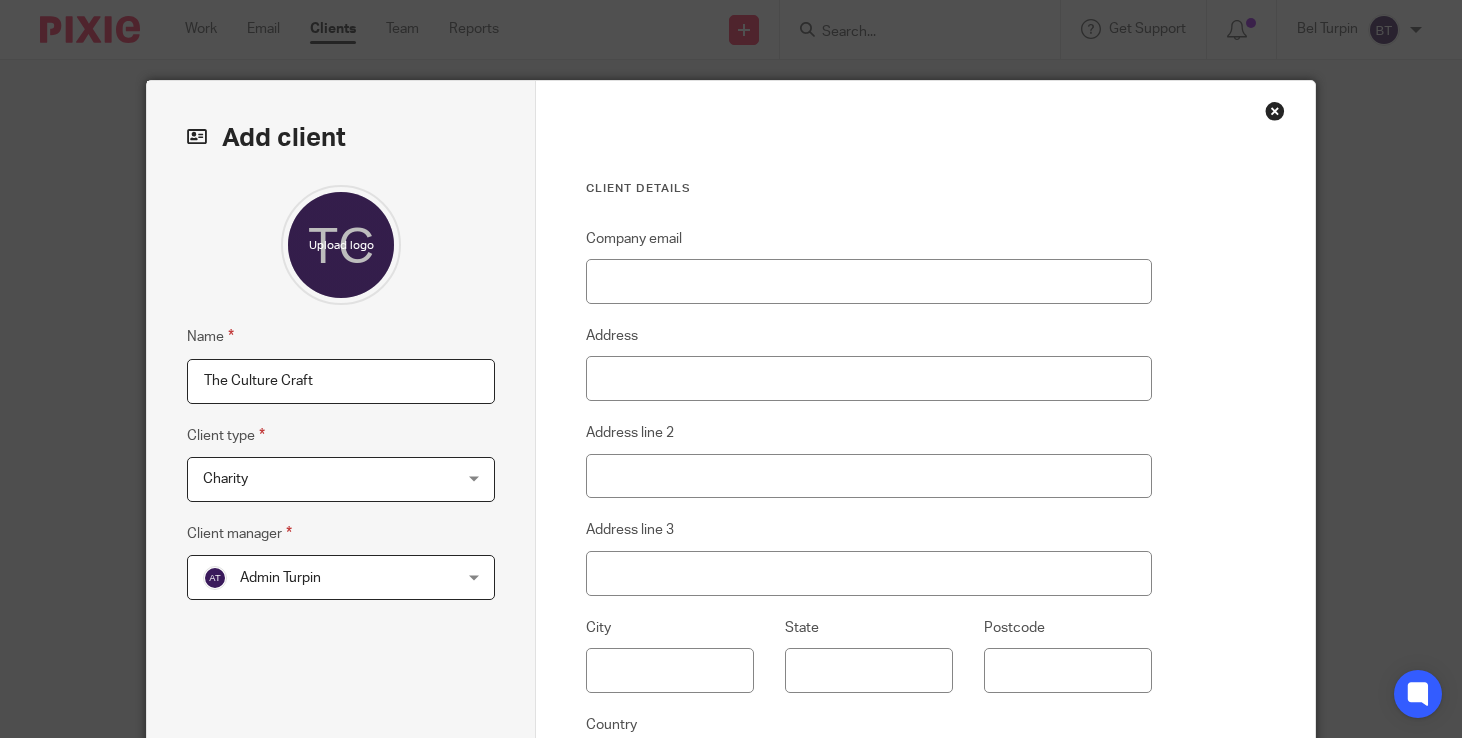 click on "Charity" at bounding box center (319, 479) 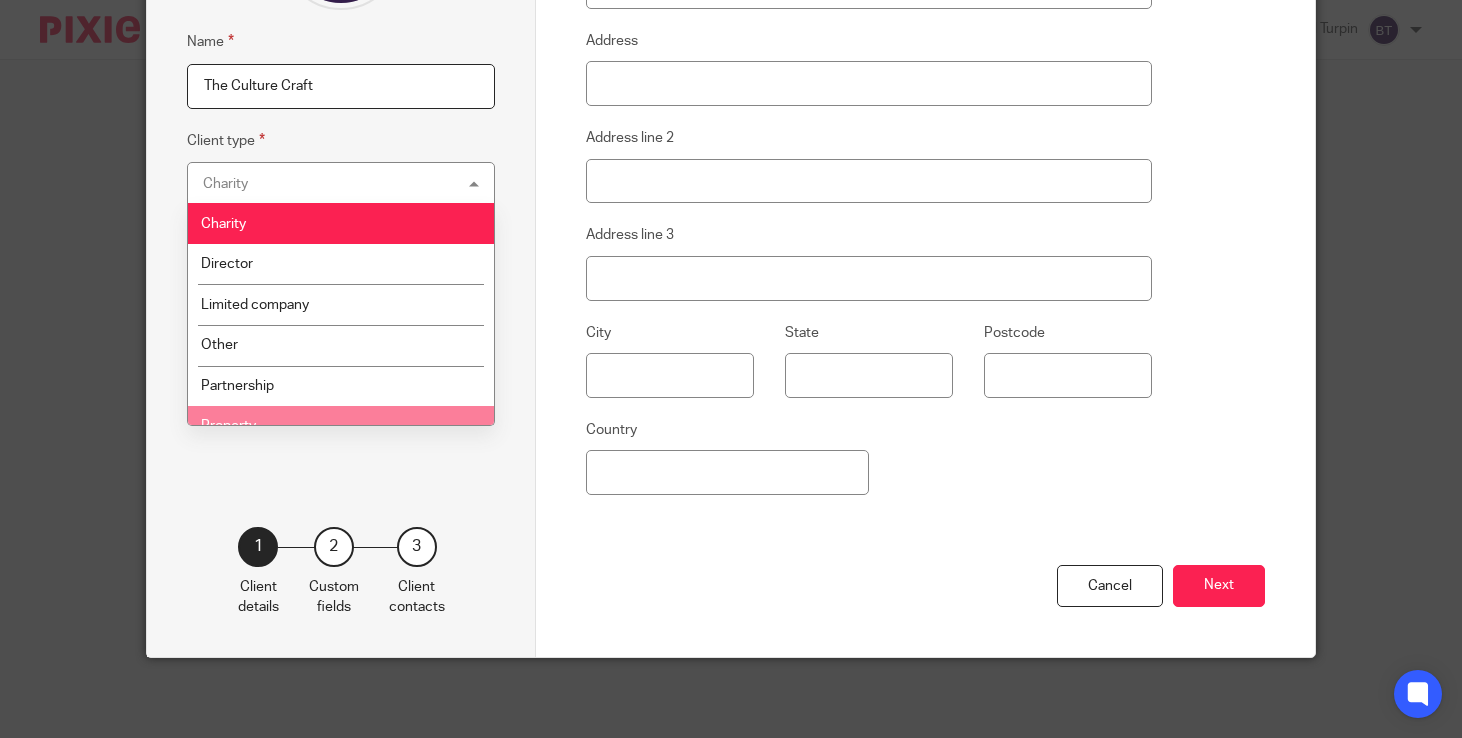 scroll, scrollTop: 298, scrollLeft: 0, axis: vertical 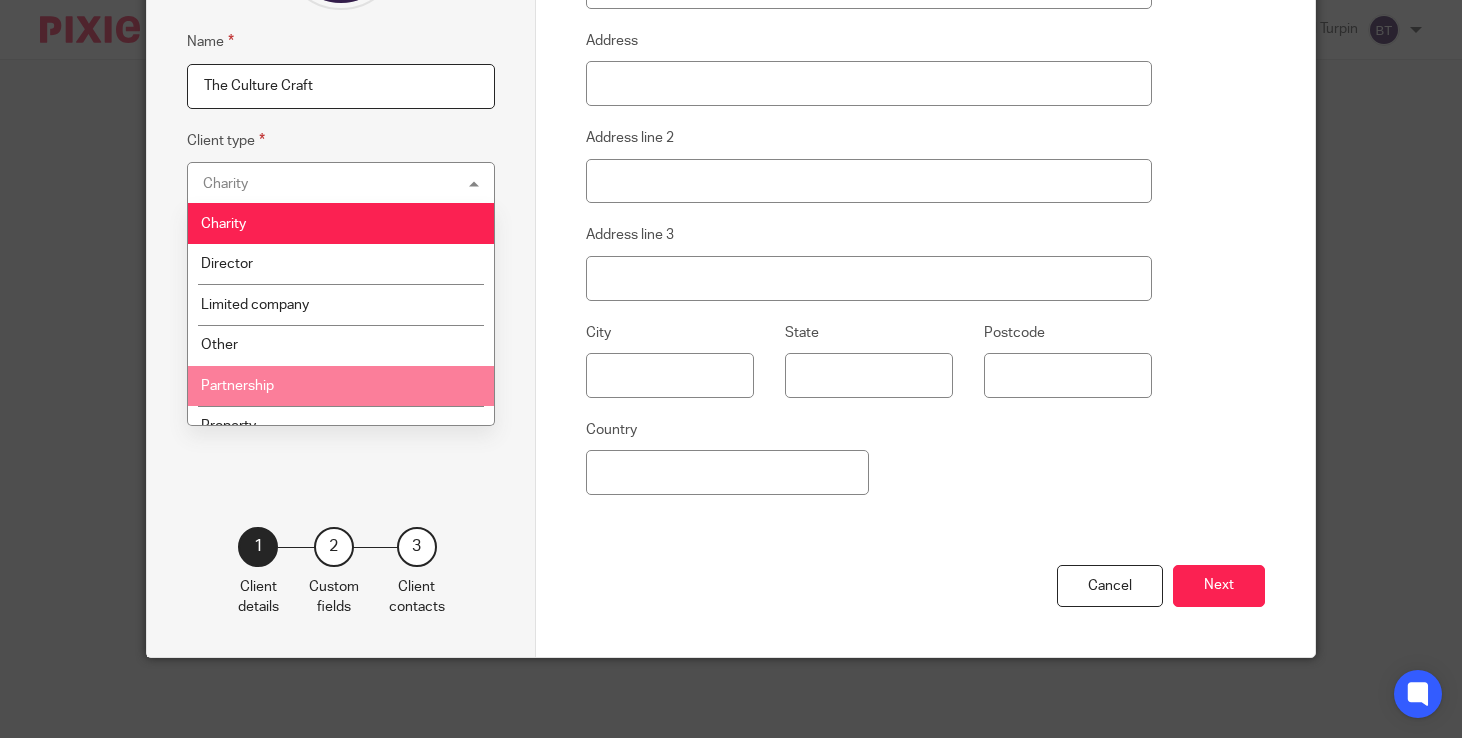 click on "Partnership" at bounding box center [341, 386] 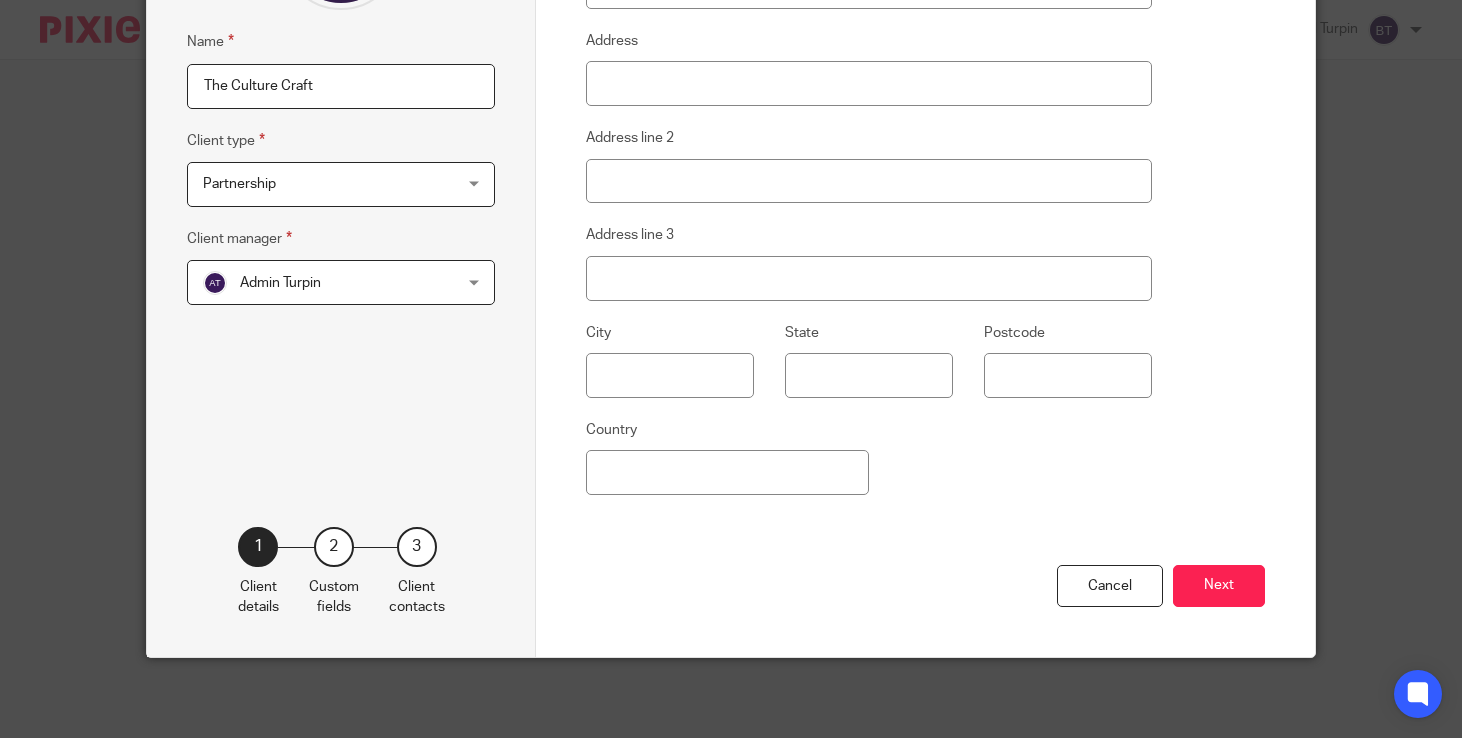 click on "Partnership
Partnership" at bounding box center (341, 184) 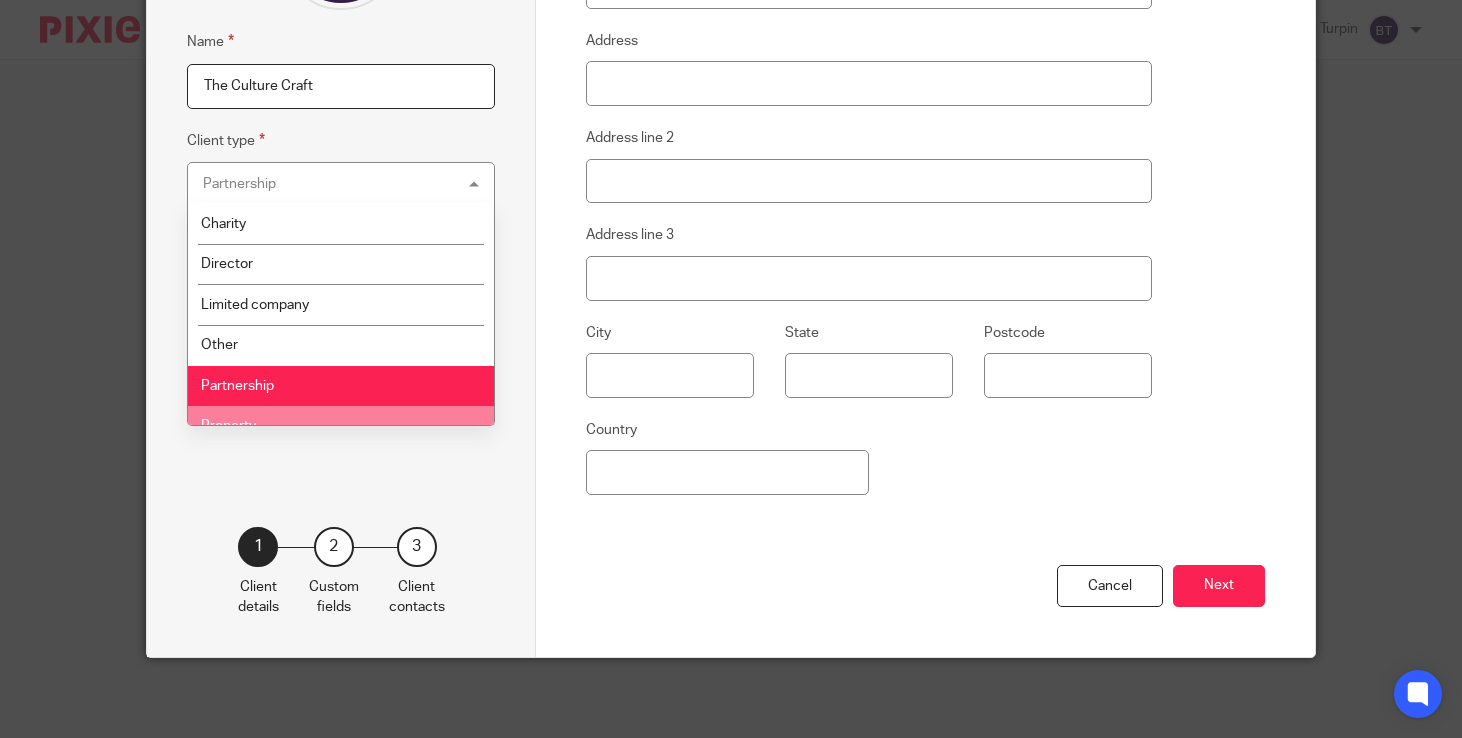 click on "Name   The Culture Craft   Client type
Partnership
Partnership
Charity
Director
Limited company
Other
Partnership
Property
Sole Trader
Prospect - Charity
Prospect - Director
Prospect - Limited Company
Prospect - Other
Prospect - Partnership
Prospect - Property
Prospect - Sole Trader
Archived - Charity
Archived - Director
Archived - Limited Company
Archived - Other
Archived - Partnership
Archived - Property
Archived - Sole Trader
4   Client manager" at bounding box center [341, 178] 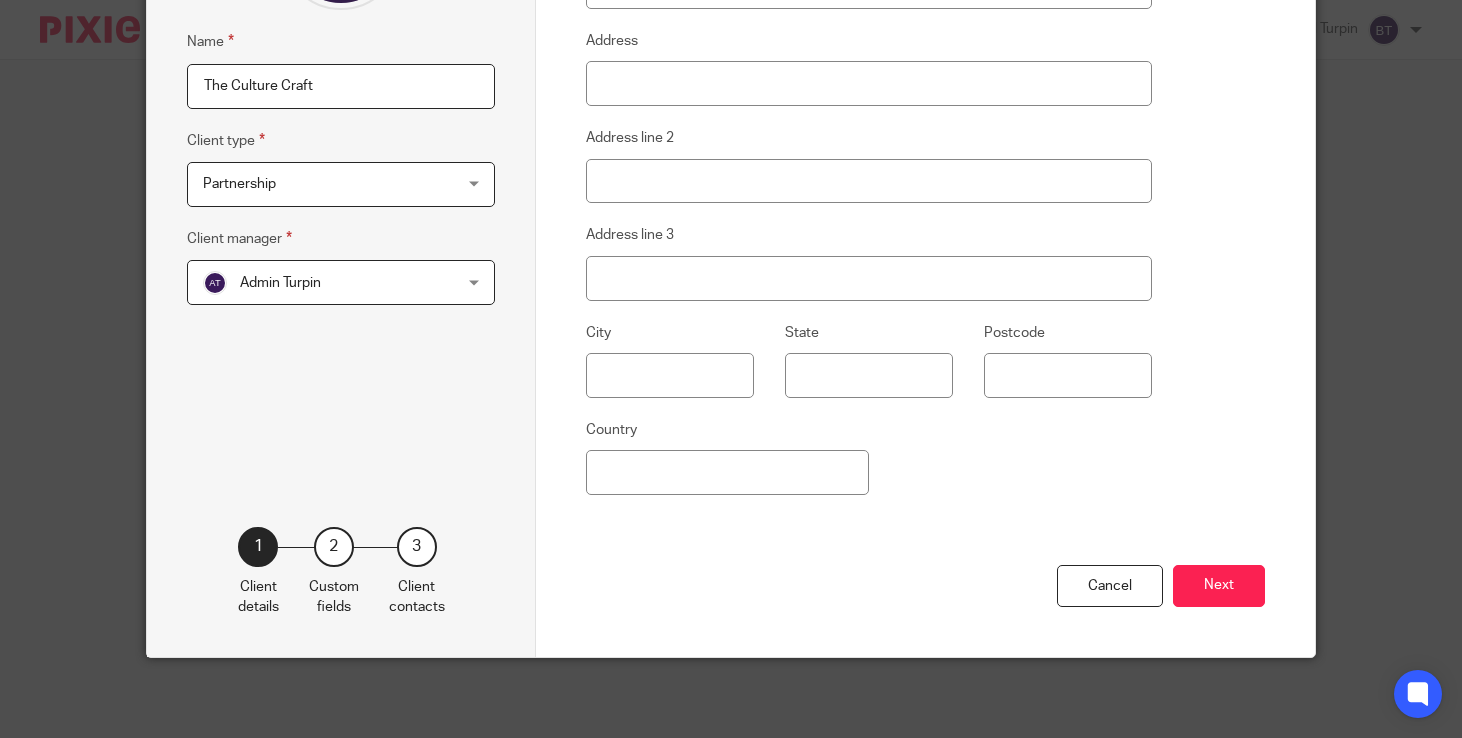 click on "Partnership
Partnership" at bounding box center (341, 184) 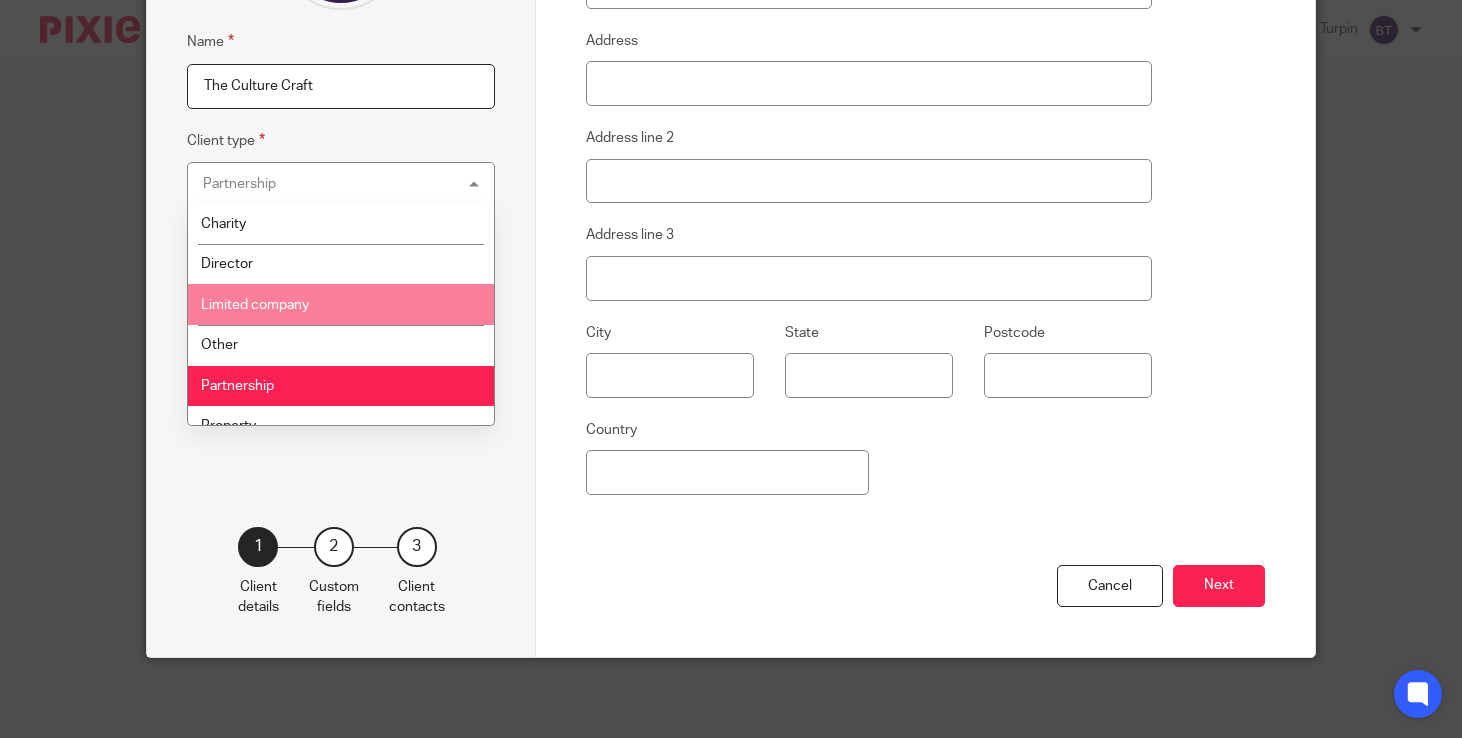 click on "Limited company" at bounding box center [341, 304] 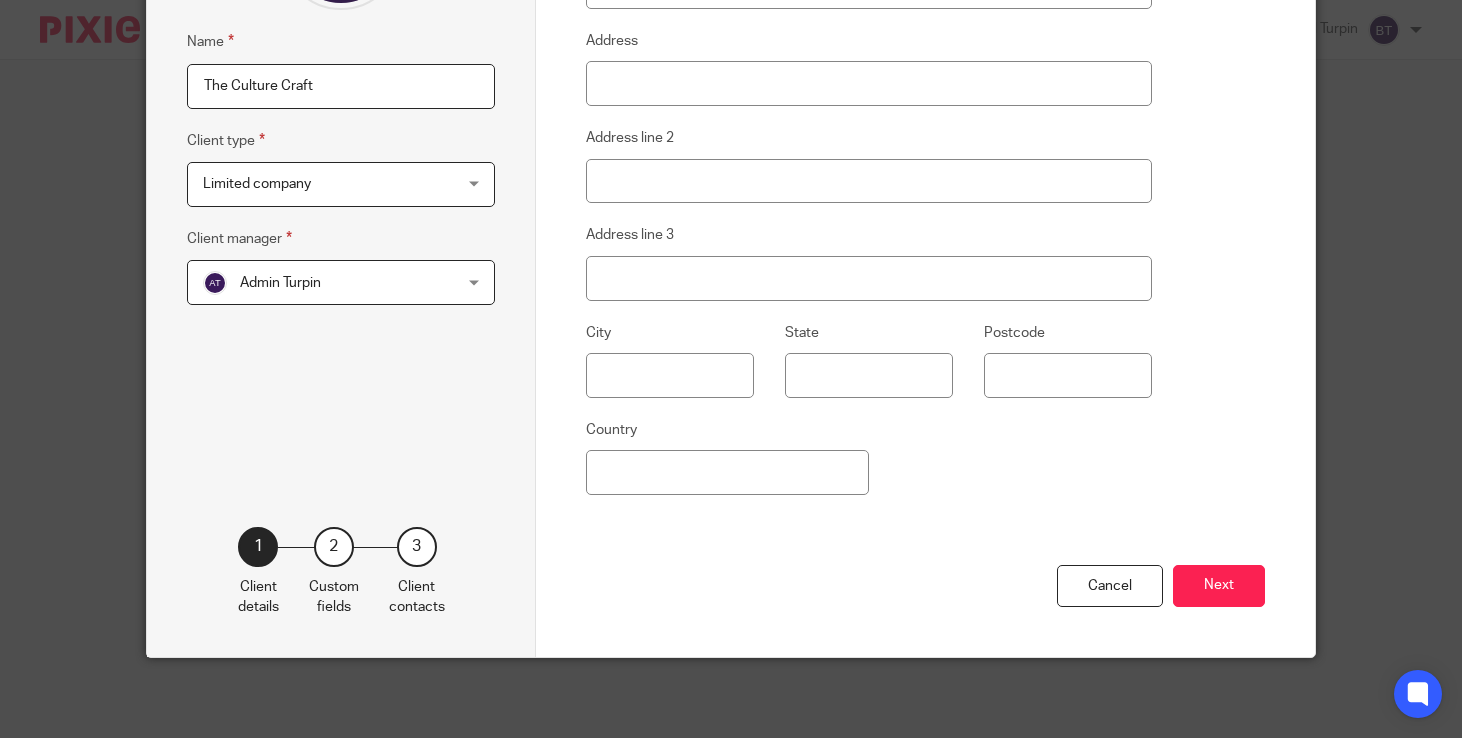 click on "Admin Turpin
Admin Turpin" at bounding box center [341, 282] 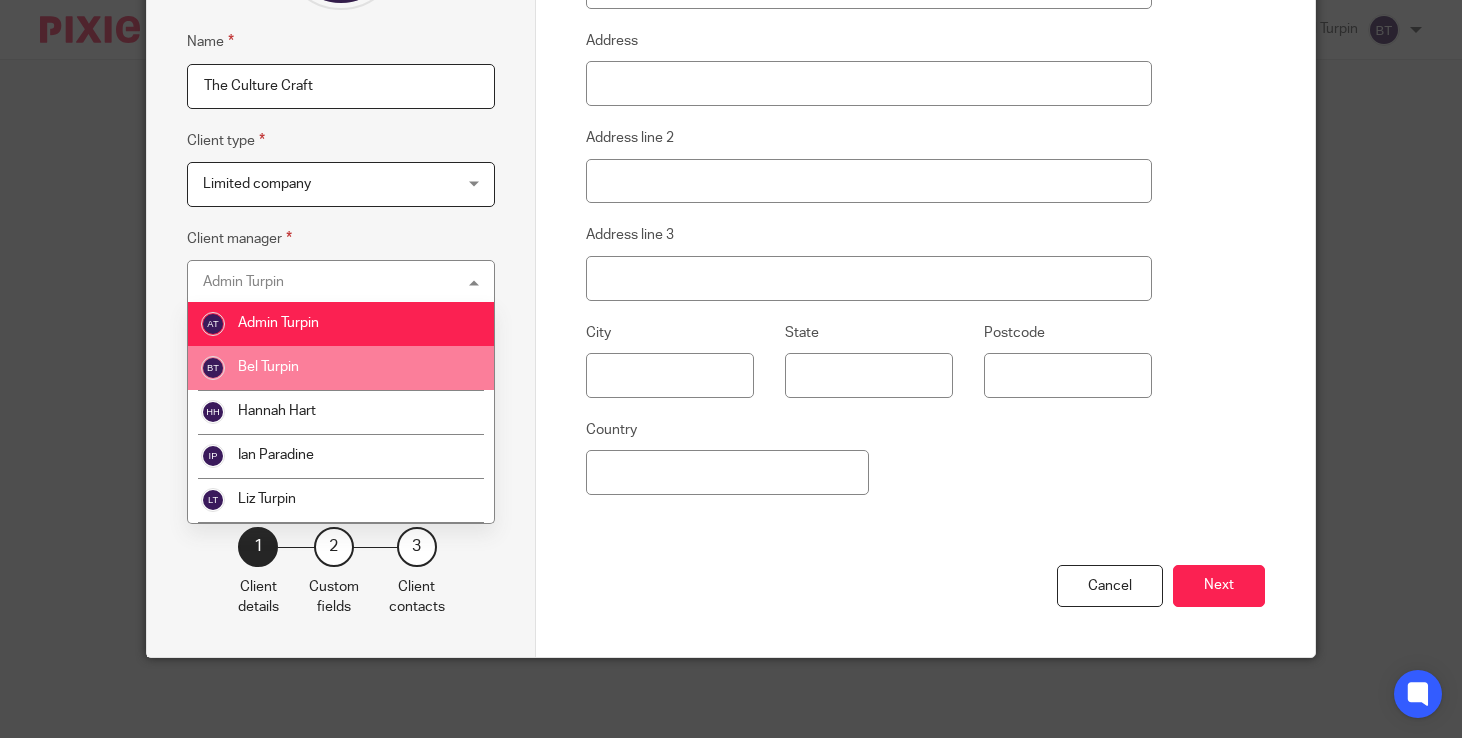 click on "Bel Turpin" at bounding box center [341, 368] 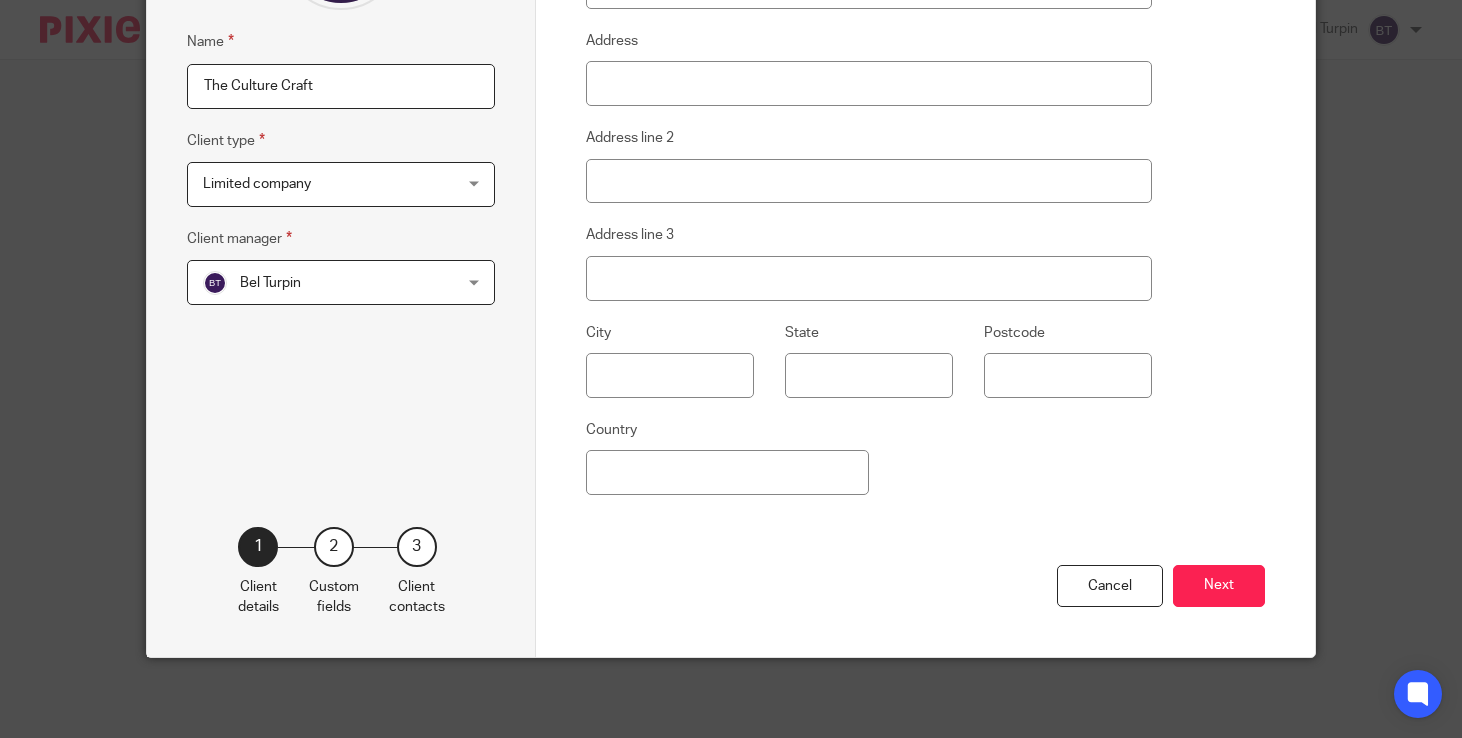 click on "Client details   Company email     Address     Address line 2     Address line 3     City     State     Postcode     Country     Cancel   Next" at bounding box center (925, 221) 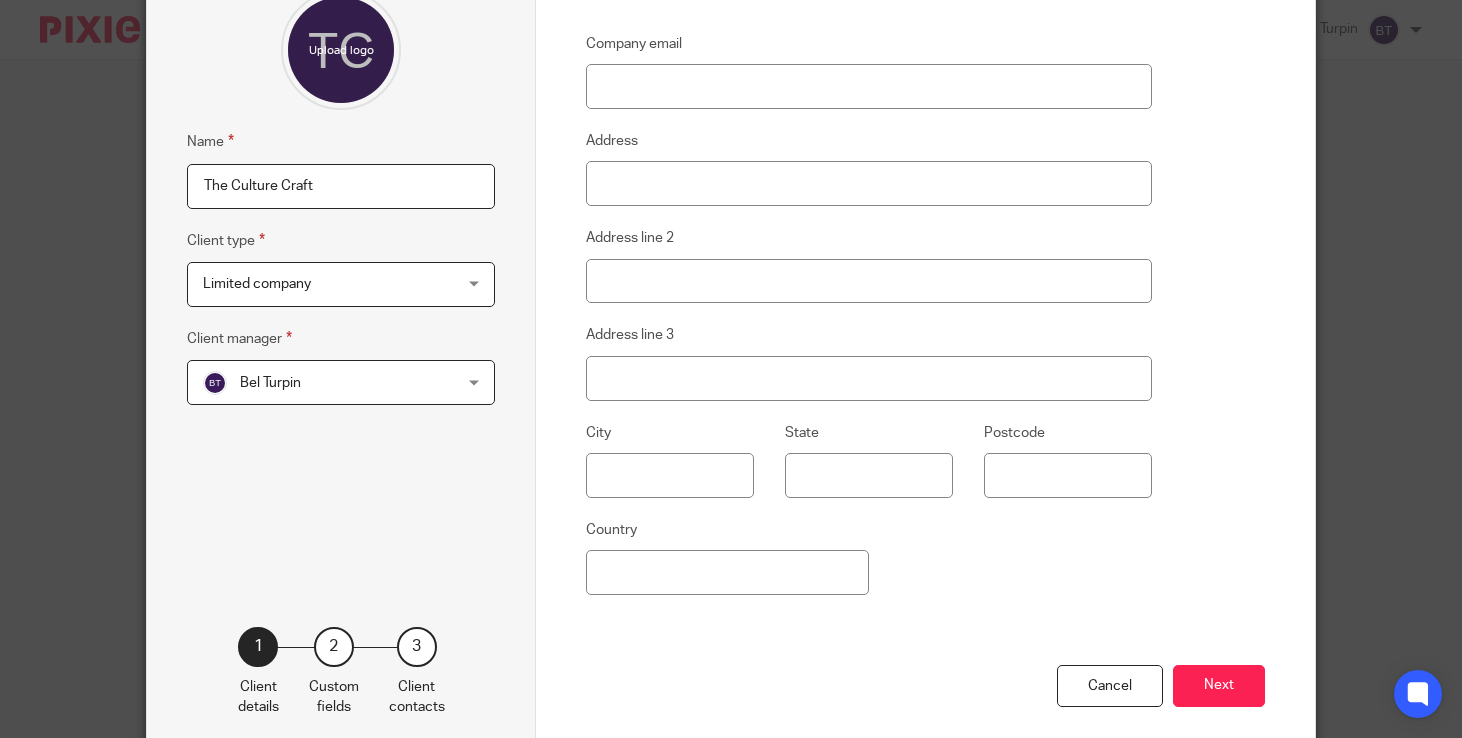 scroll, scrollTop: 138, scrollLeft: 0, axis: vertical 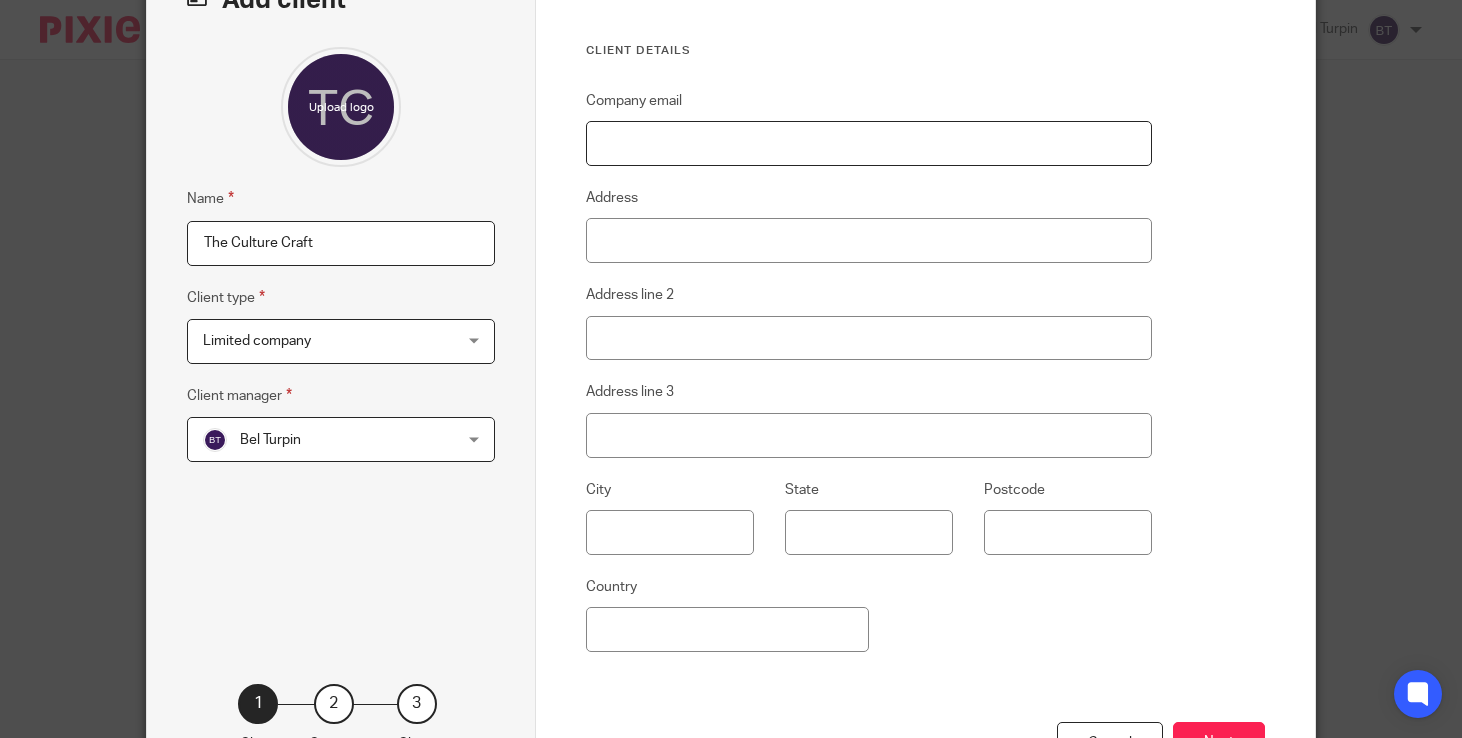 click on "Company email" at bounding box center (868, 143) 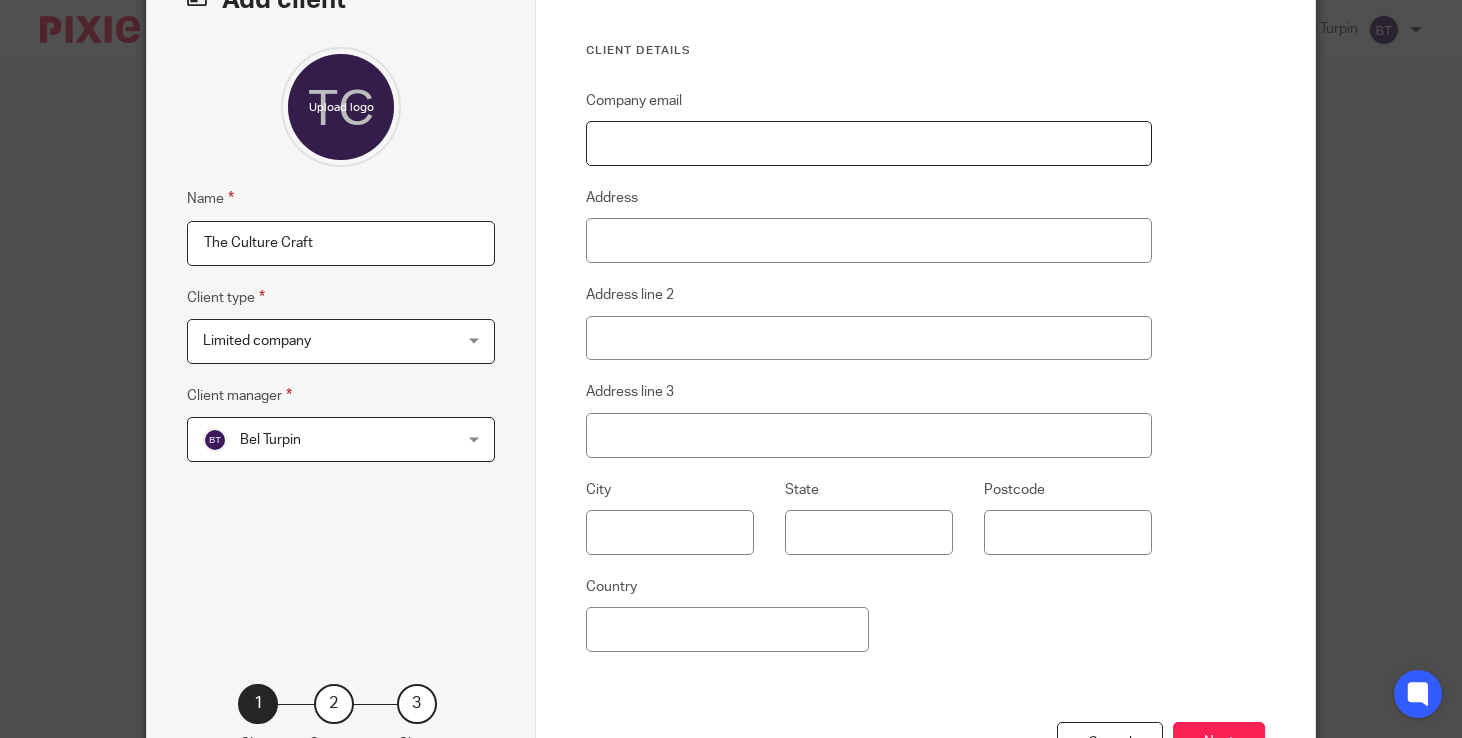 click on "Company email" at bounding box center (868, 143) 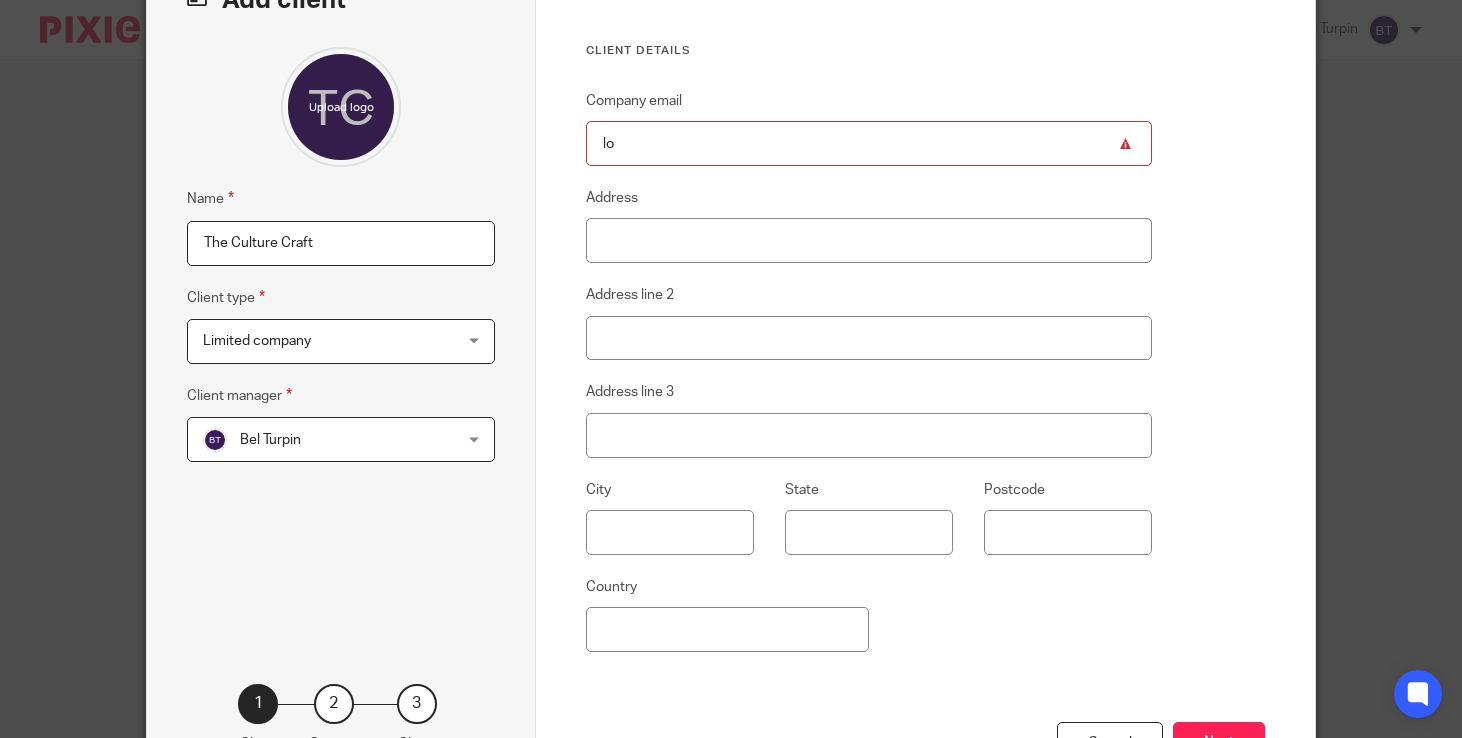 type on "l" 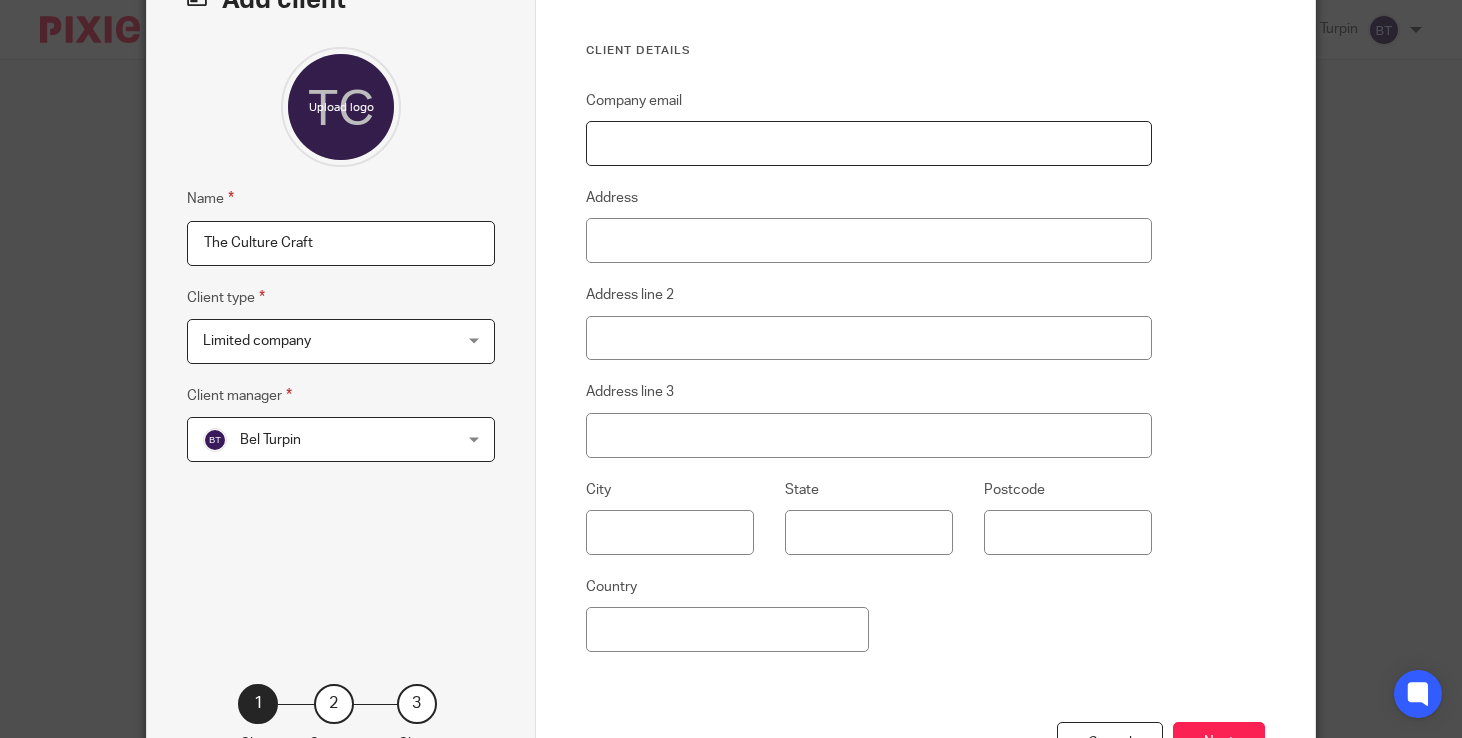 click on "Company email" at bounding box center (868, 143) 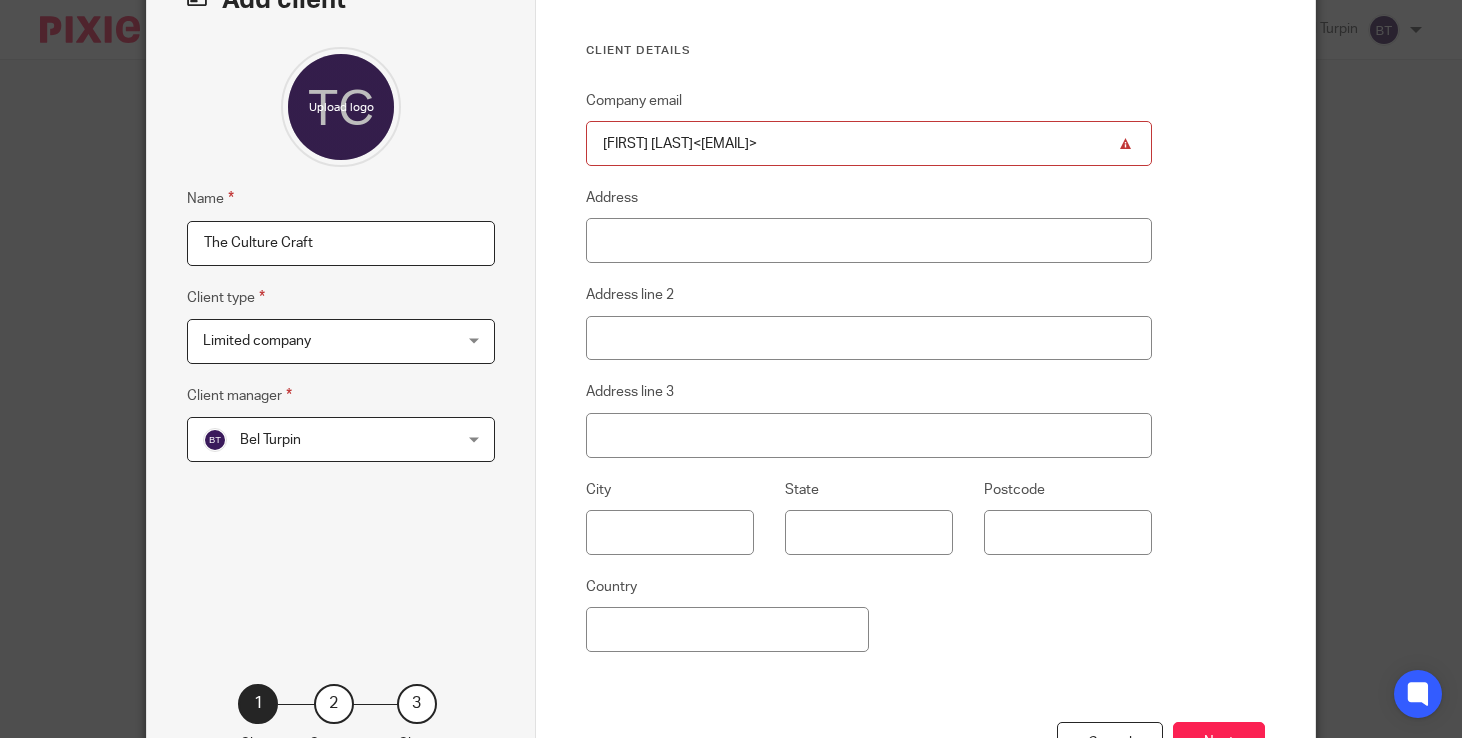 click on "Louise Matthews<louise.matthews@theculturecraft.co.uk" at bounding box center [868, 143] 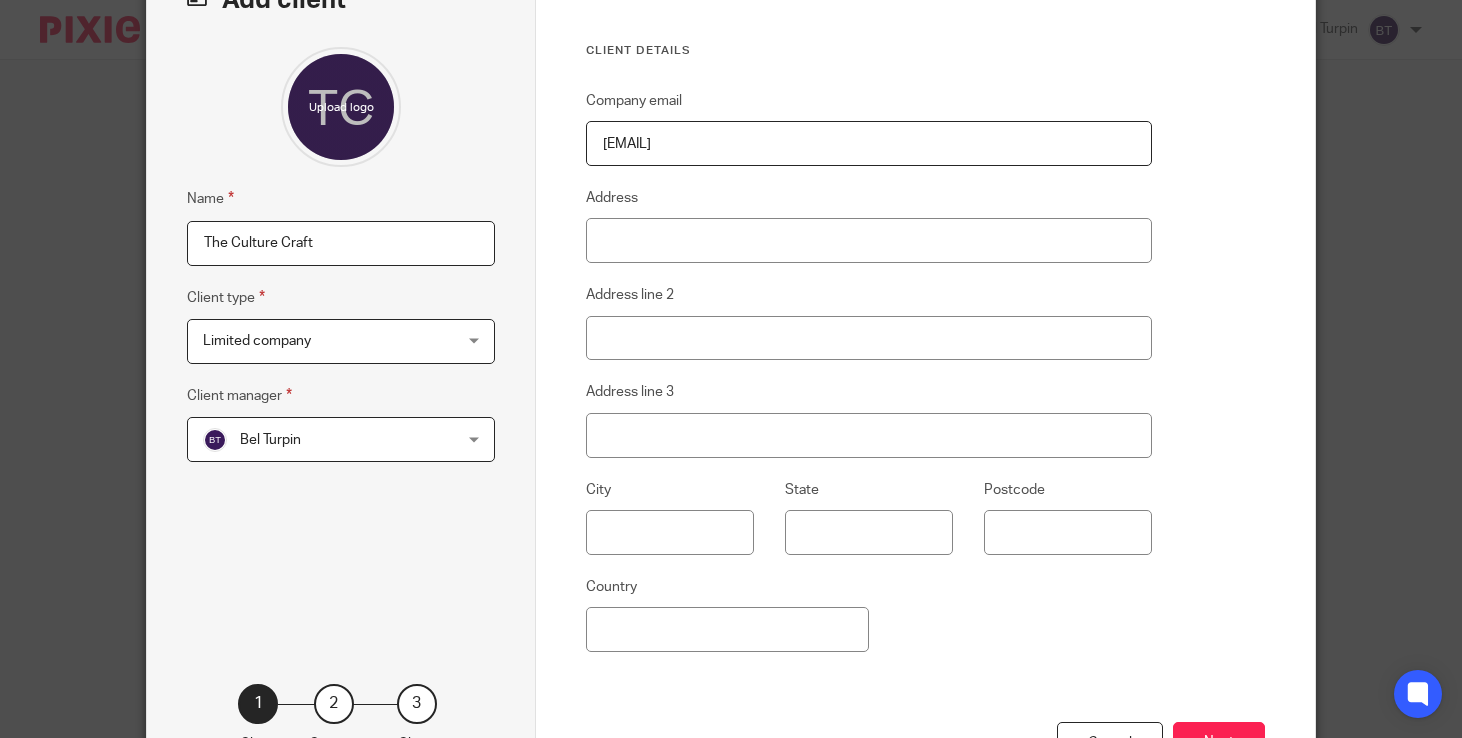type on "[EMAIL]" 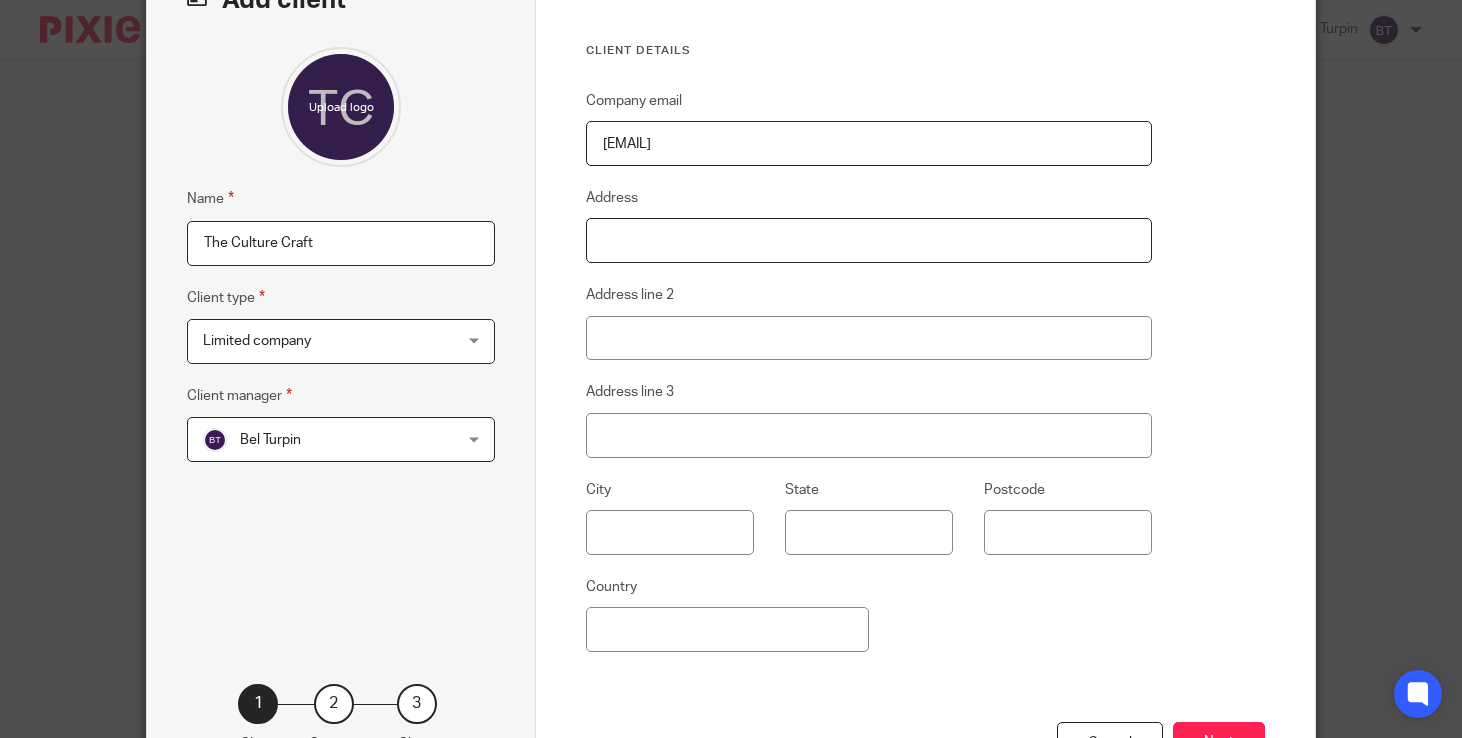 click on "Address" at bounding box center [868, 240] 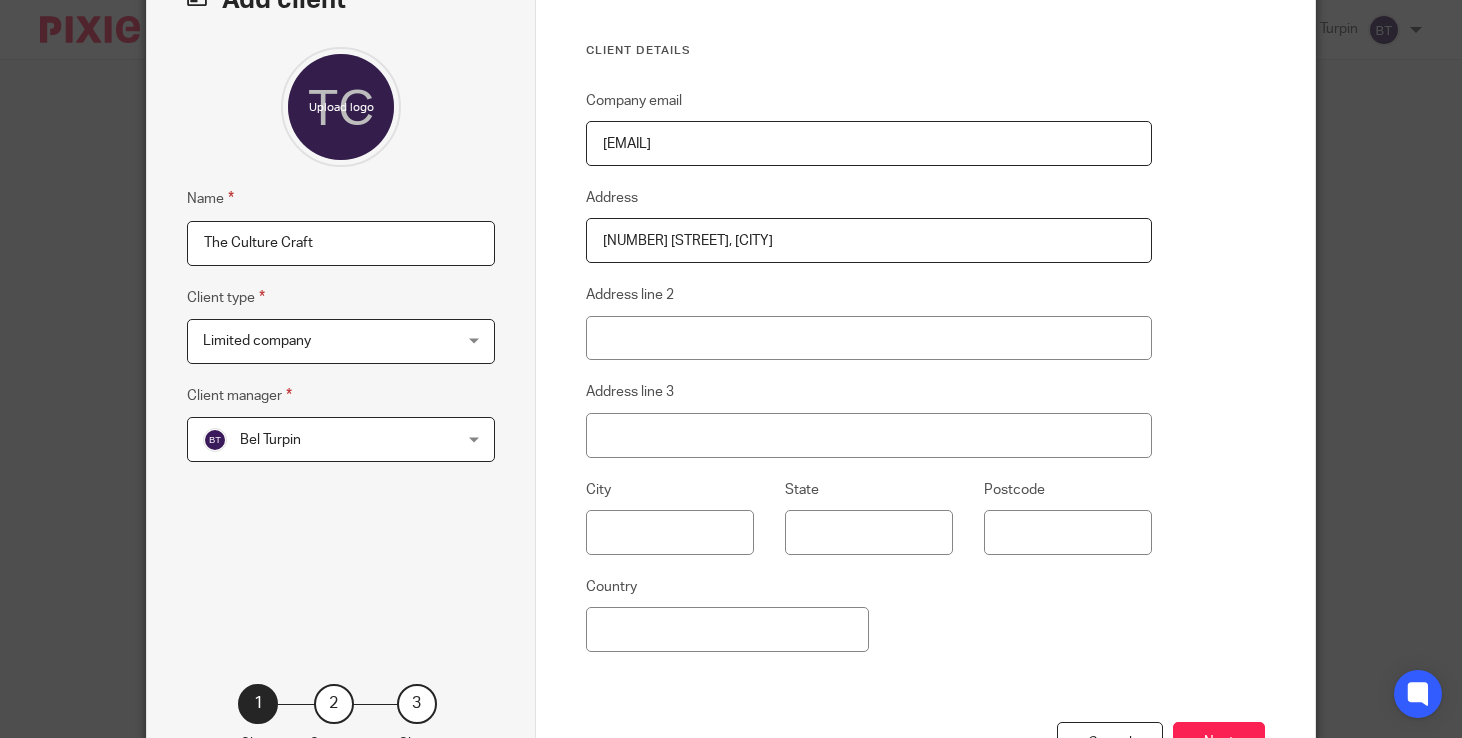 type on "Bartle House, 9 Oxford Court," 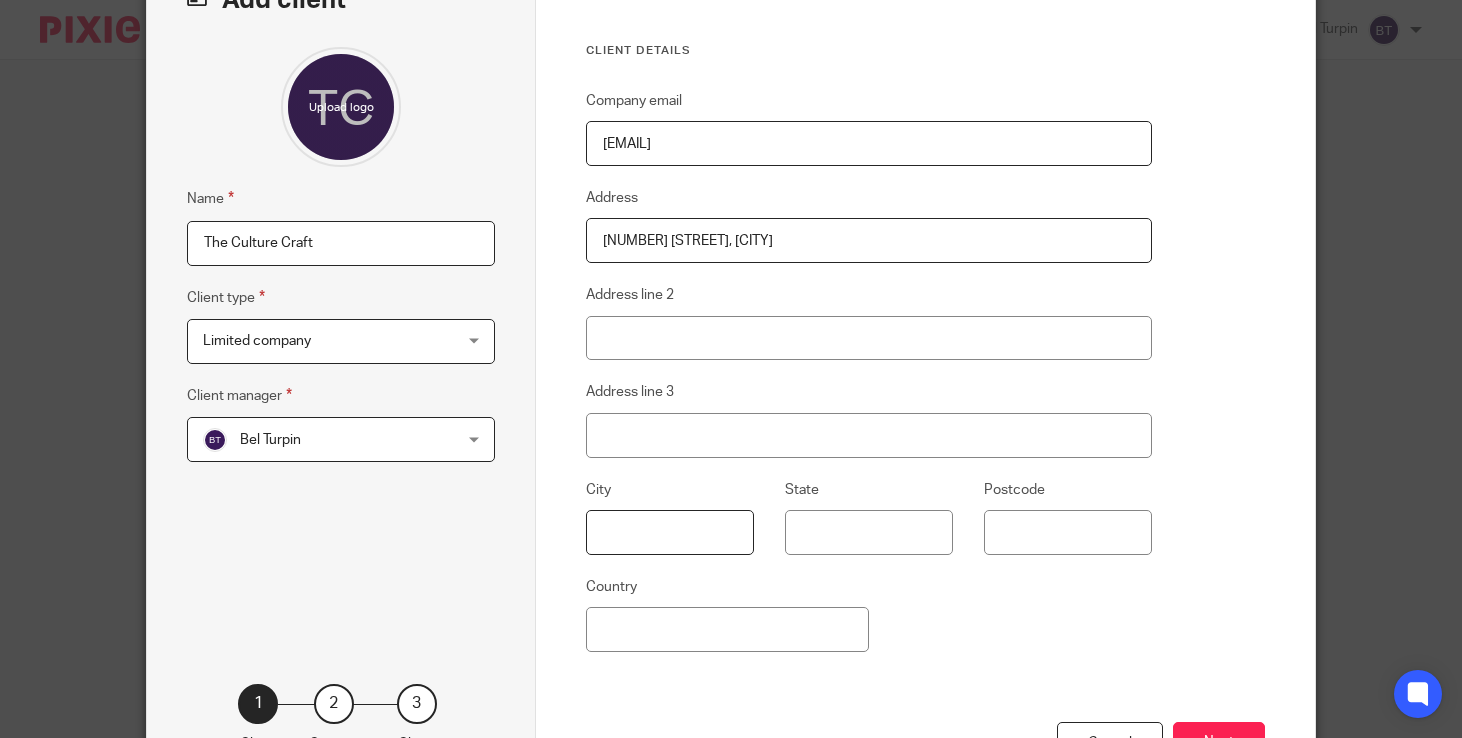 click at bounding box center (670, 532) 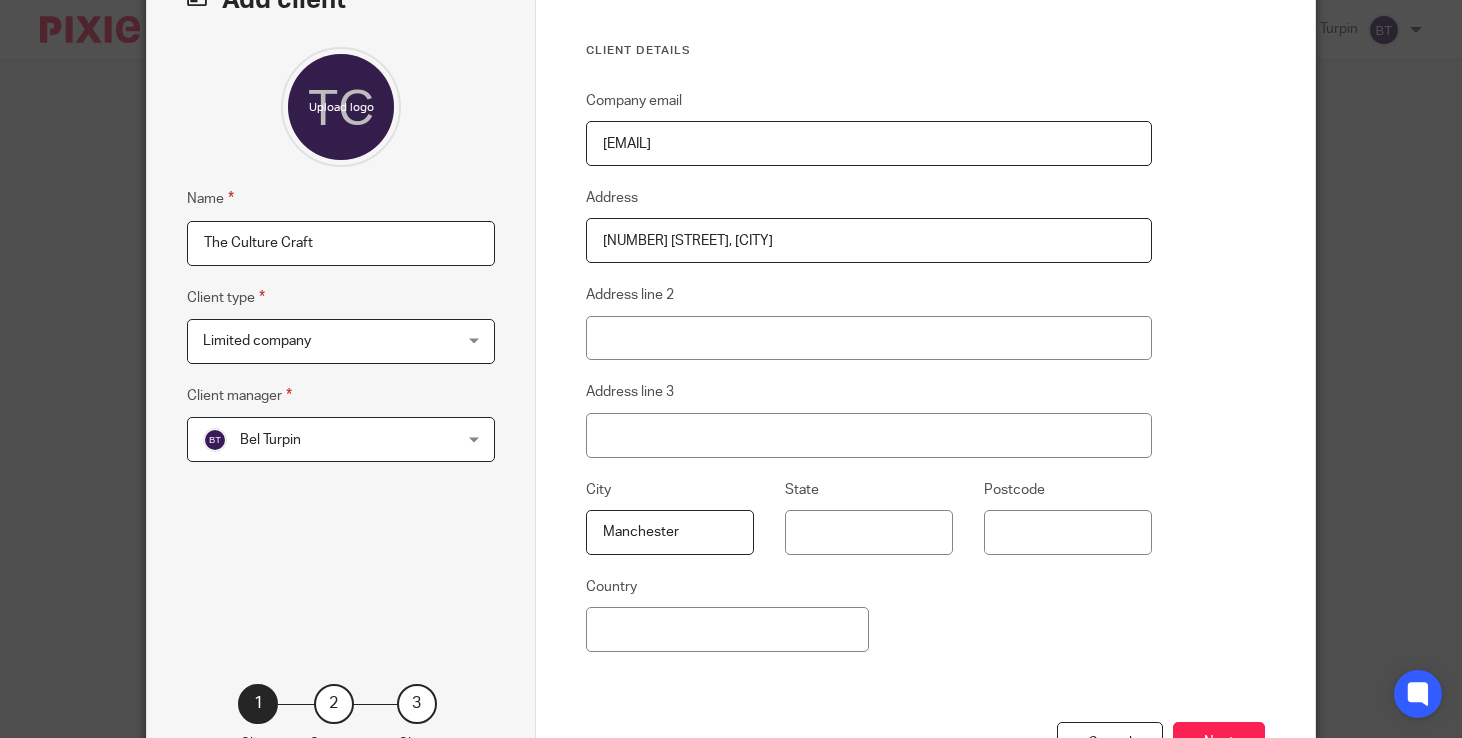 type on "Manchester" 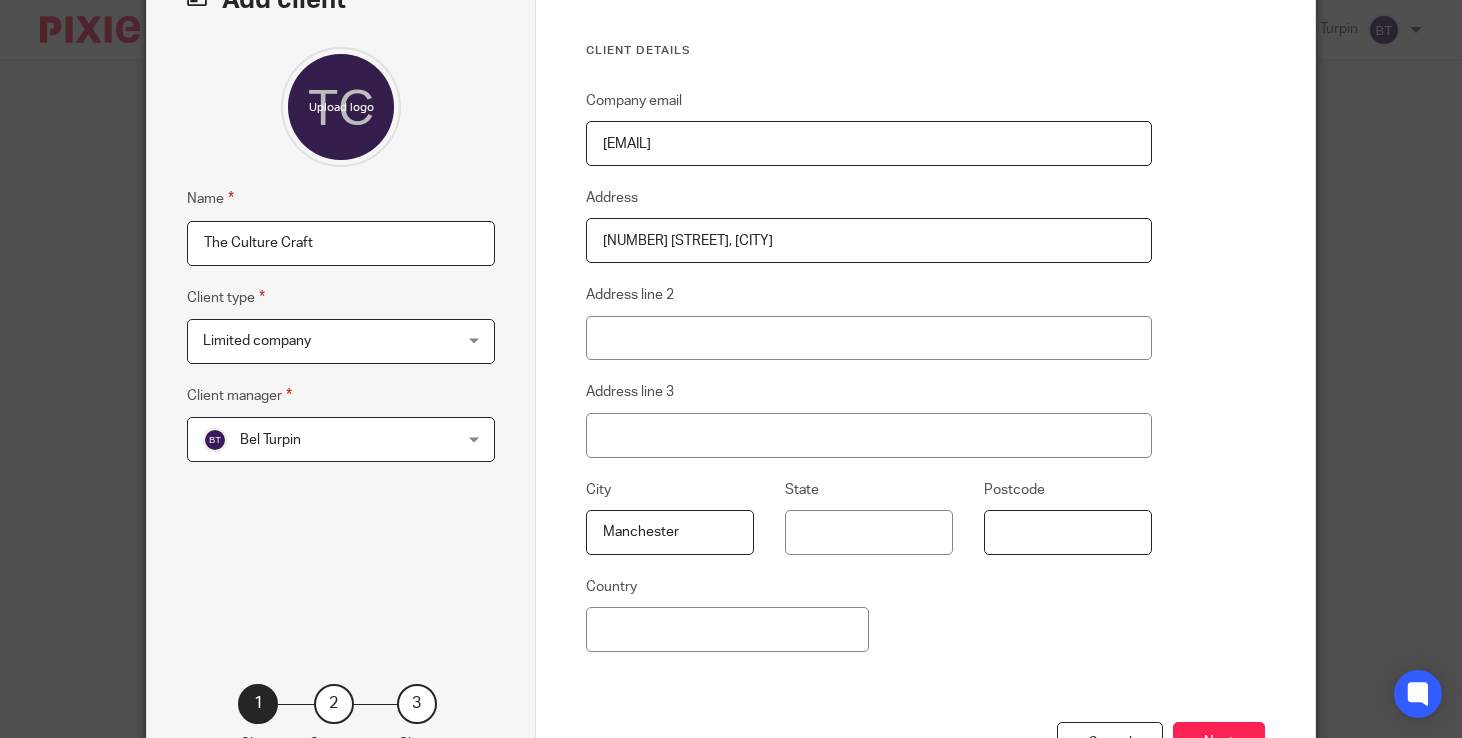 paste on "M2 3WQ" 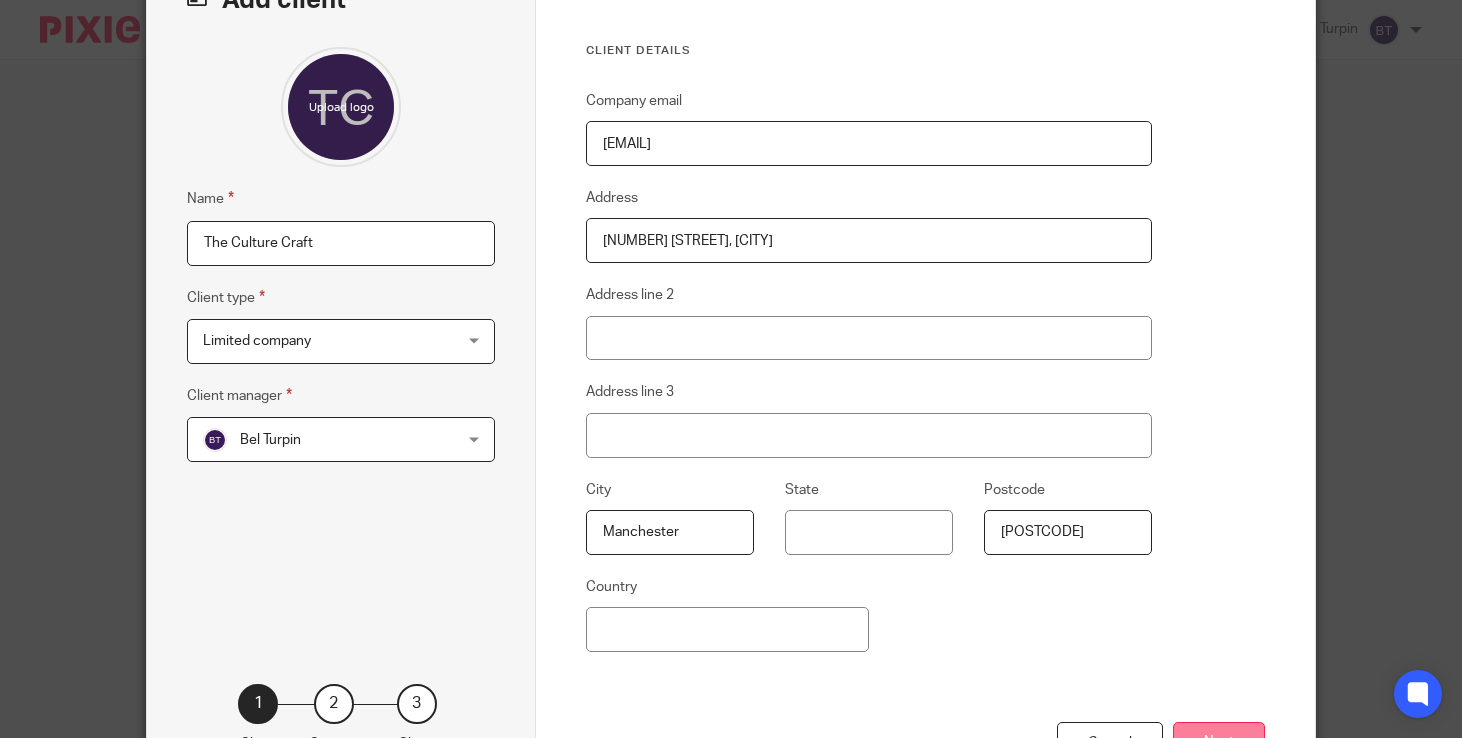type on "M2 3WQ" 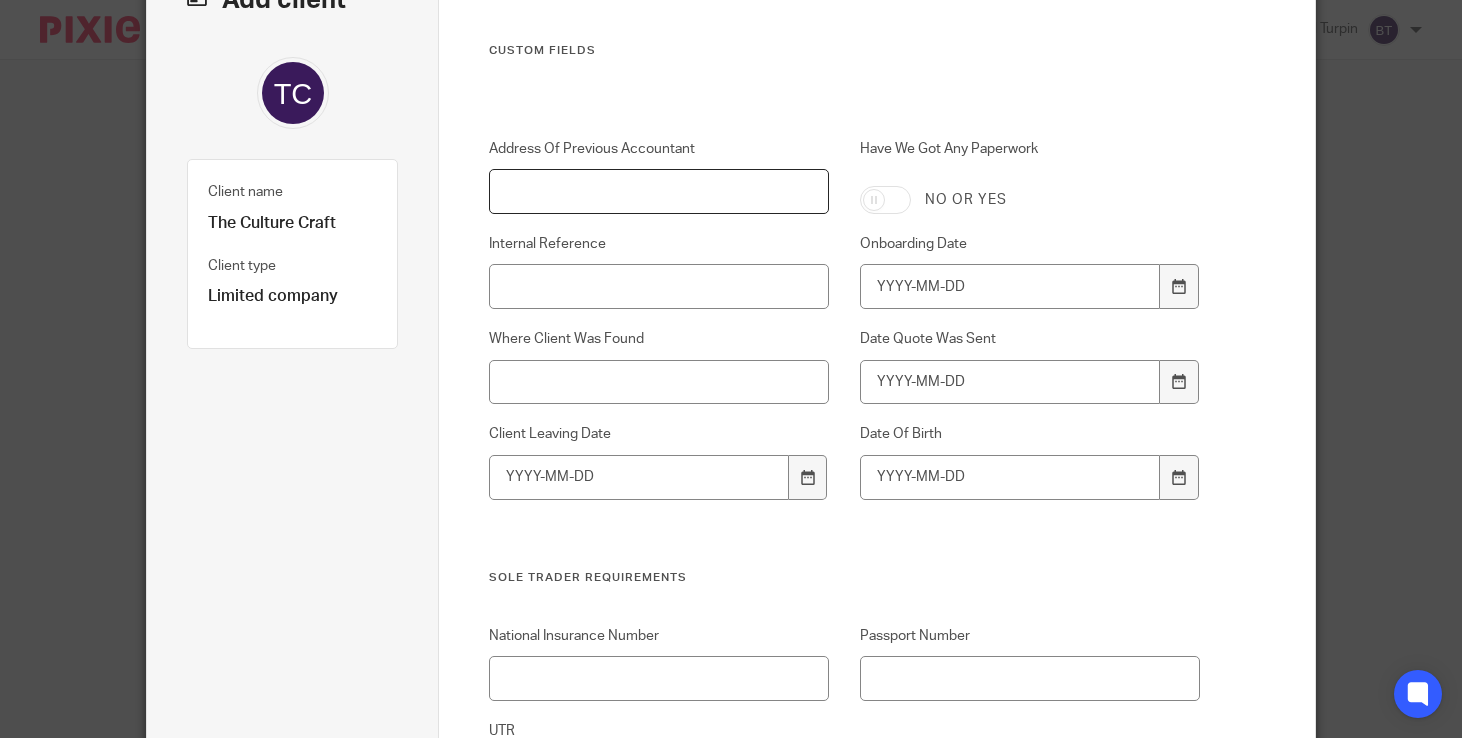 click on "Address Of Previous Accountant" at bounding box center [659, 191] 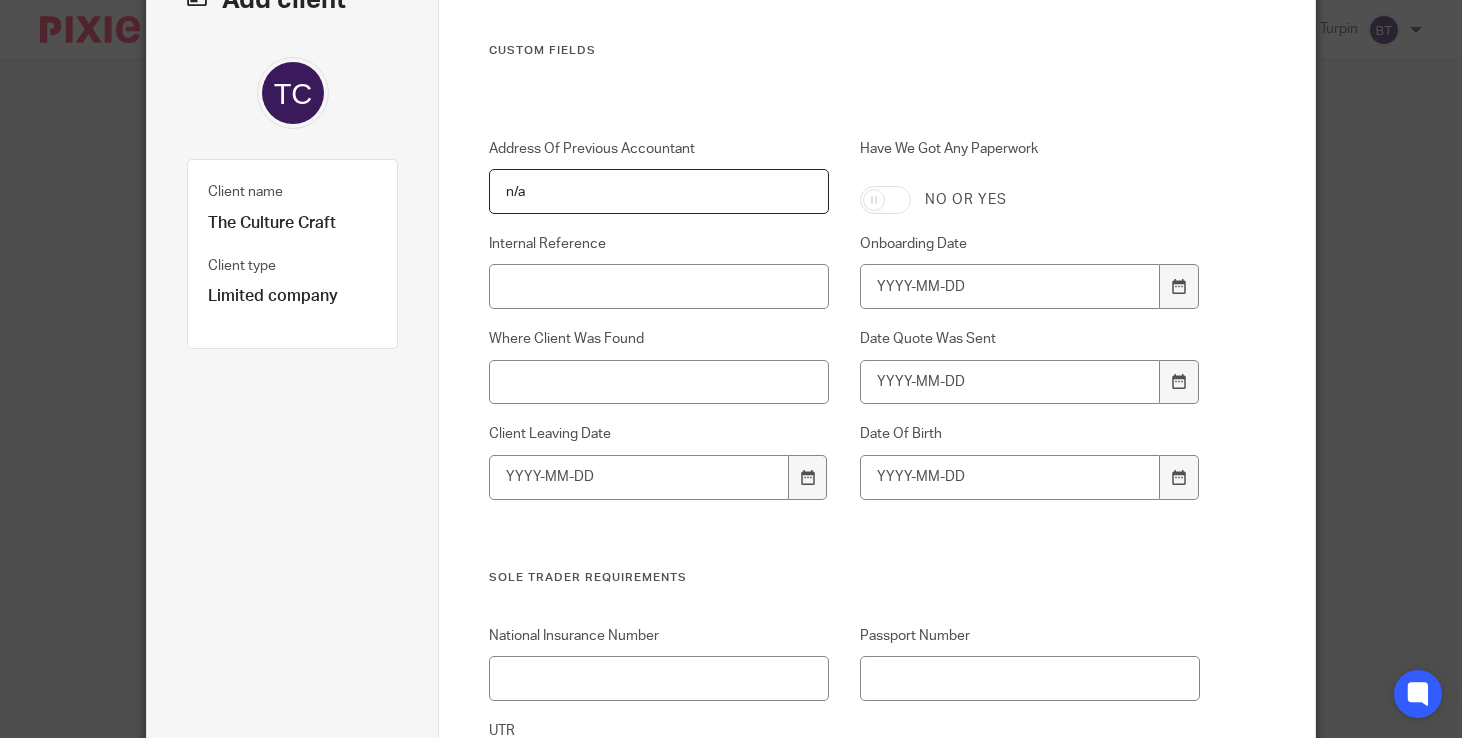 type on "n/a" 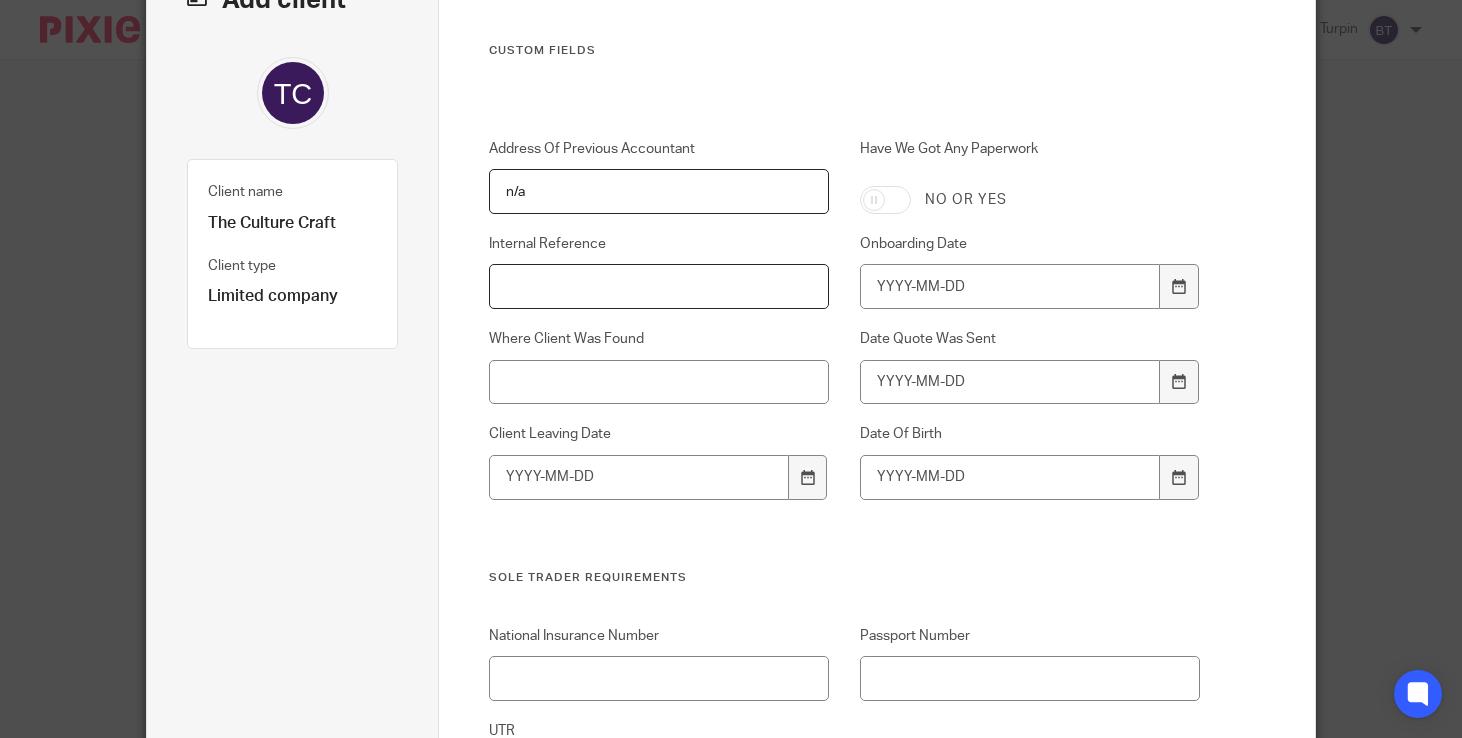 click on "Internal Reference" at bounding box center (659, 286) 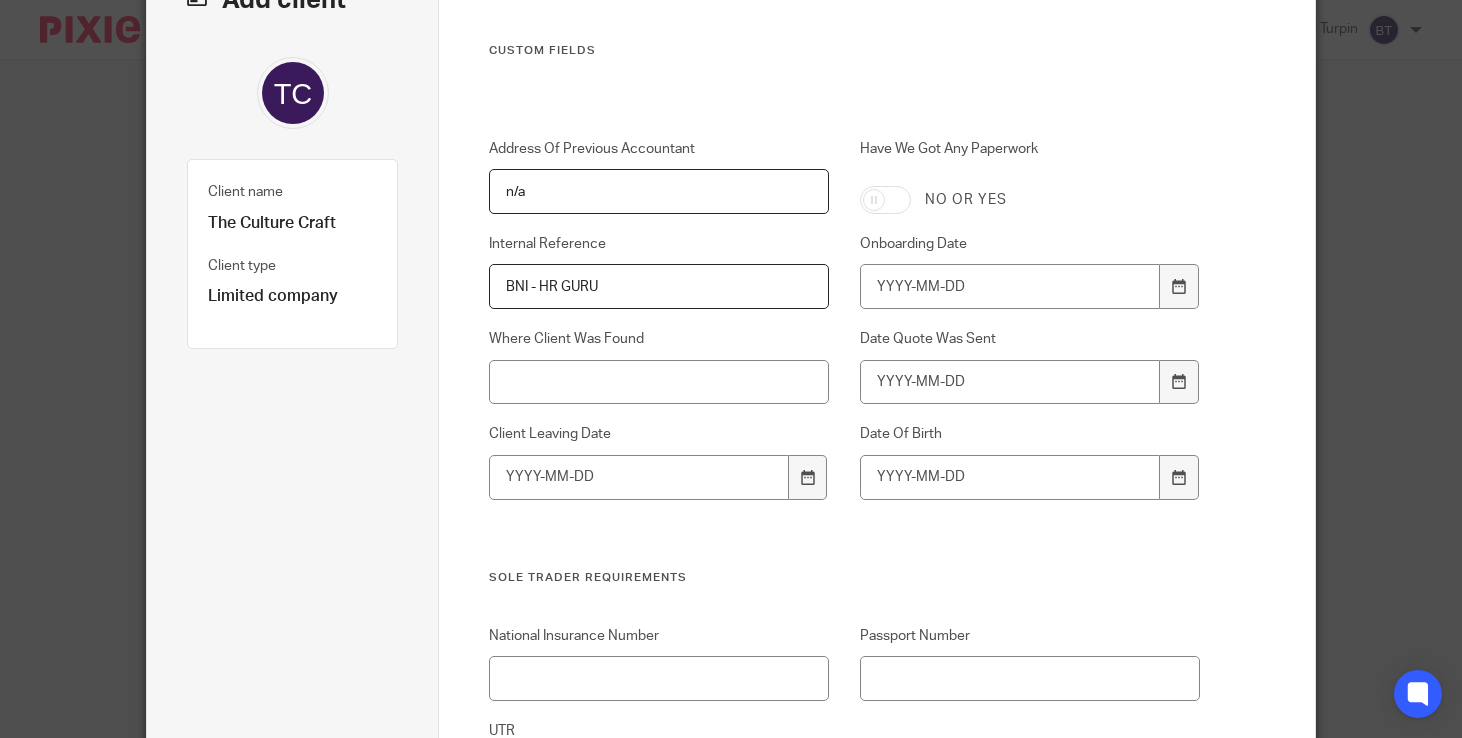 drag, startPoint x: 625, startPoint y: 281, endPoint x: 453, endPoint y: 285, distance: 172.04651 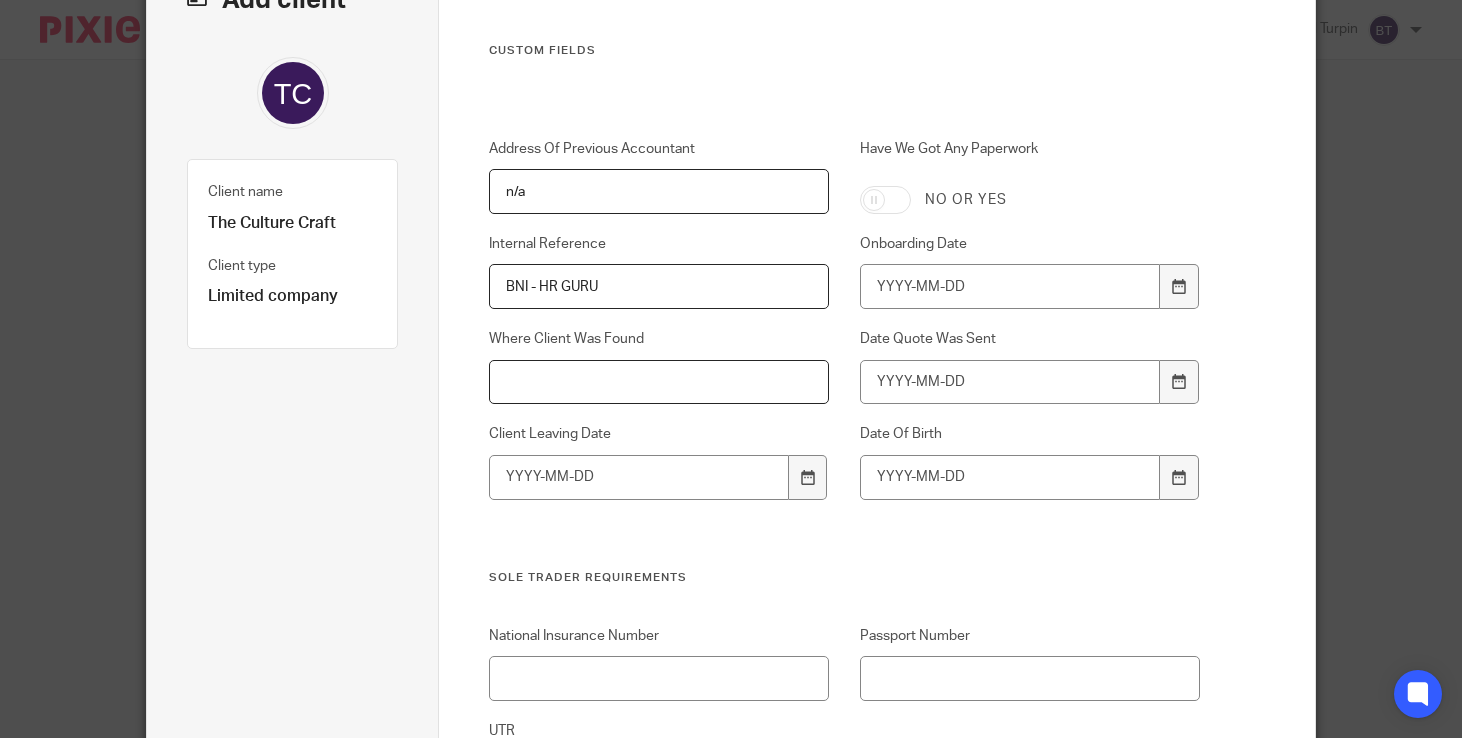 click on "Where Client Was Found" at bounding box center (659, 382) 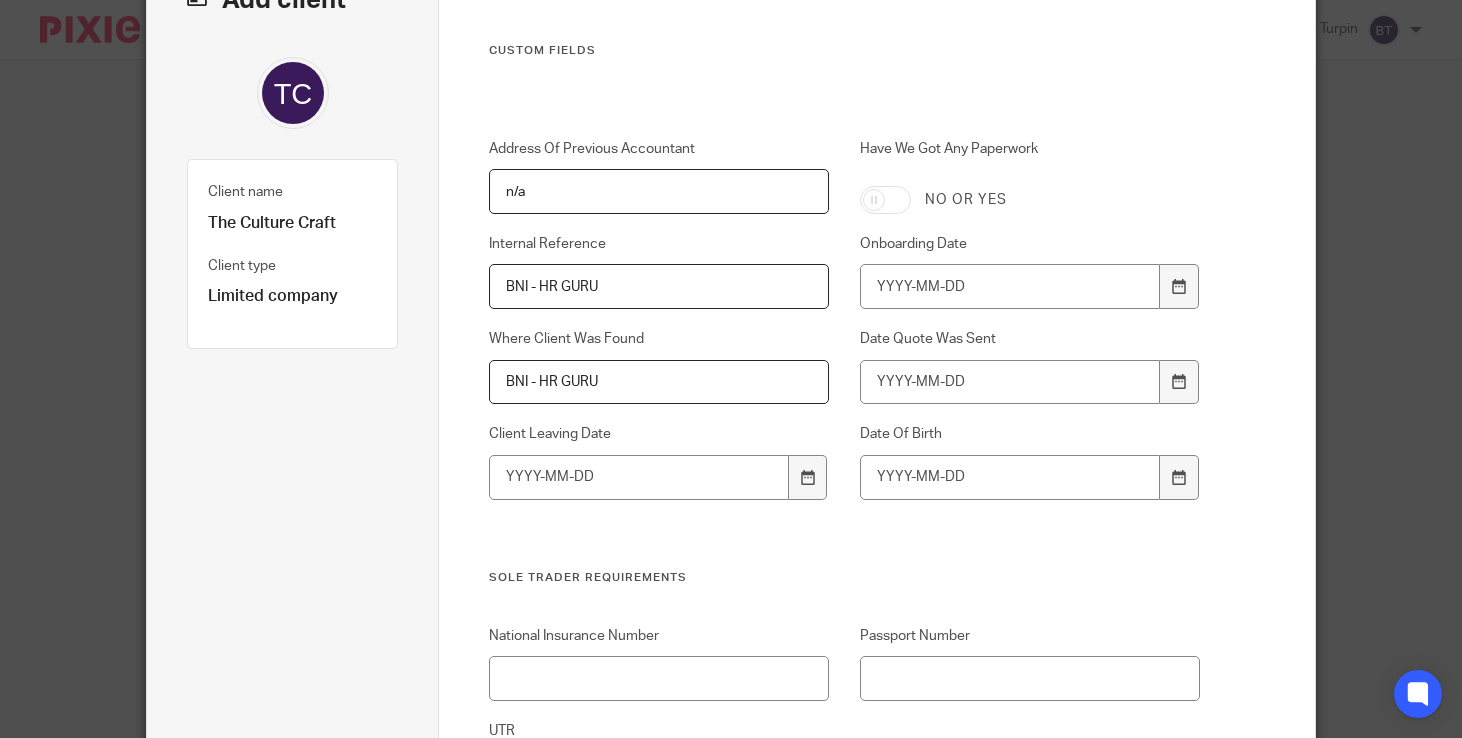 type on "BNI - HR GURU" 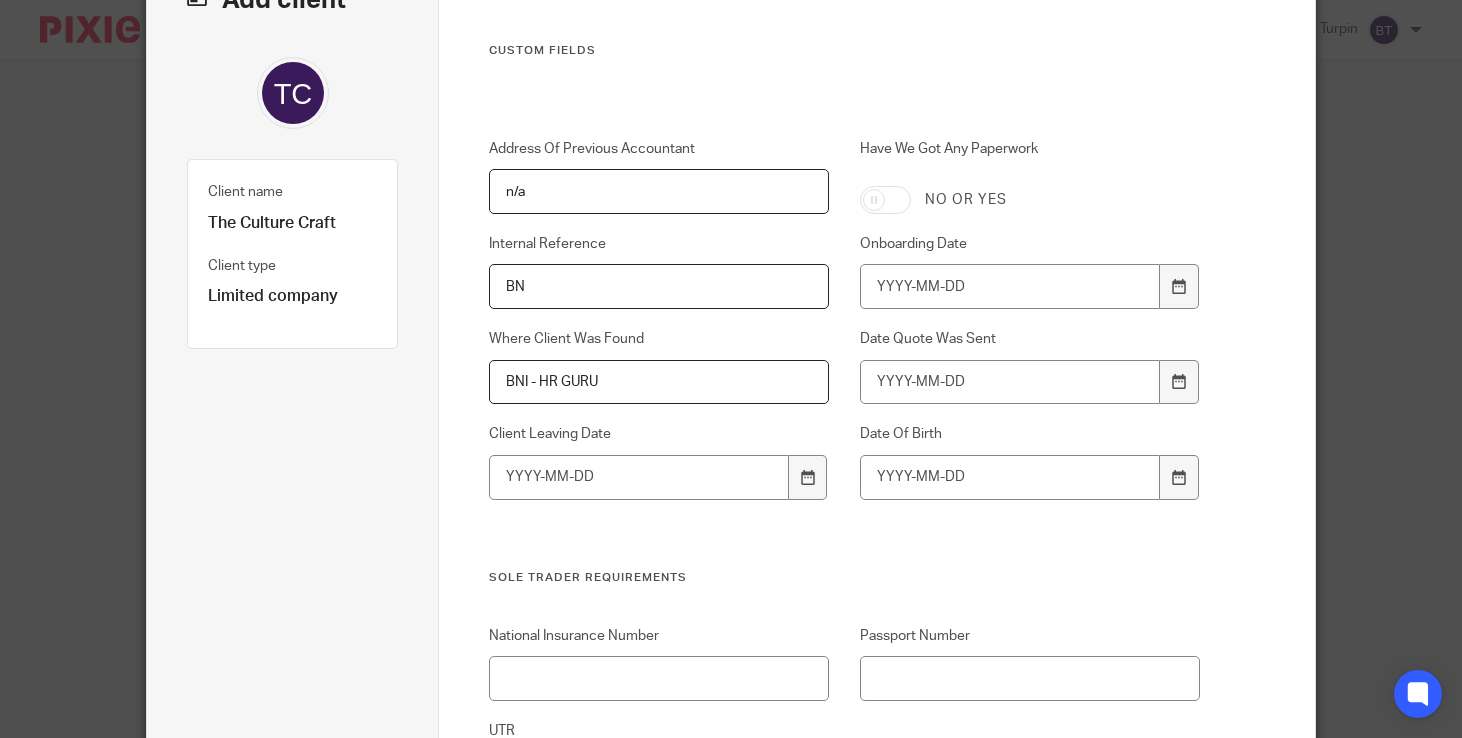 type on "B" 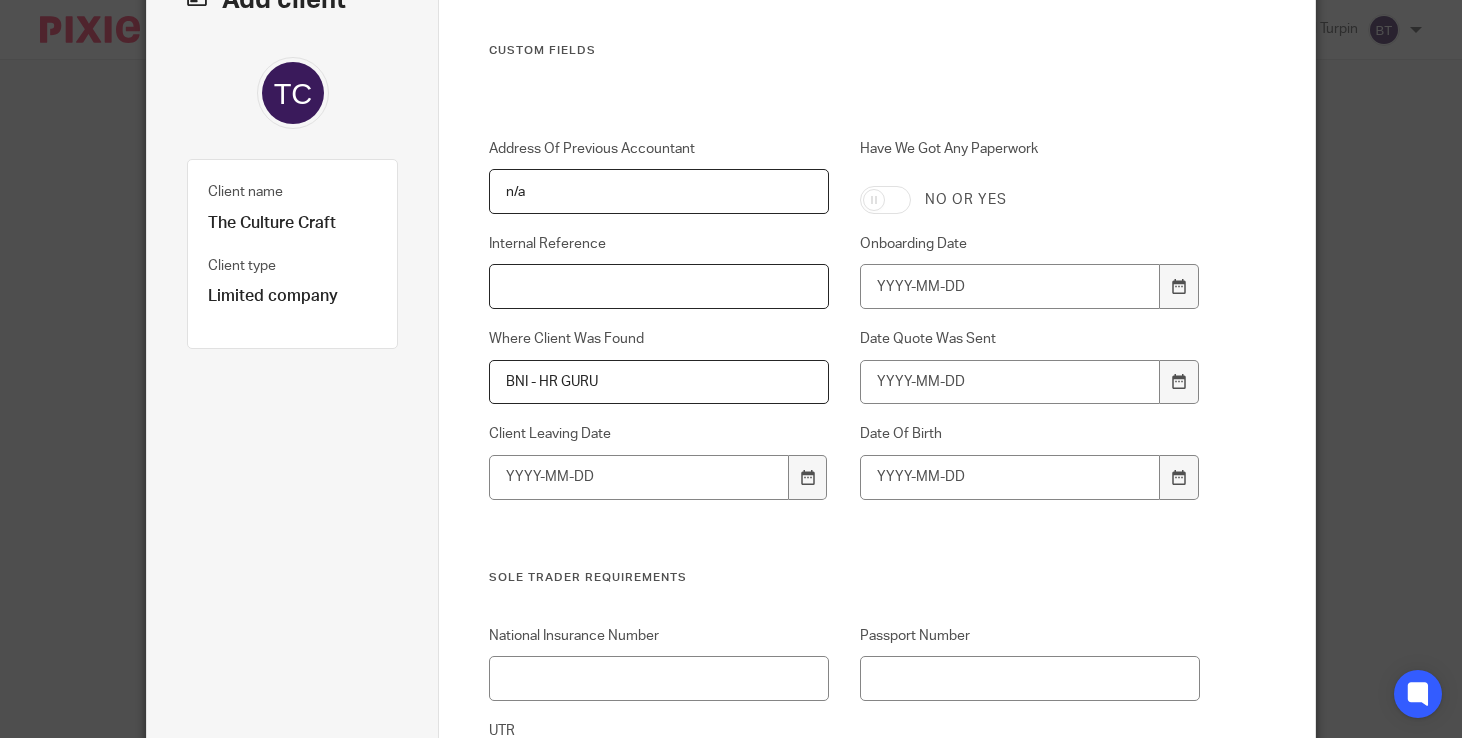 type 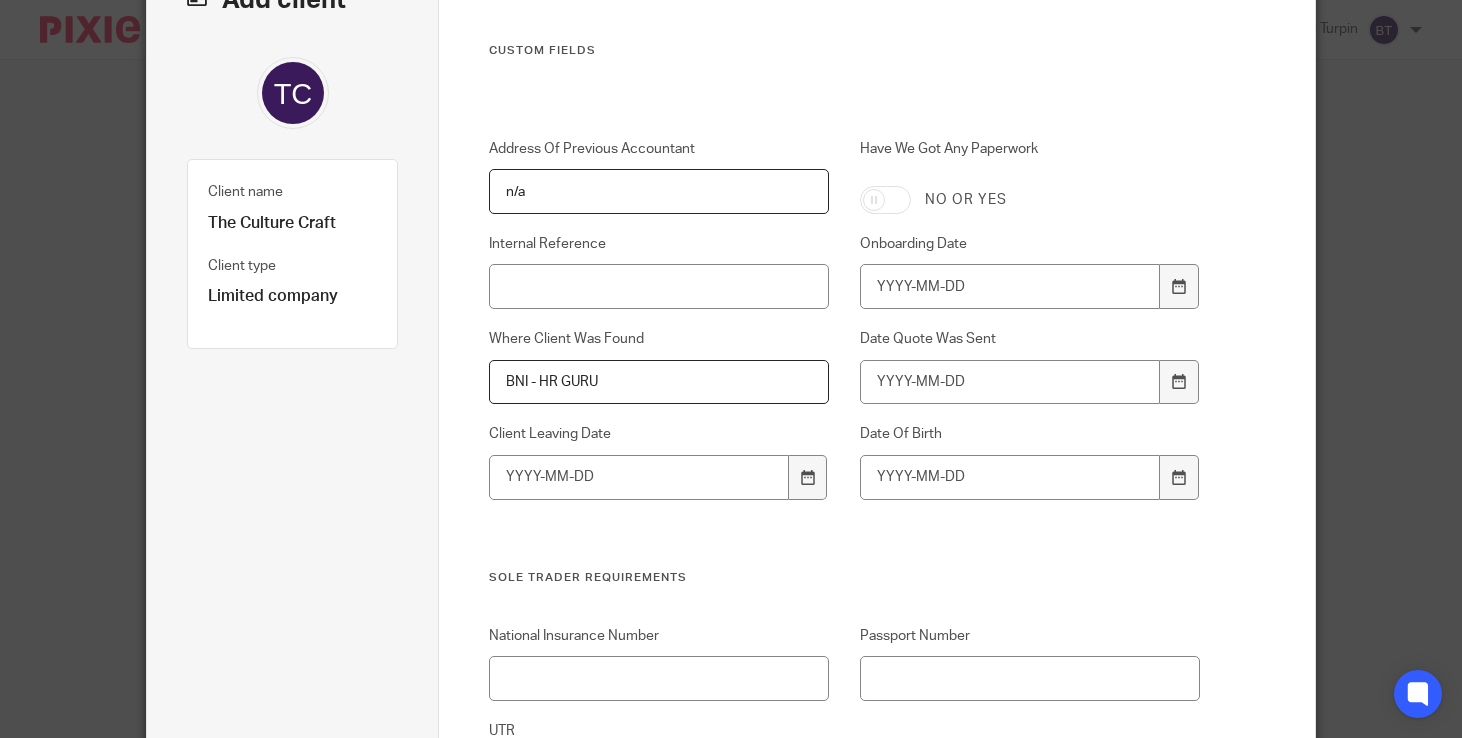 click on "Sole Trader Requirements" at bounding box center [844, 578] 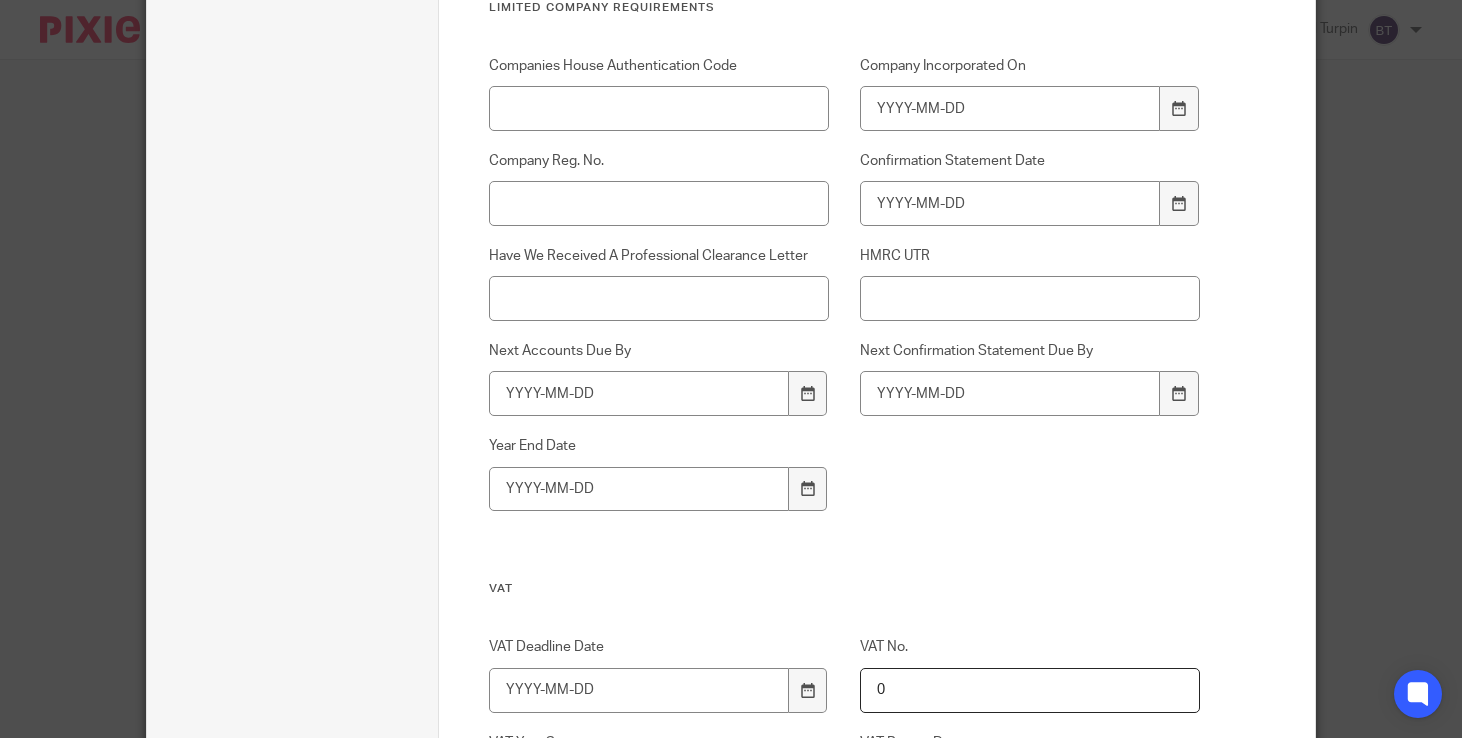 scroll, scrollTop: 1018, scrollLeft: 0, axis: vertical 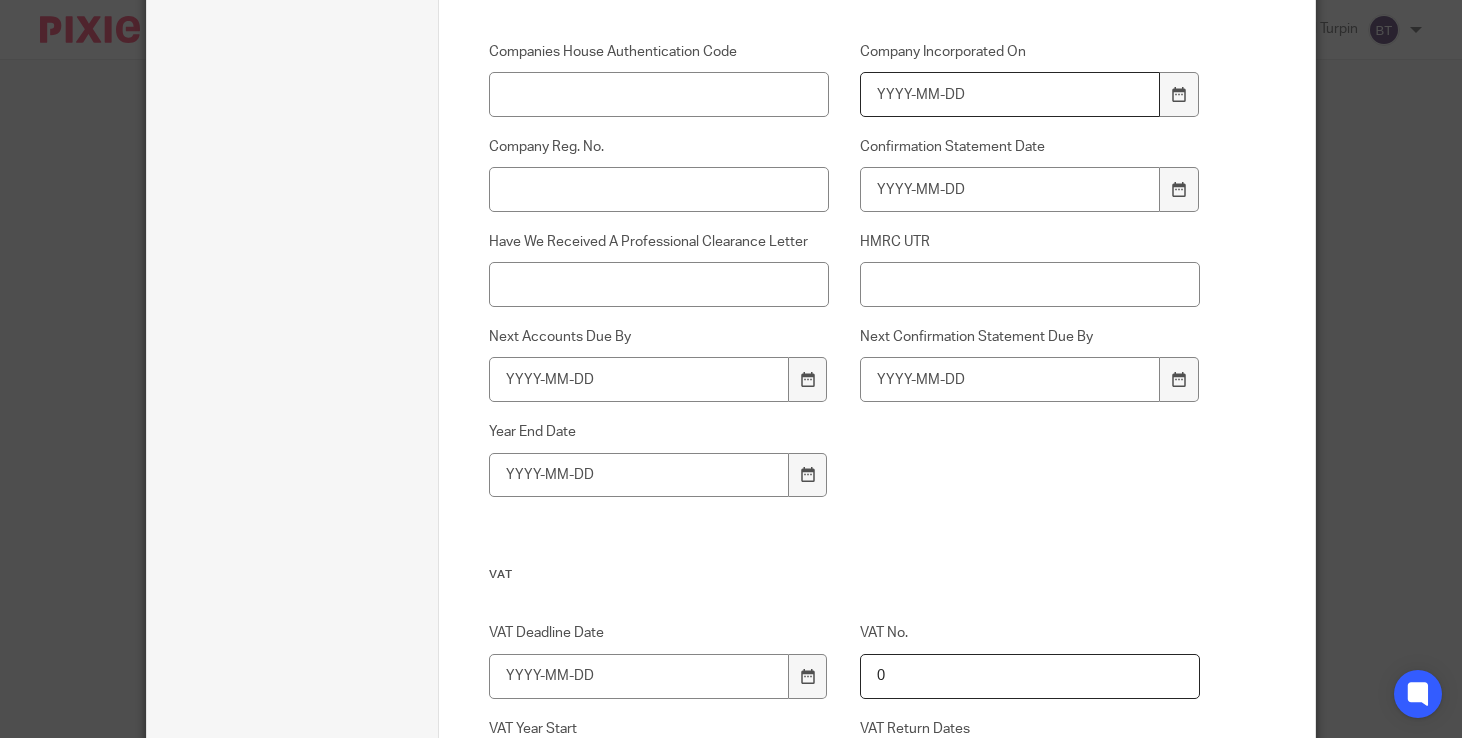 click on "Company Incorporated On" at bounding box center [1010, 94] 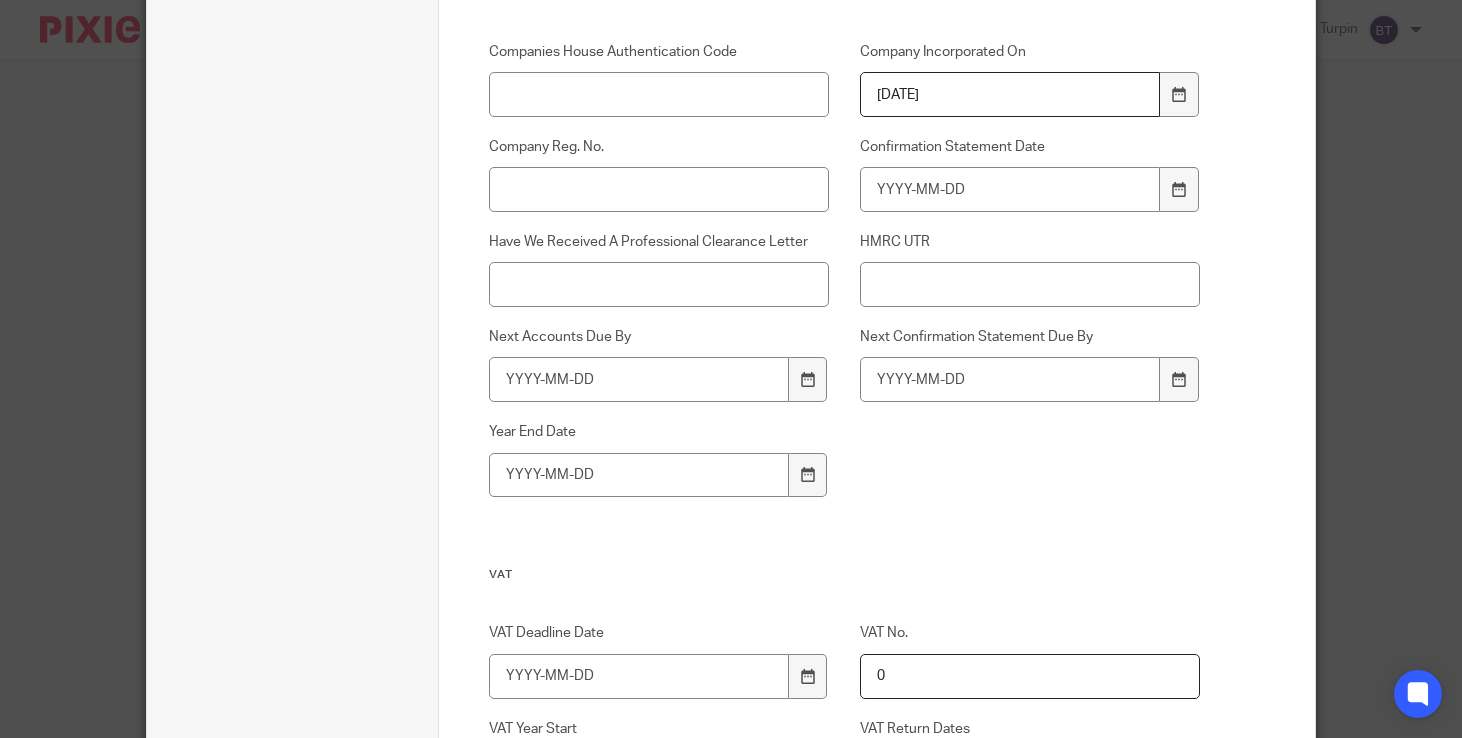 type on "2025-01-15" 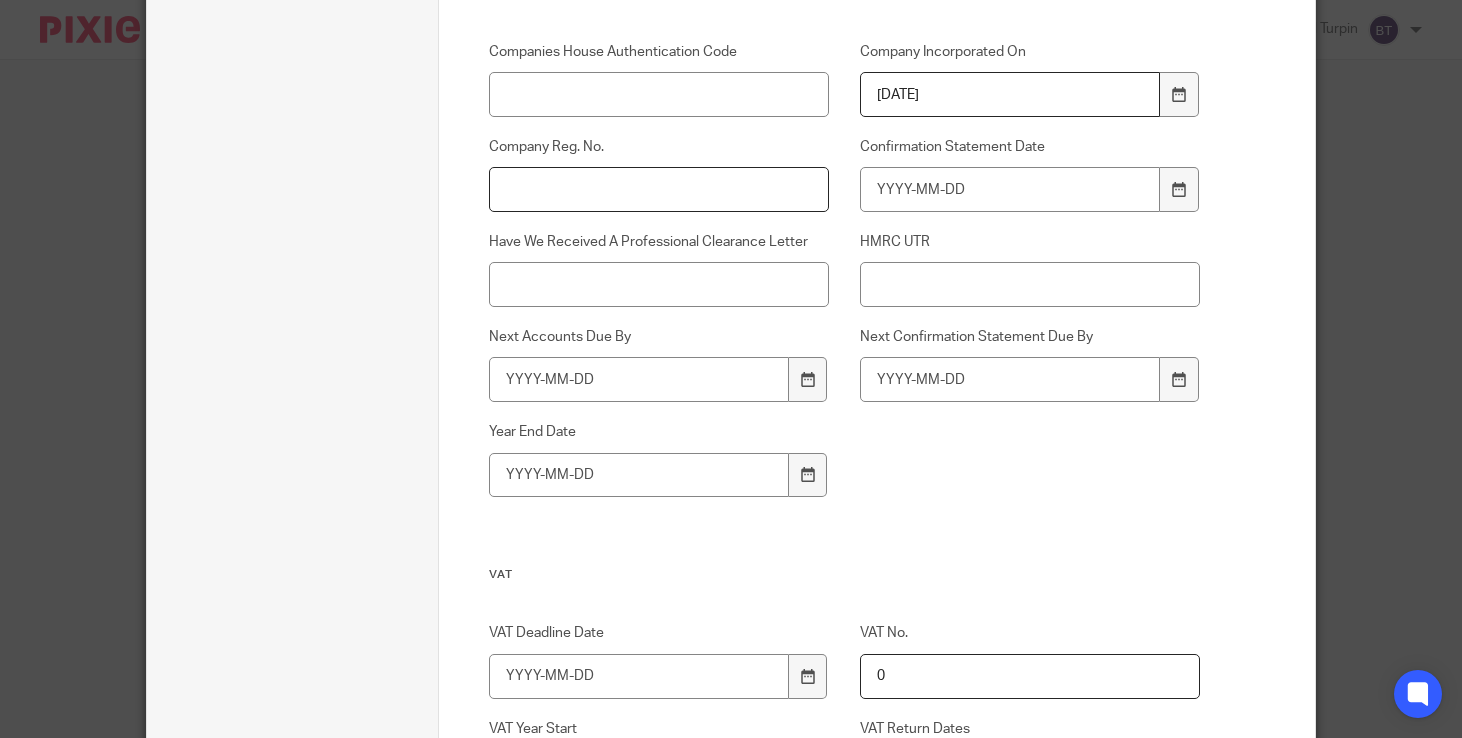 click on "Company Reg. No." at bounding box center (659, 189) 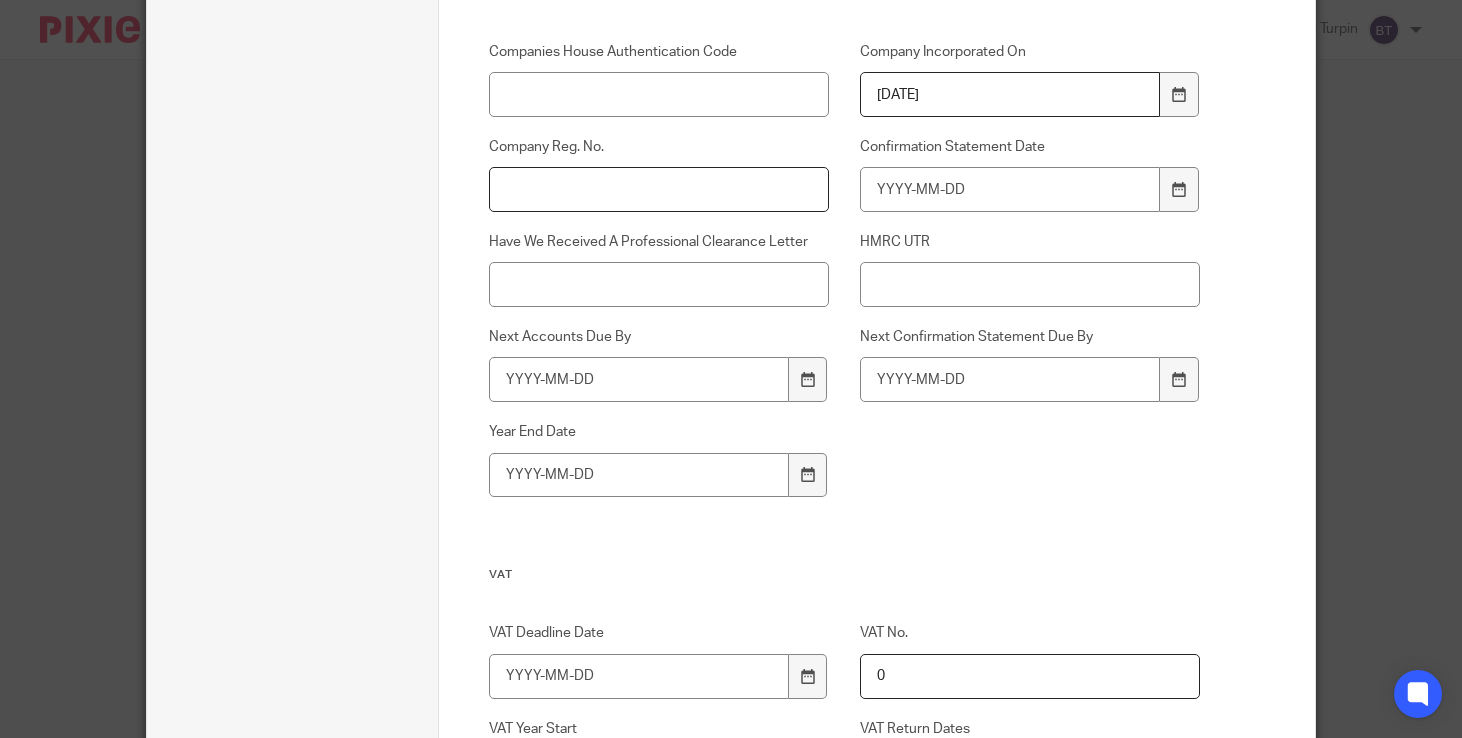 click on "Company Reg. No." at bounding box center (659, 189) 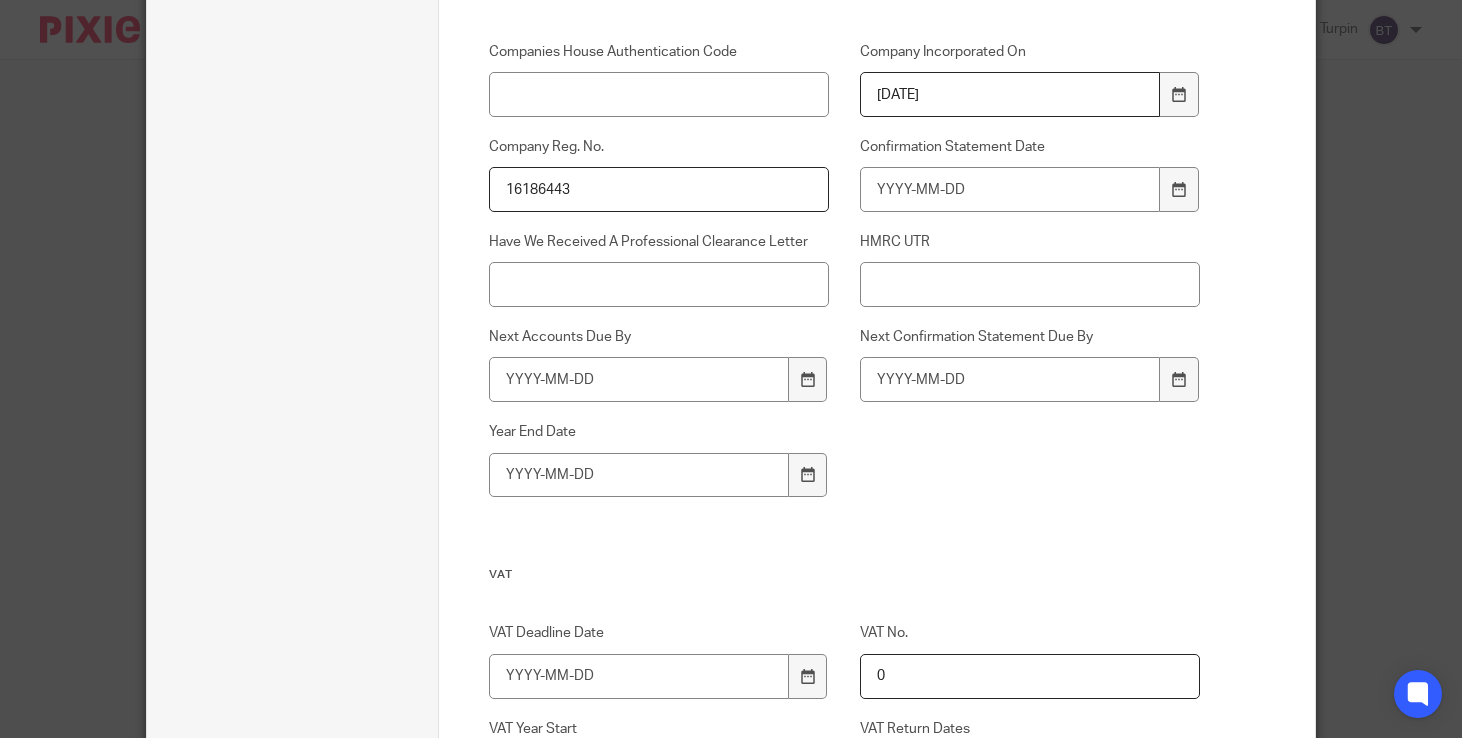 type on "16186443" 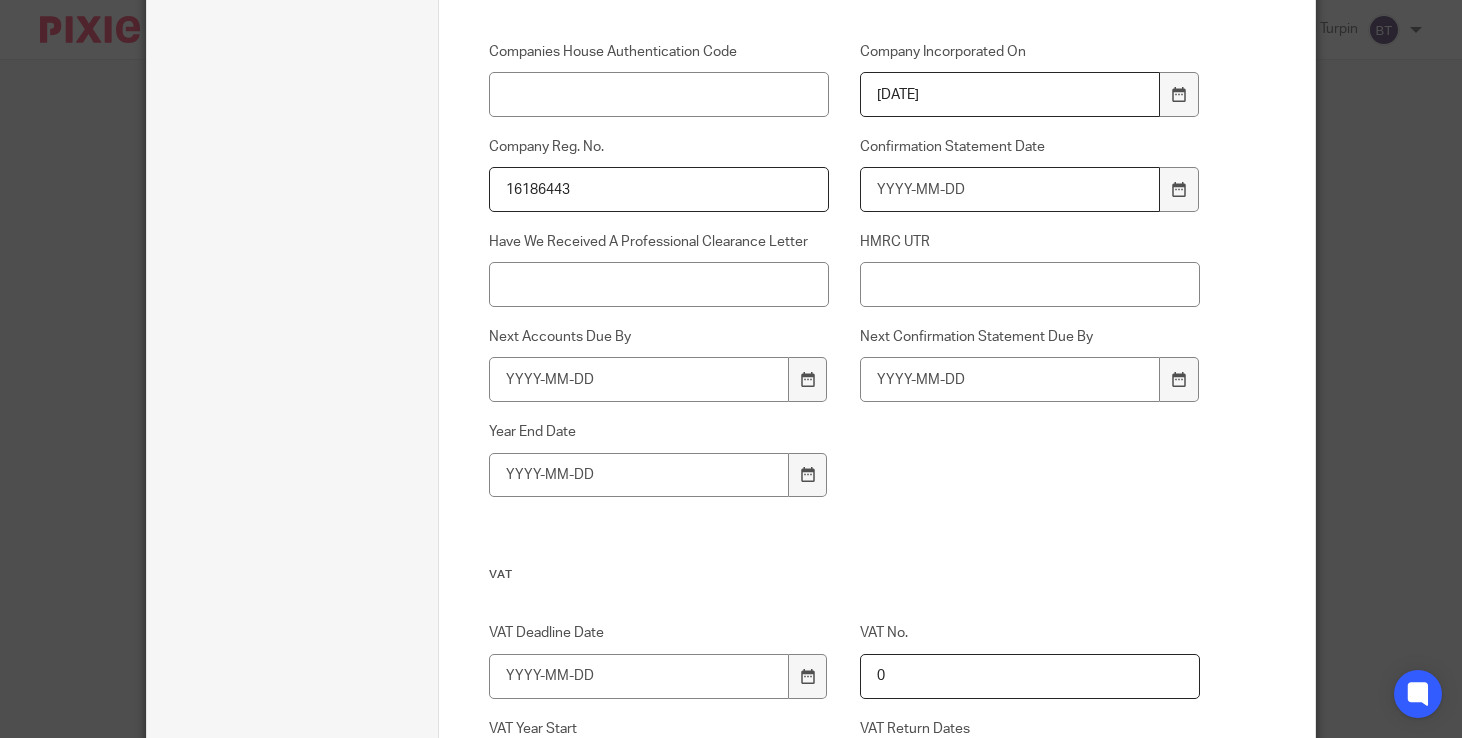 click on "Confirmation Statement Date" at bounding box center [1010, 189] 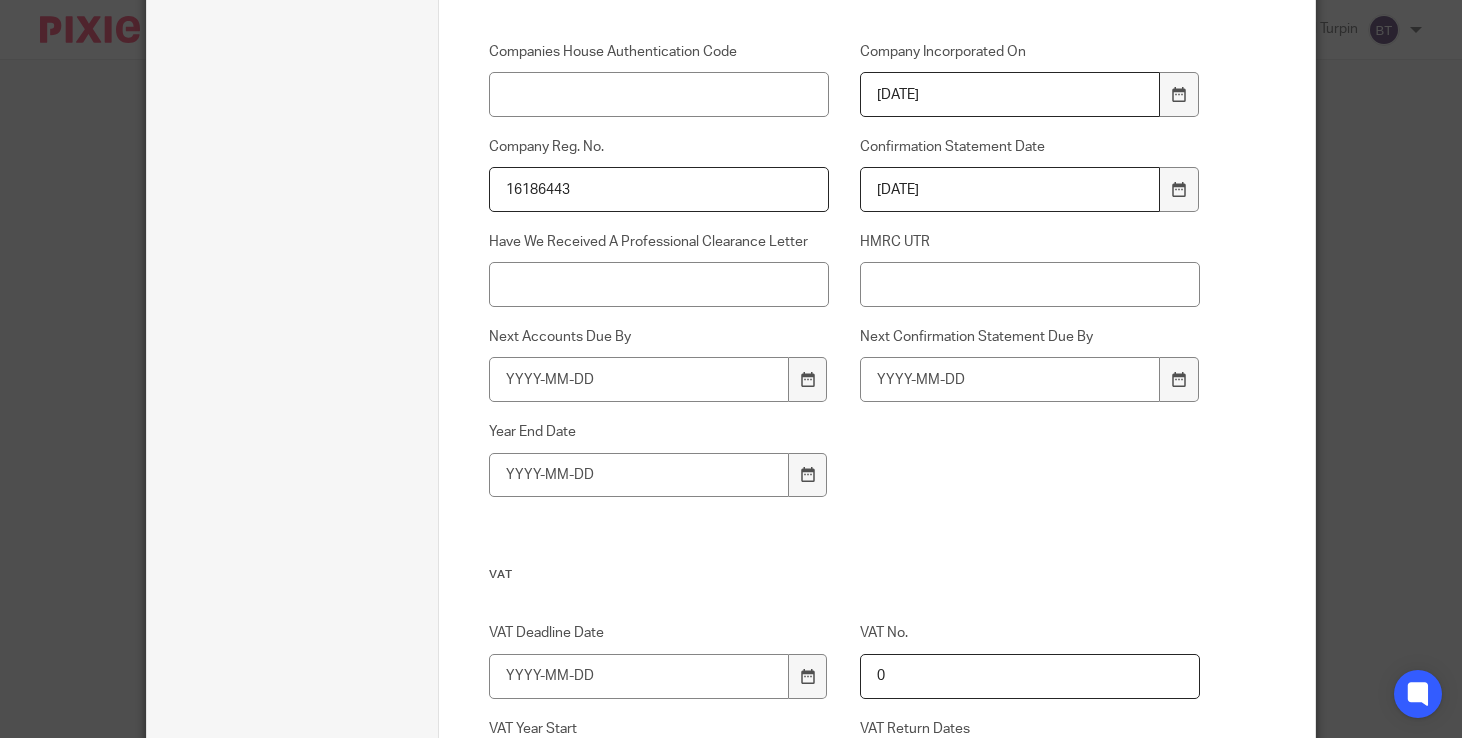 type on "2026-01-14" 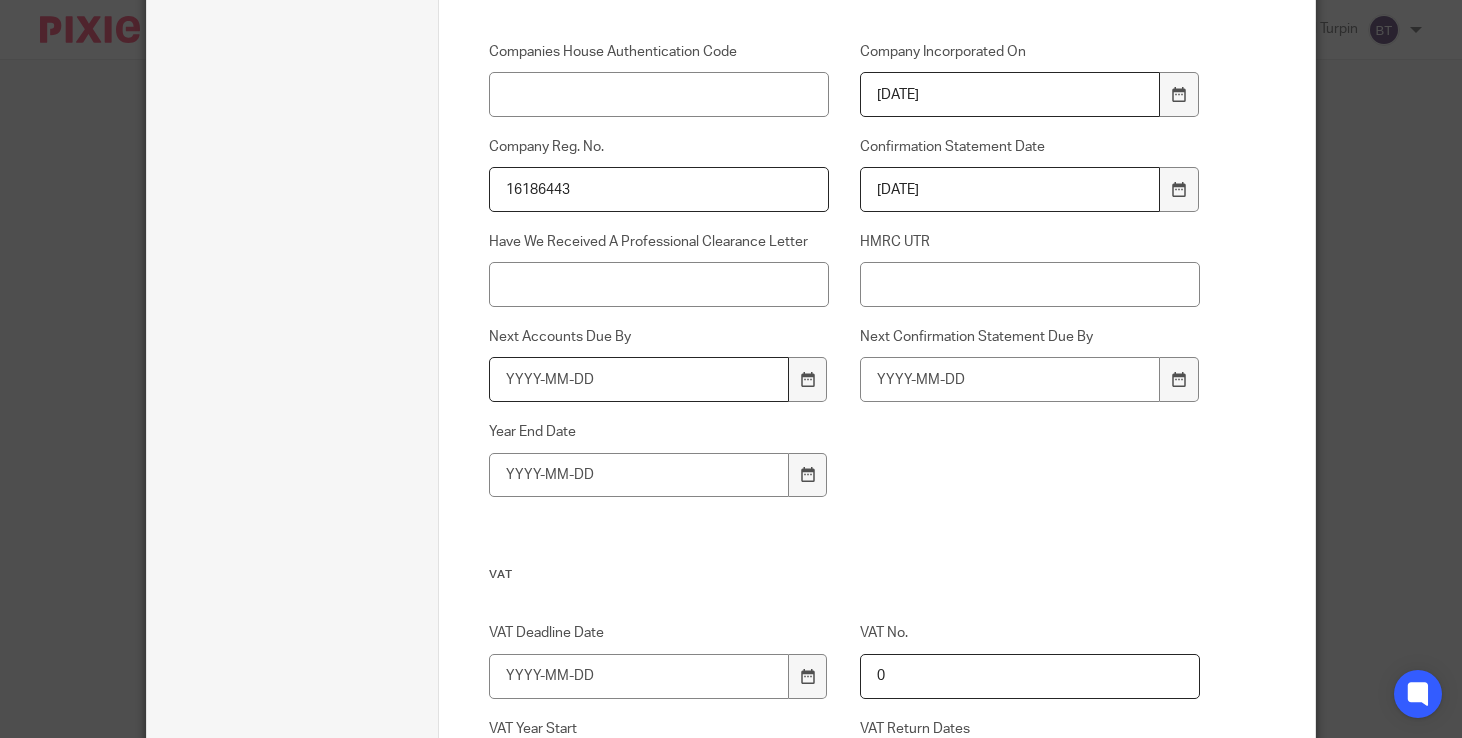 click on "Next Accounts Due By" at bounding box center [639, 379] 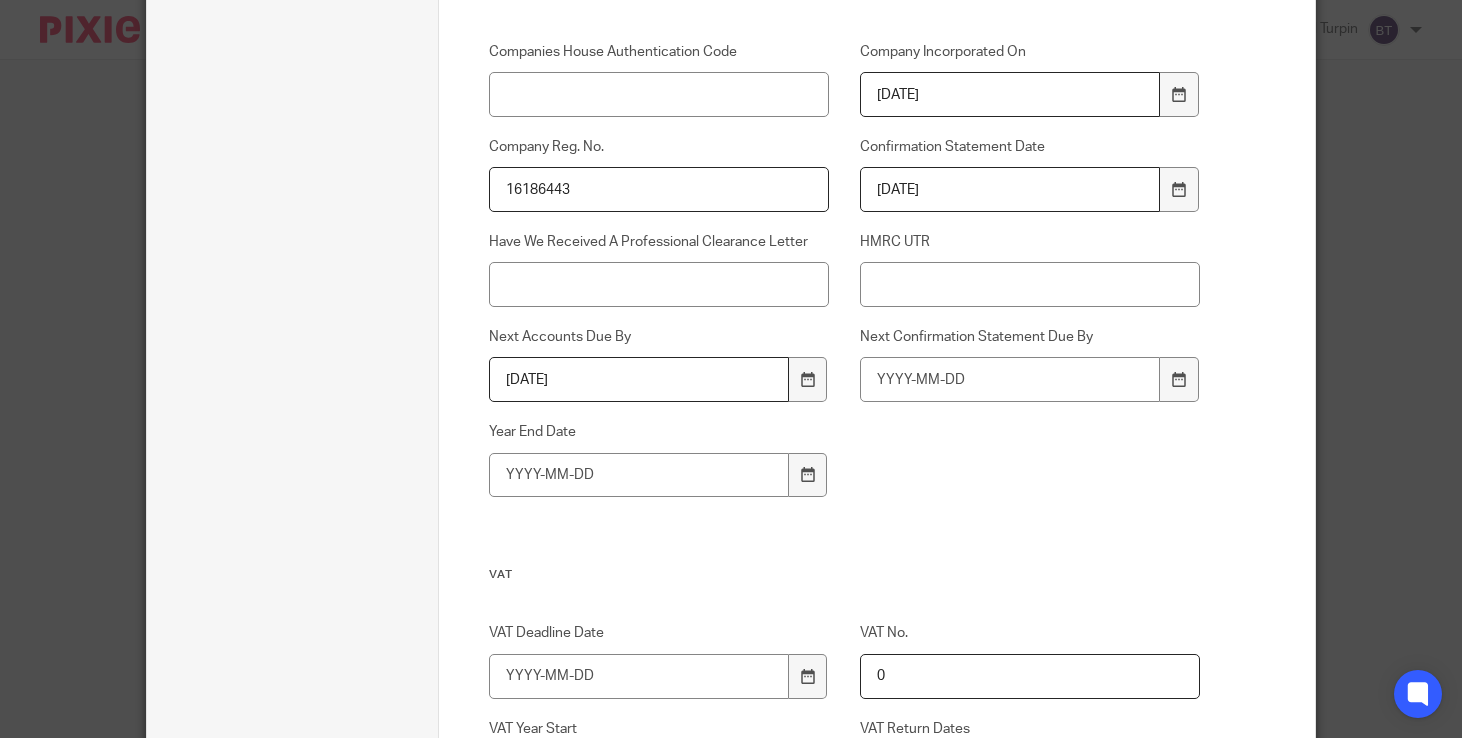 type on "2026-10-15" 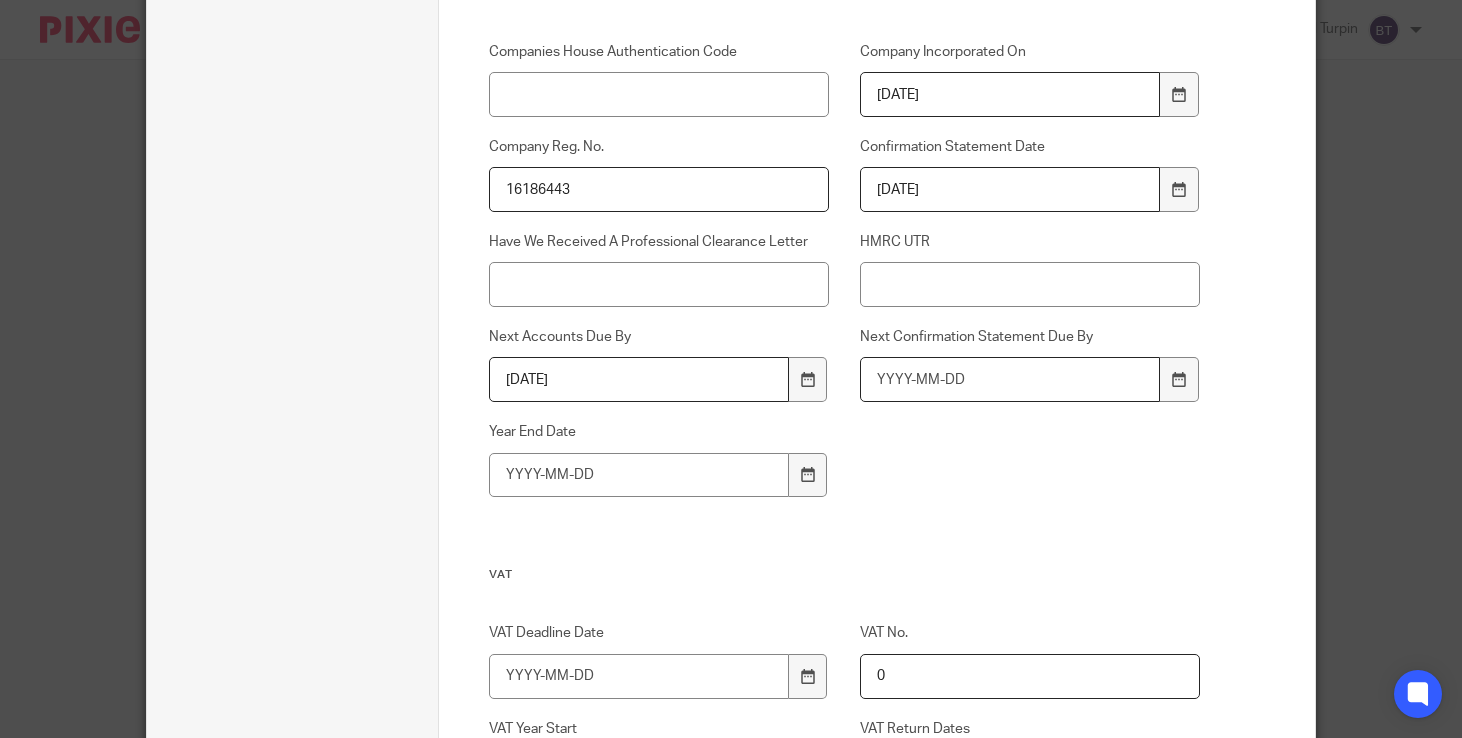 click on "Next Confirmation Statement Due By" at bounding box center (1010, 379) 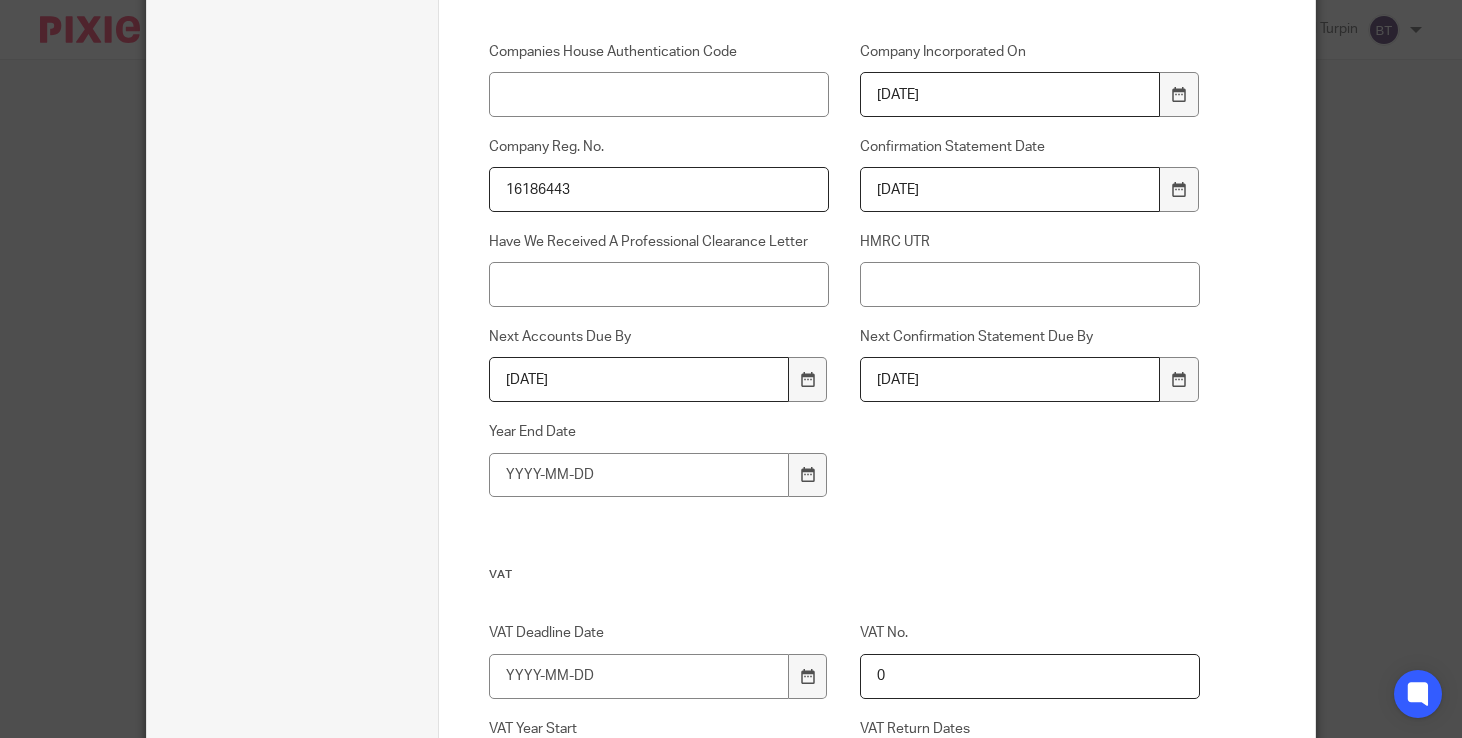 type on "2026-01-28" 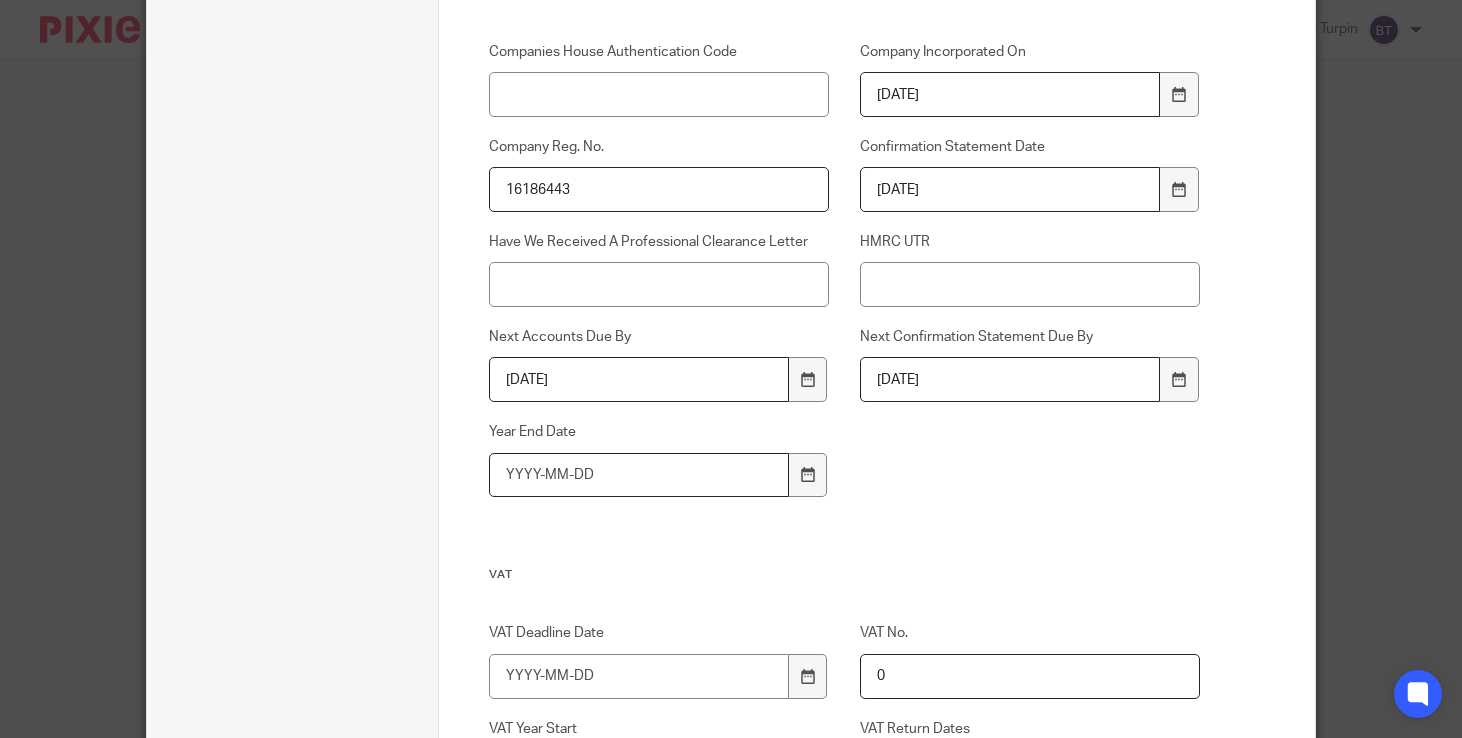 click on "Year End Date" at bounding box center (639, 475) 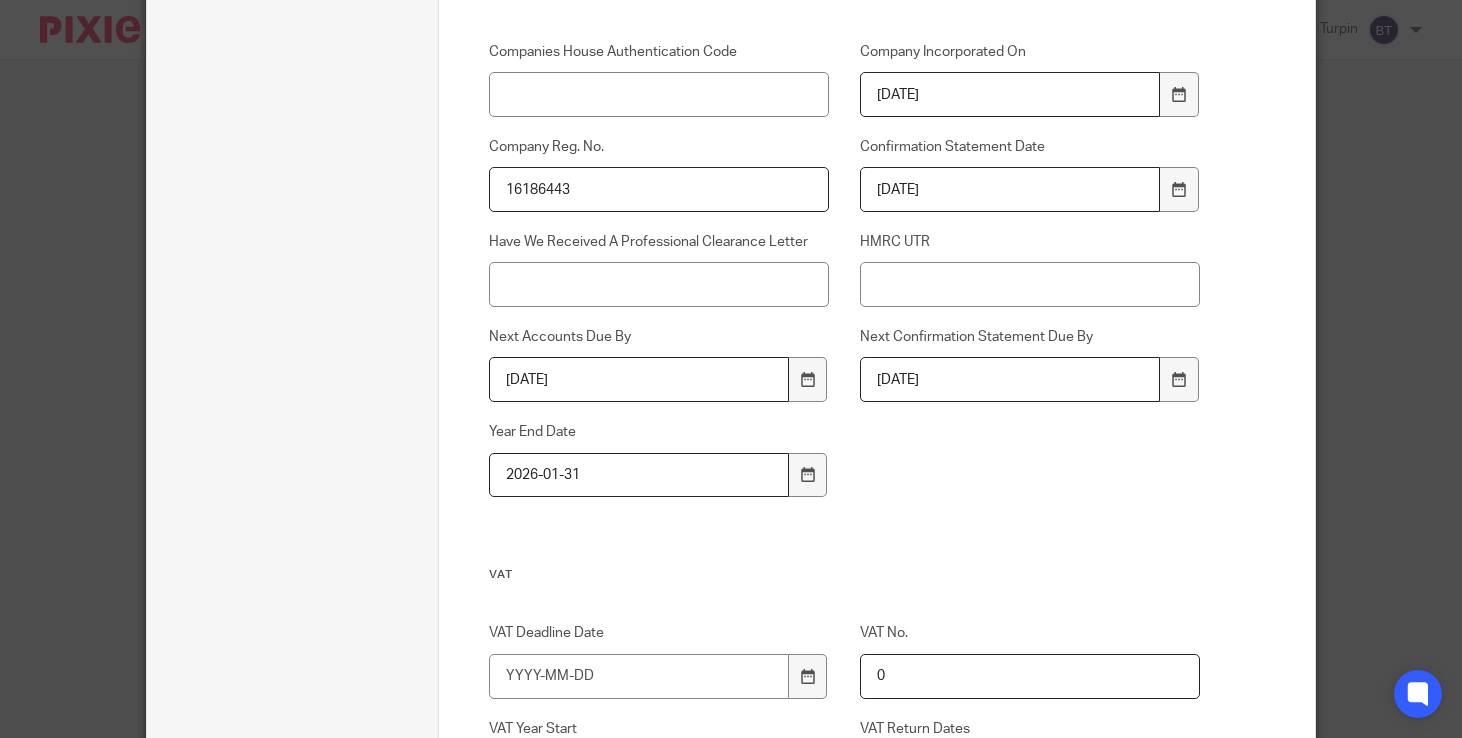 type on "2026-01-31" 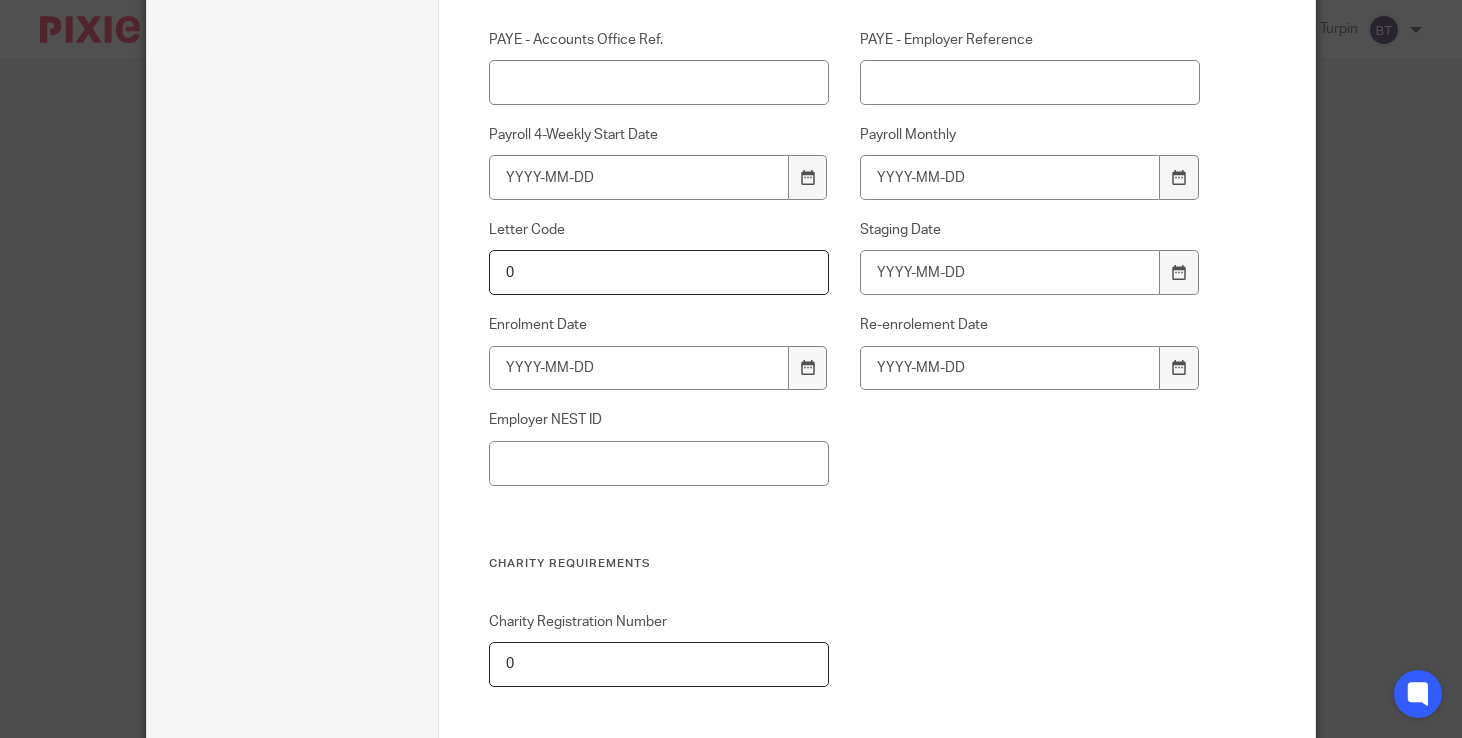 scroll, scrollTop: 2138, scrollLeft: 0, axis: vertical 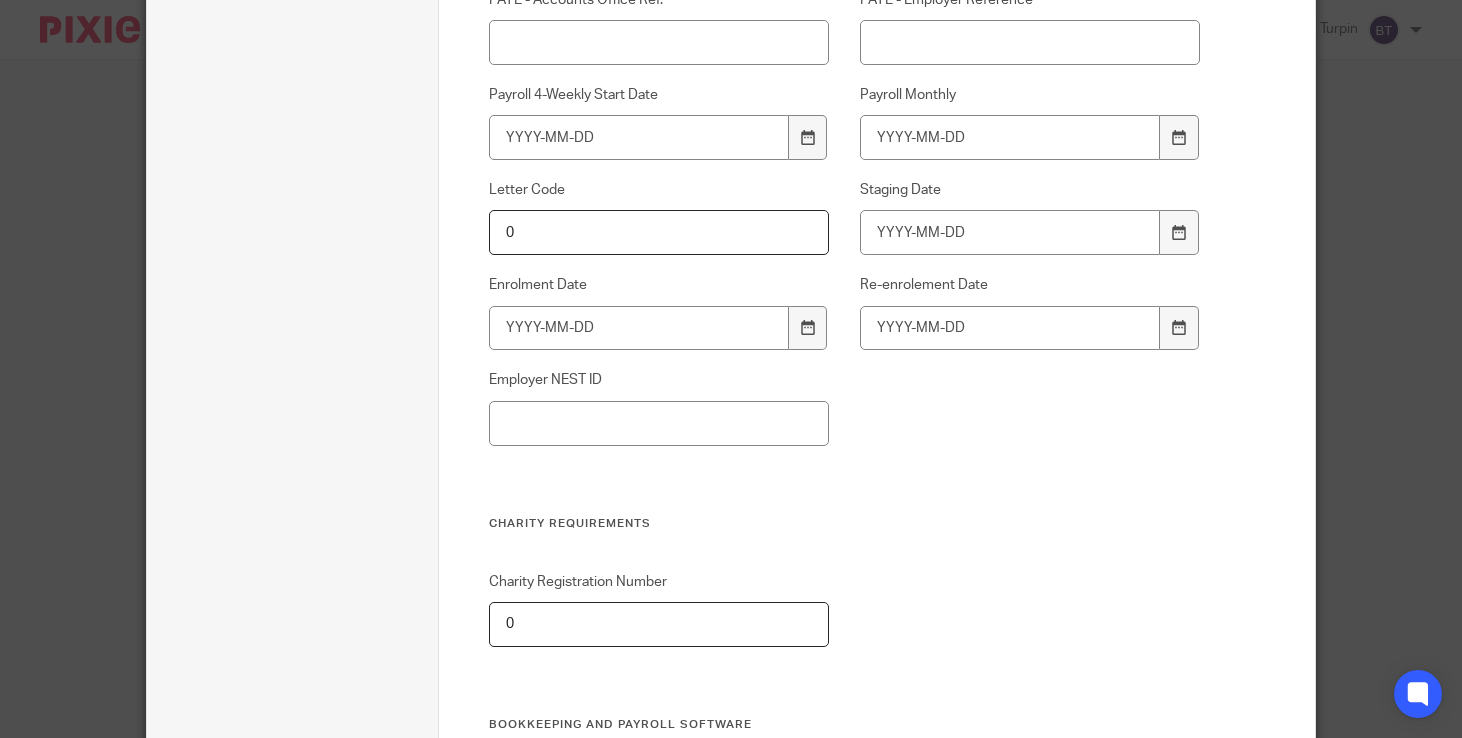 click on "PAYE - Accounts Office Ref.       PAYE - Employer Reference       Payroll 4-Weekly Start Date         Payroll Monthly         Letter Code   0     Staging Date         Enrolment Date         Re-enrolement Date         Employer NEST ID" at bounding box center [829, 253] 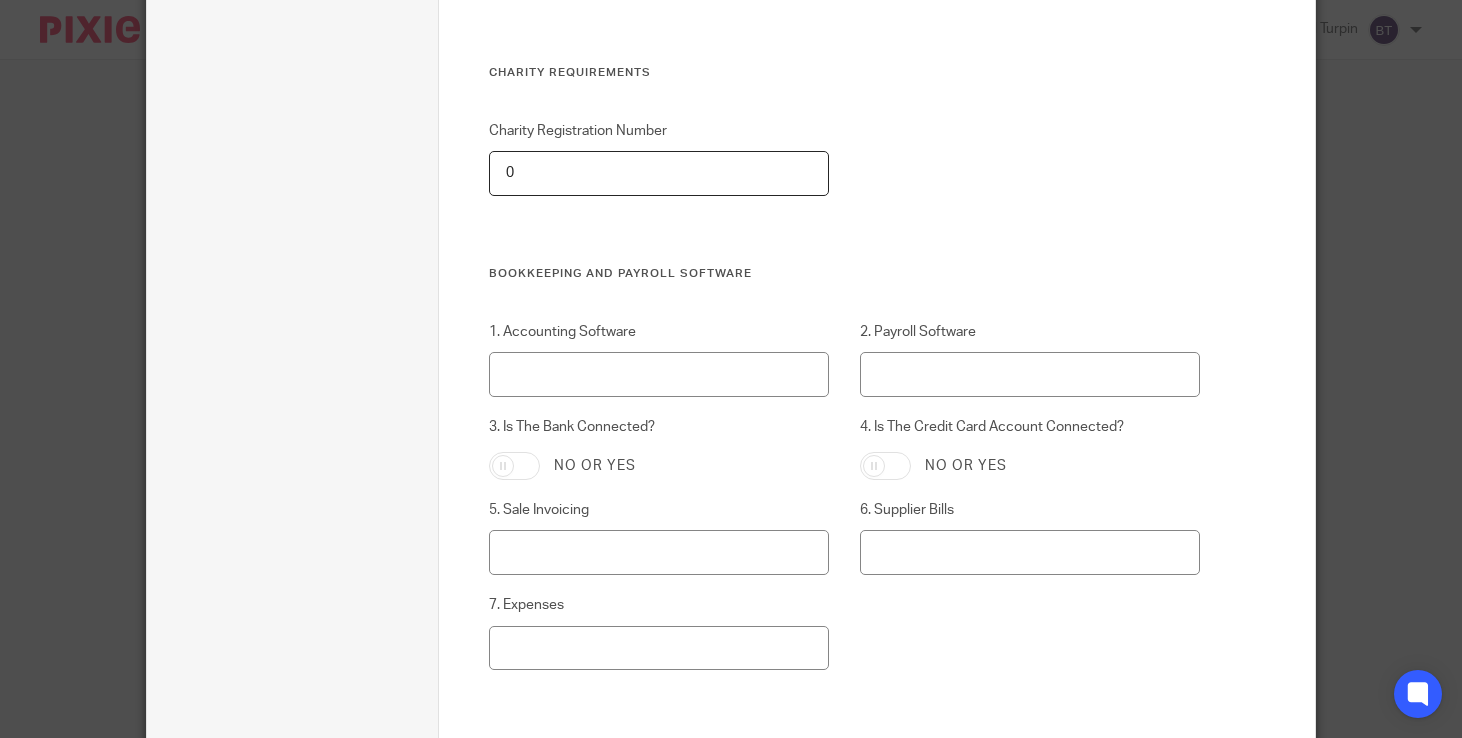 scroll, scrollTop: 2618, scrollLeft: 0, axis: vertical 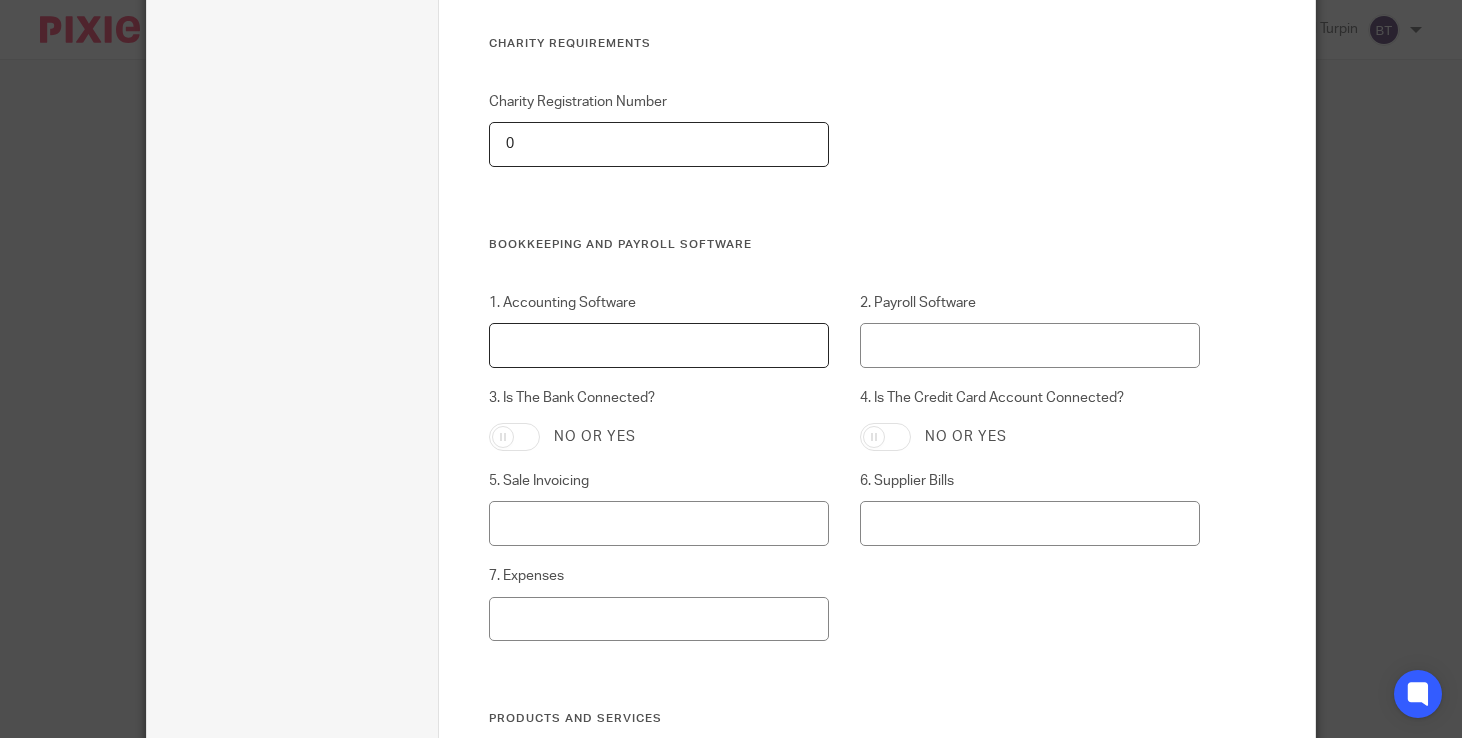 click on "1. Accounting Software" at bounding box center (659, 345) 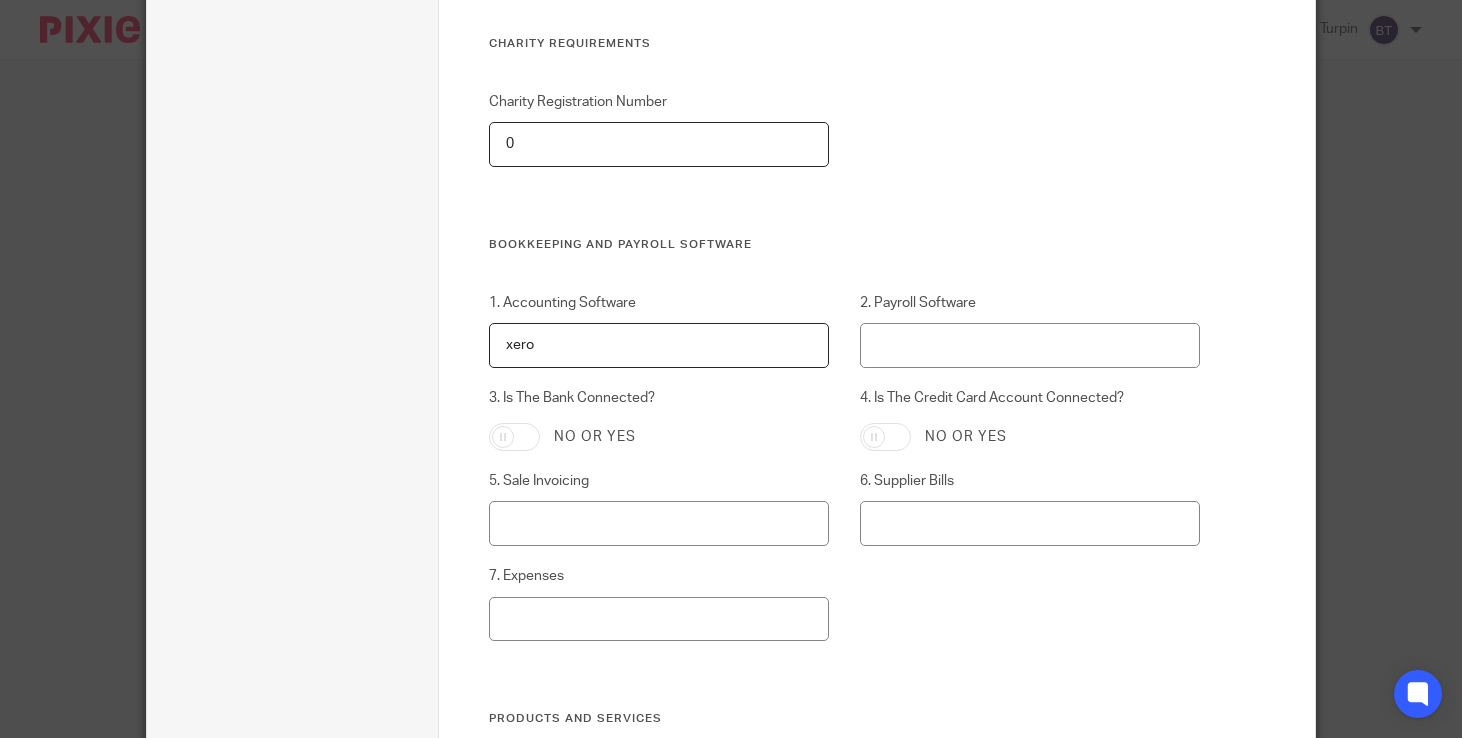 type on "xero" 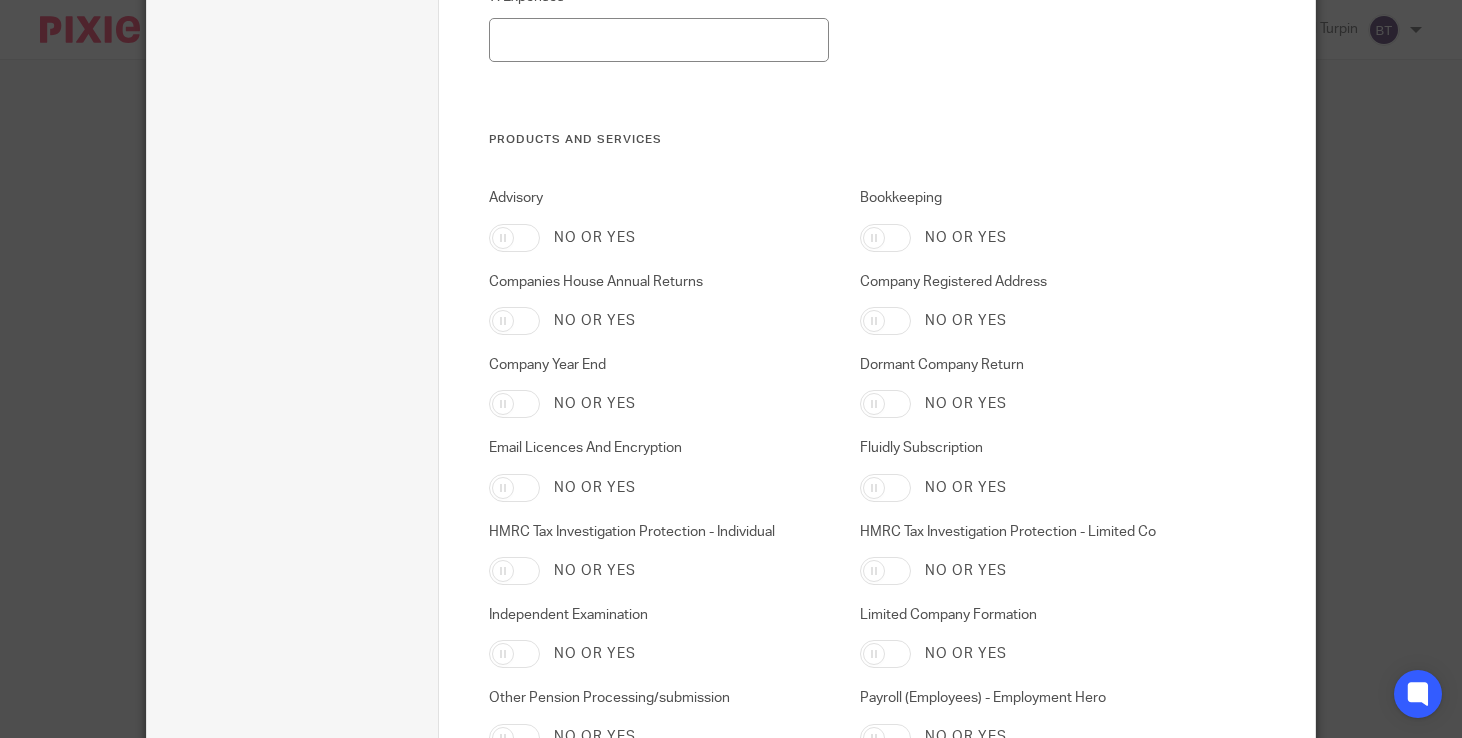 scroll, scrollTop: 3258, scrollLeft: 0, axis: vertical 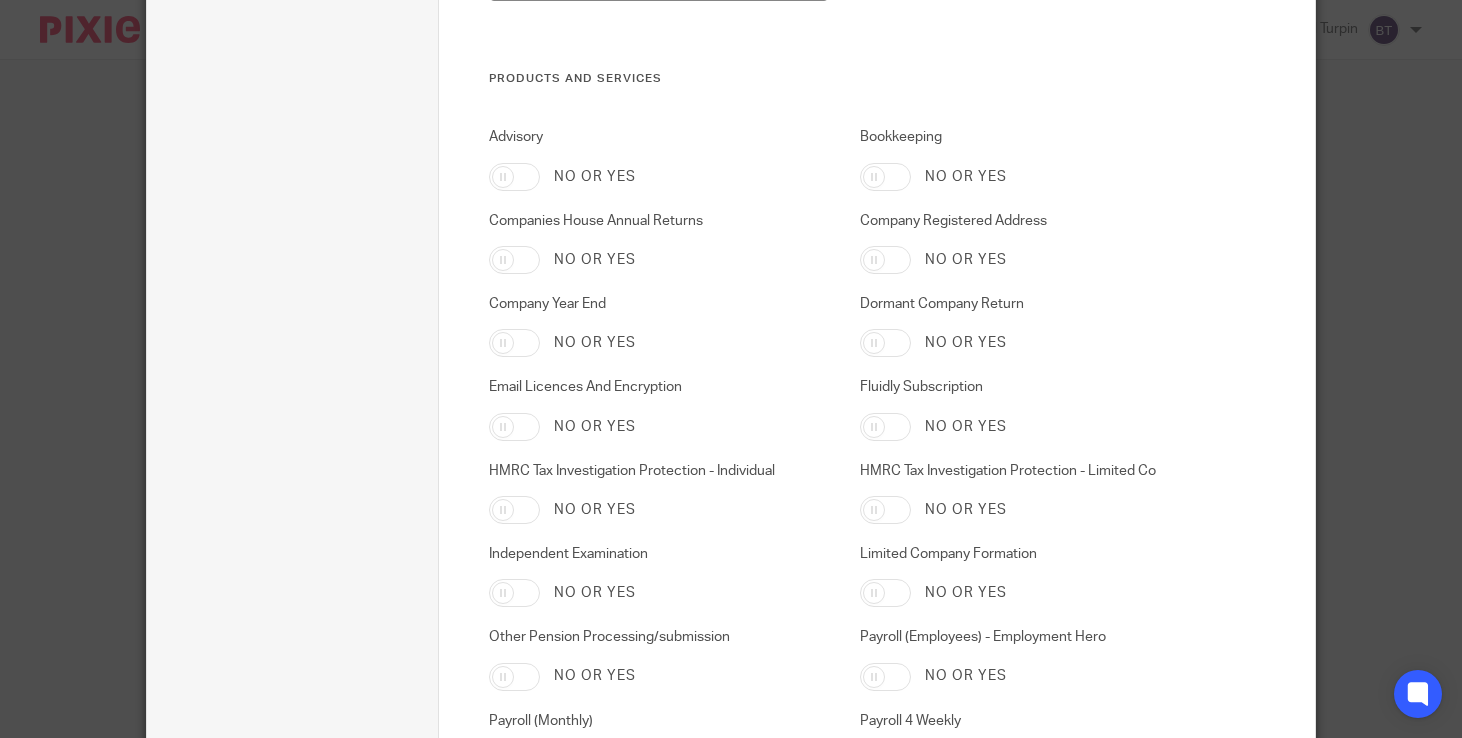 click on "Bookkeeping" at bounding box center (885, 177) 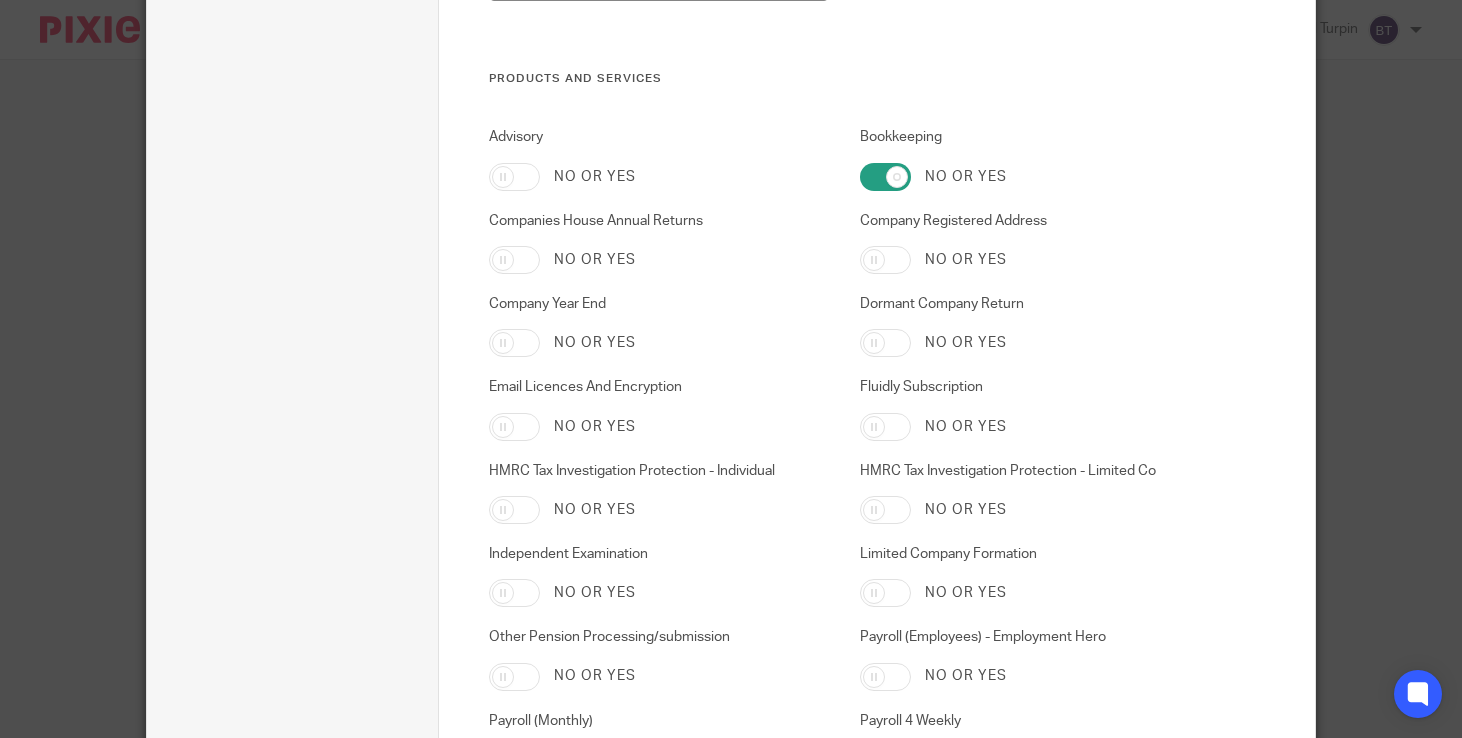 click on "Companies House Annual Returns" at bounding box center (514, 260) 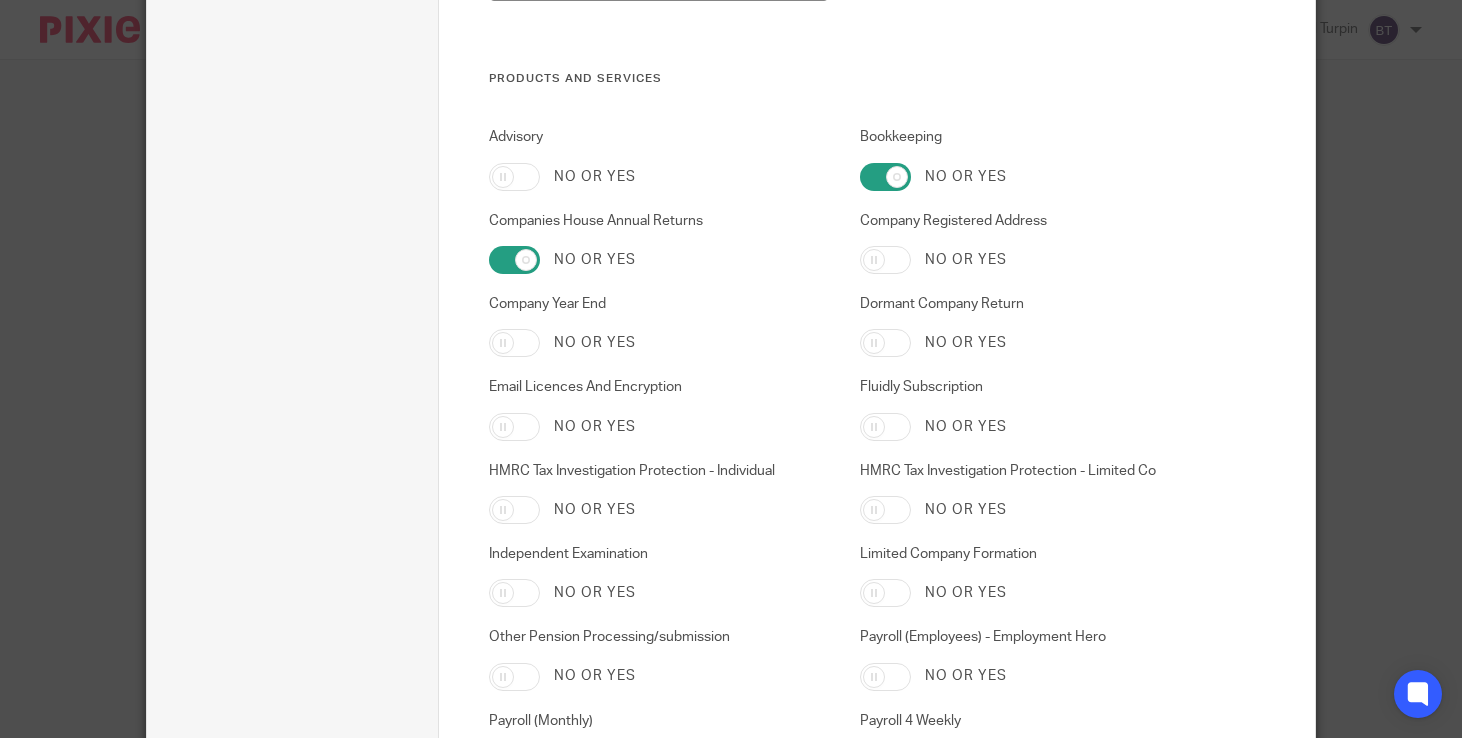 click on "Company Year End" at bounding box center [514, 343] 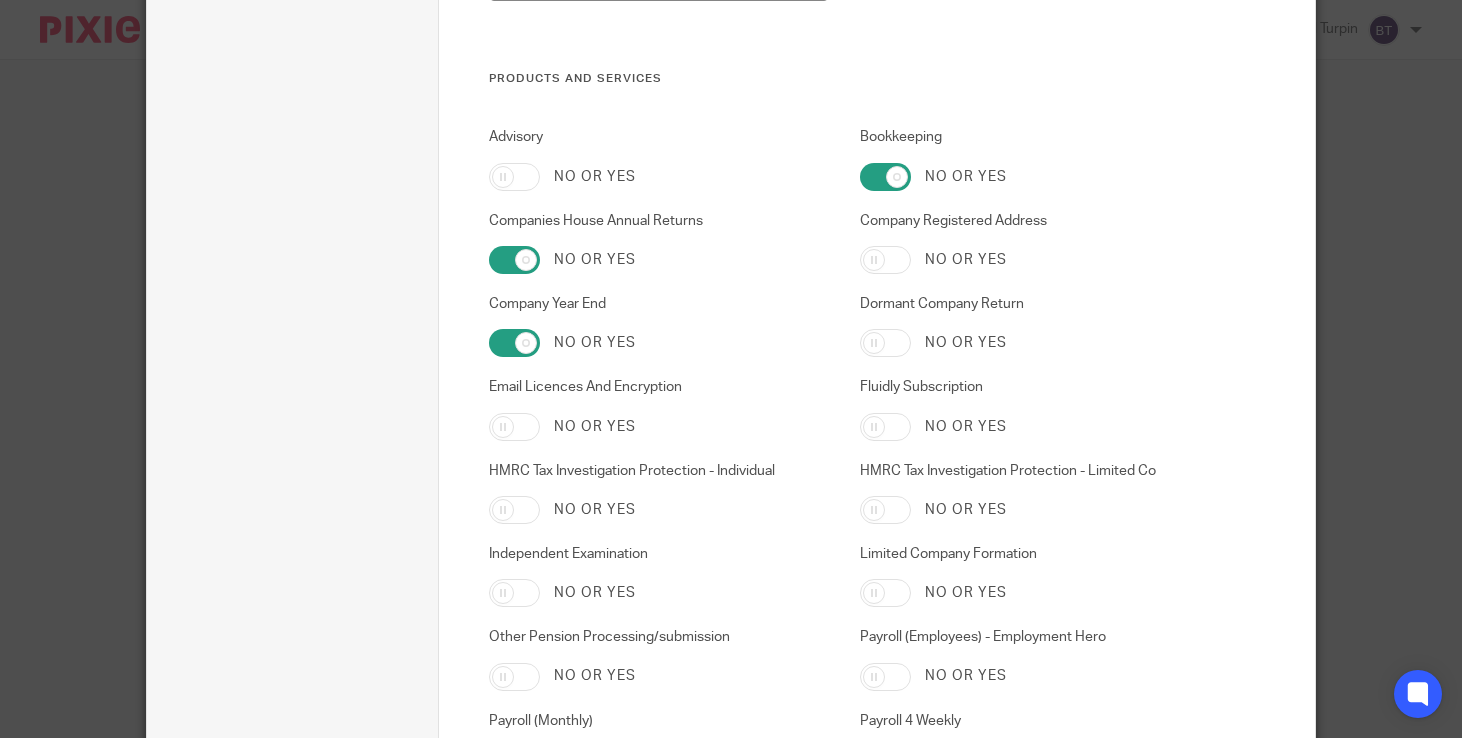 click on "HMRC Tax Investigation Protection - Individual" at bounding box center [514, 510] 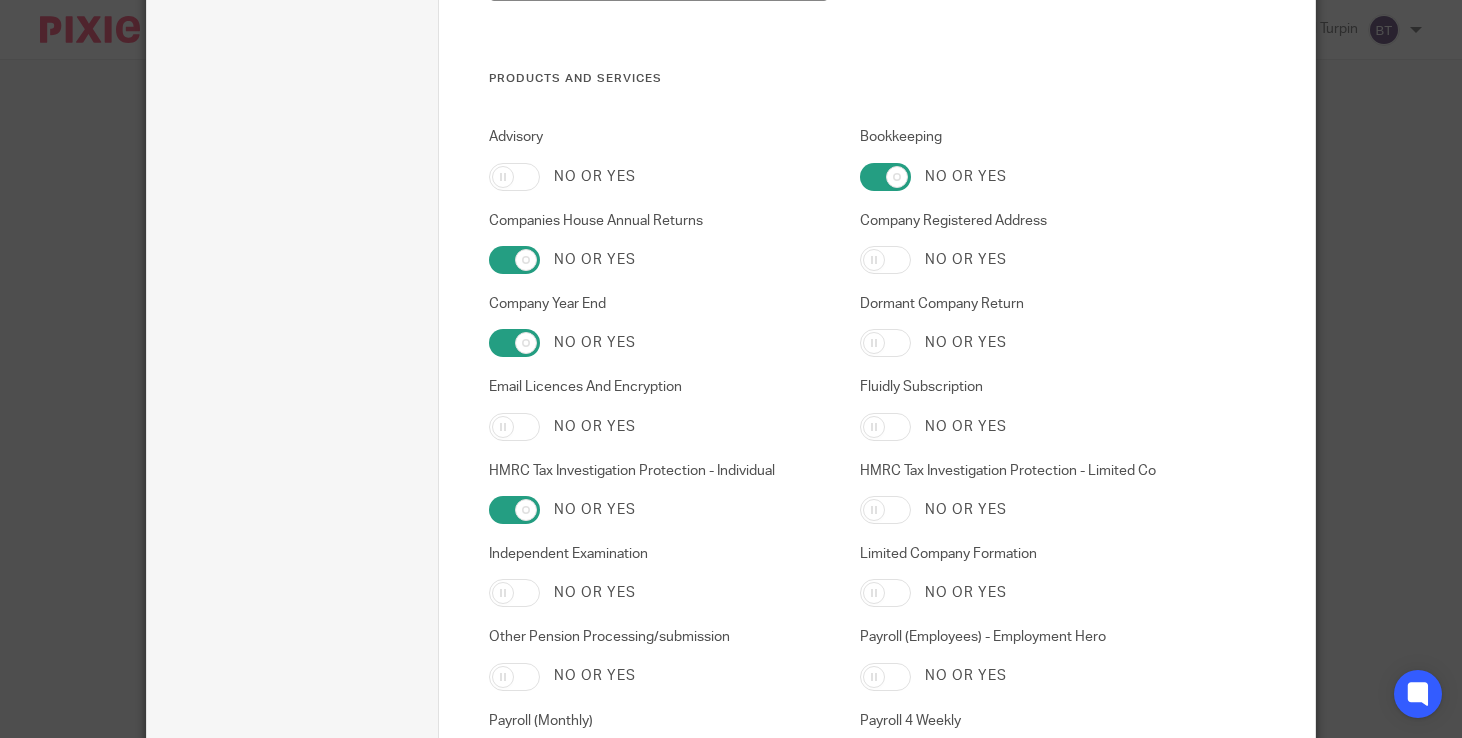 click on "HMRC Tax Investigation Protection - Limited Co" at bounding box center [885, 510] 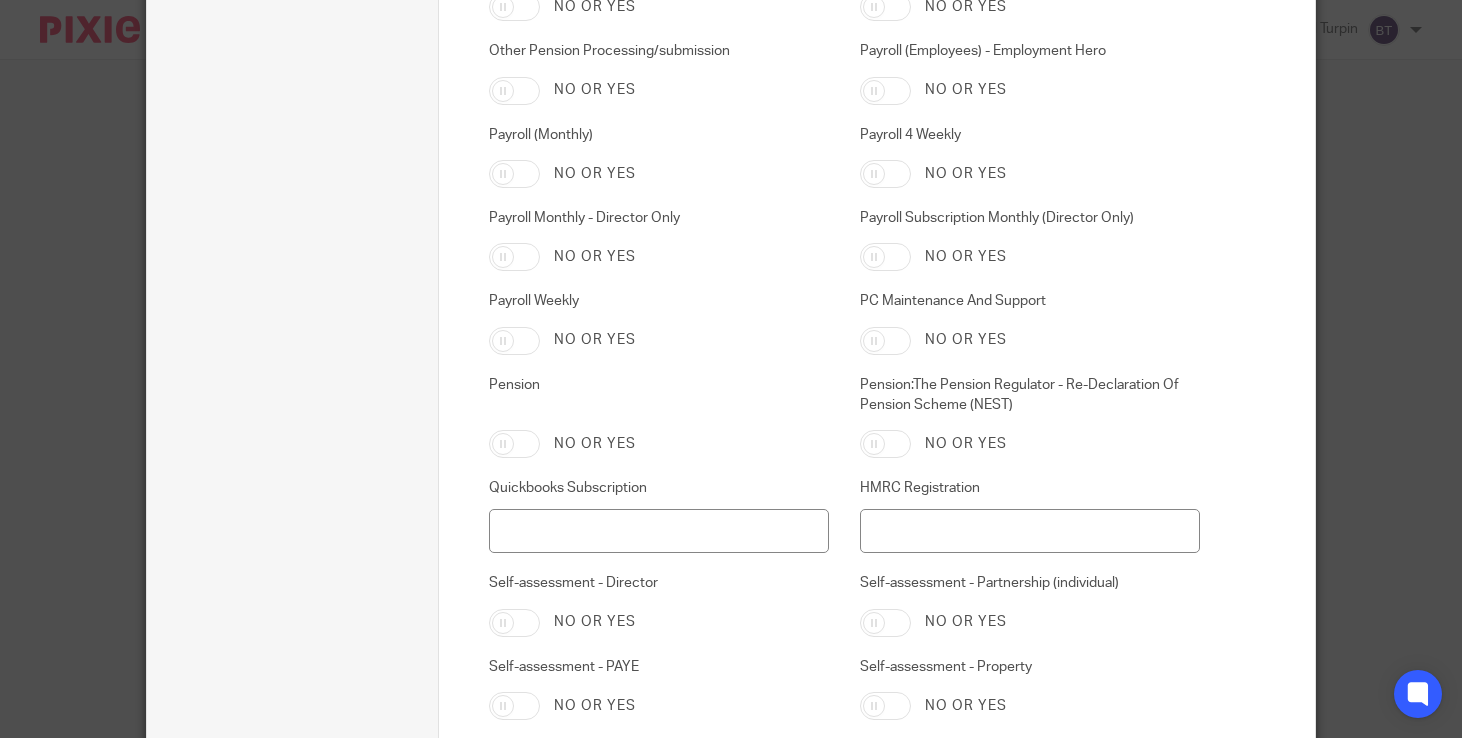 scroll, scrollTop: 3858, scrollLeft: 0, axis: vertical 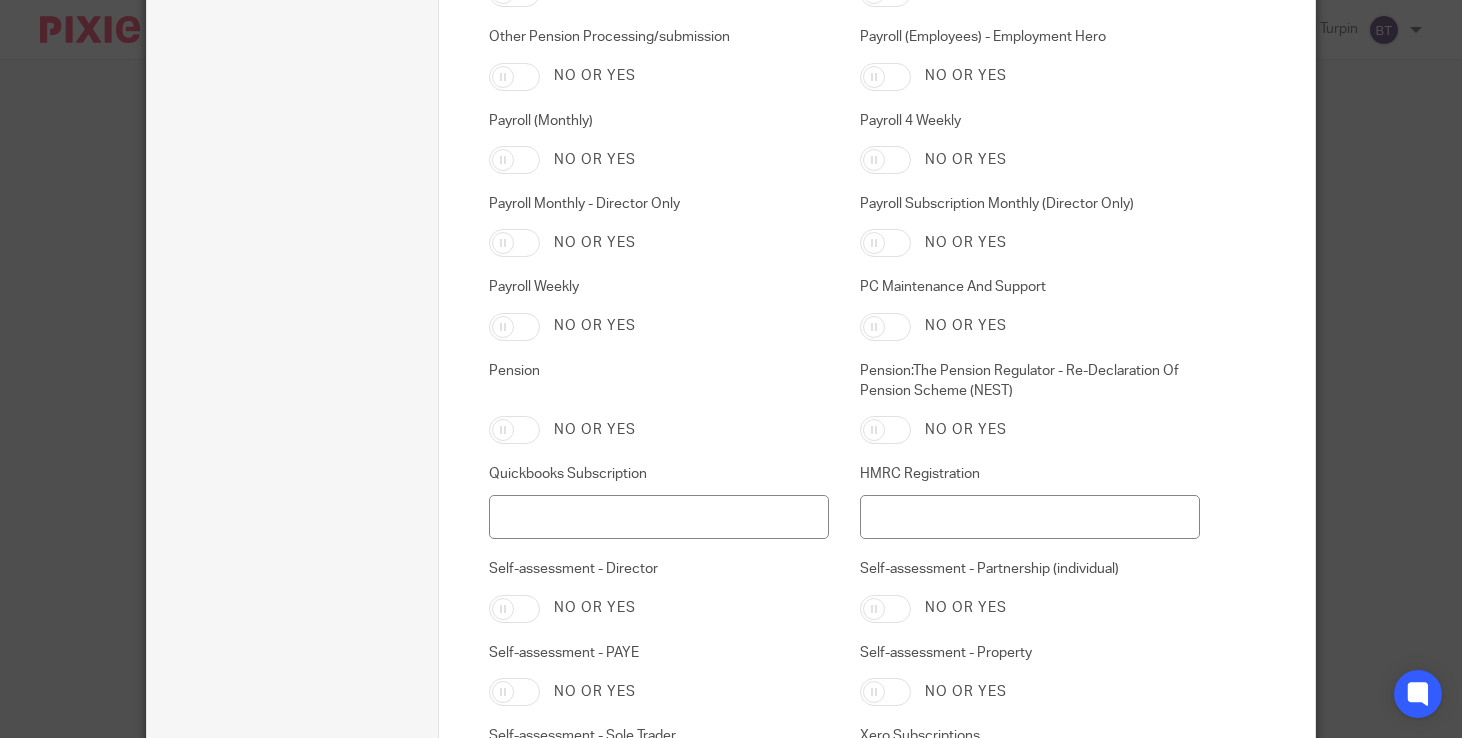 click on "Payroll Monthly - Director Only" at bounding box center [514, 243] 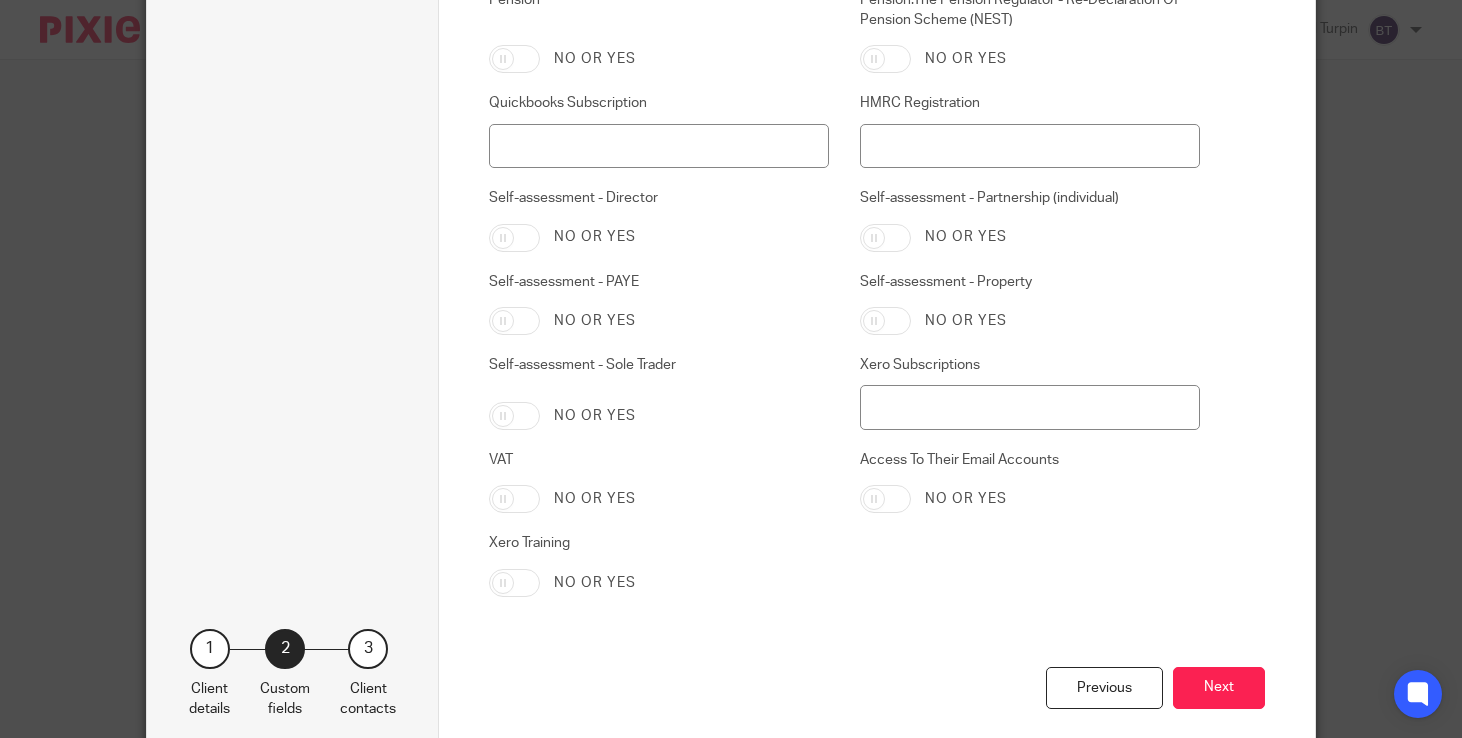 scroll, scrollTop: 4258, scrollLeft: 0, axis: vertical 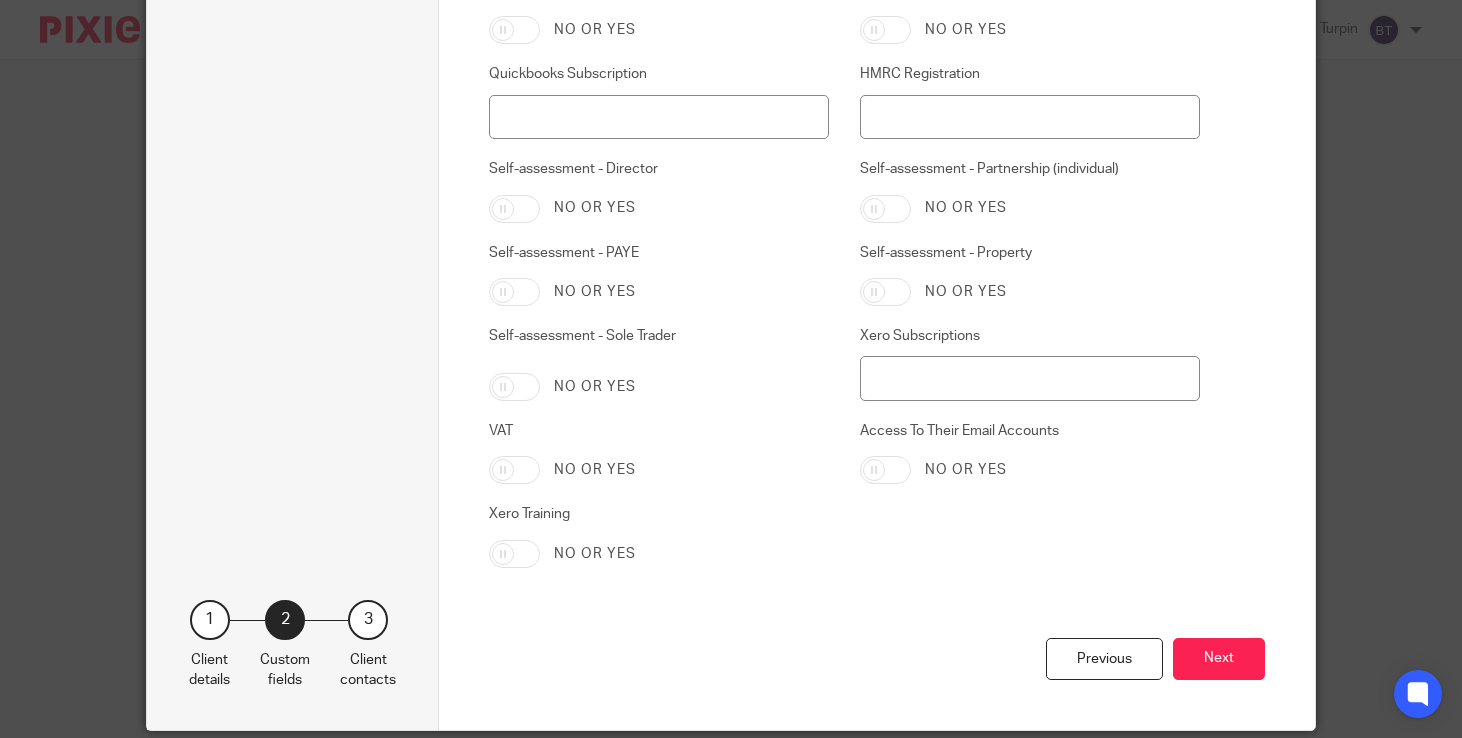 click on "Self-assessment - Director" at bounding box center [514, 209] 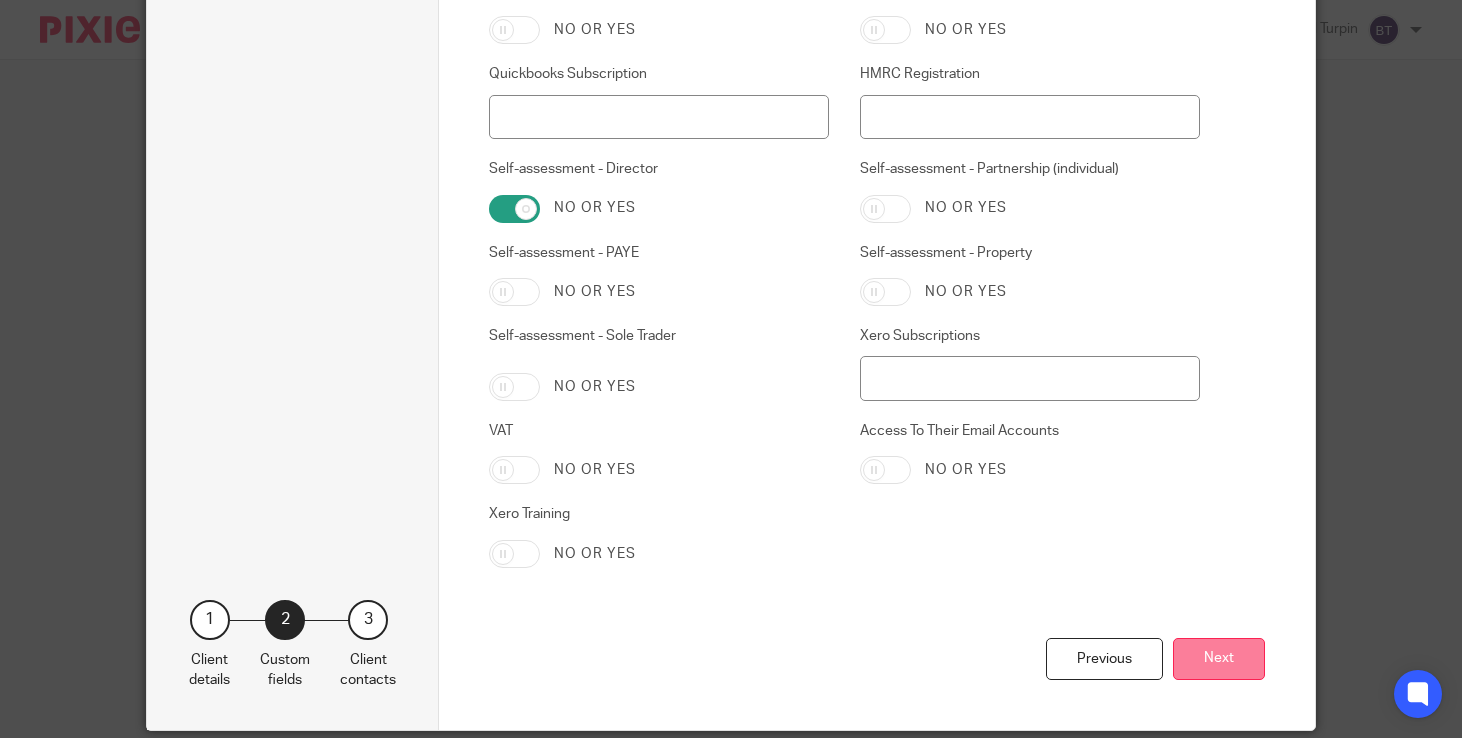 click on "Next" at bounding box center [1219, 659] 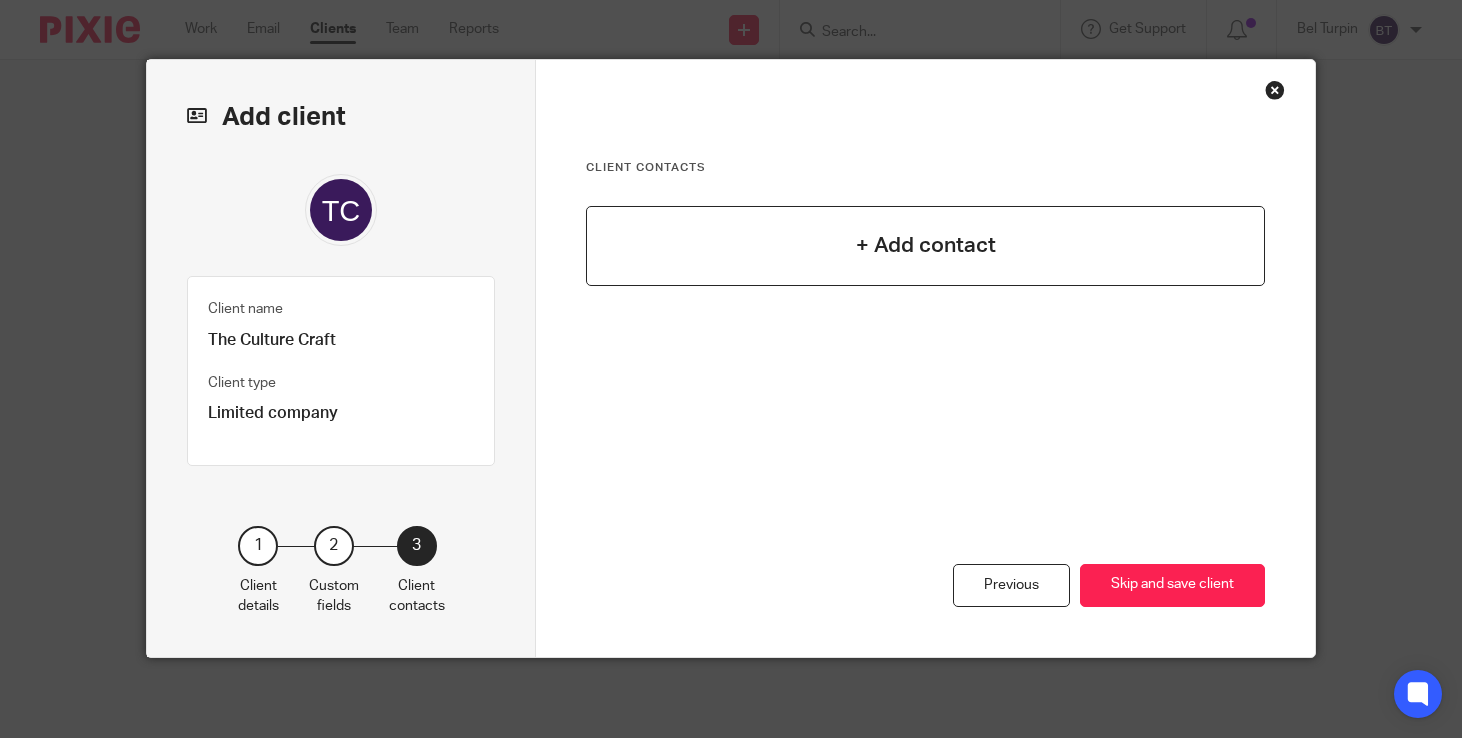 click on "+ Add contact" at bounding box center [926, 245] 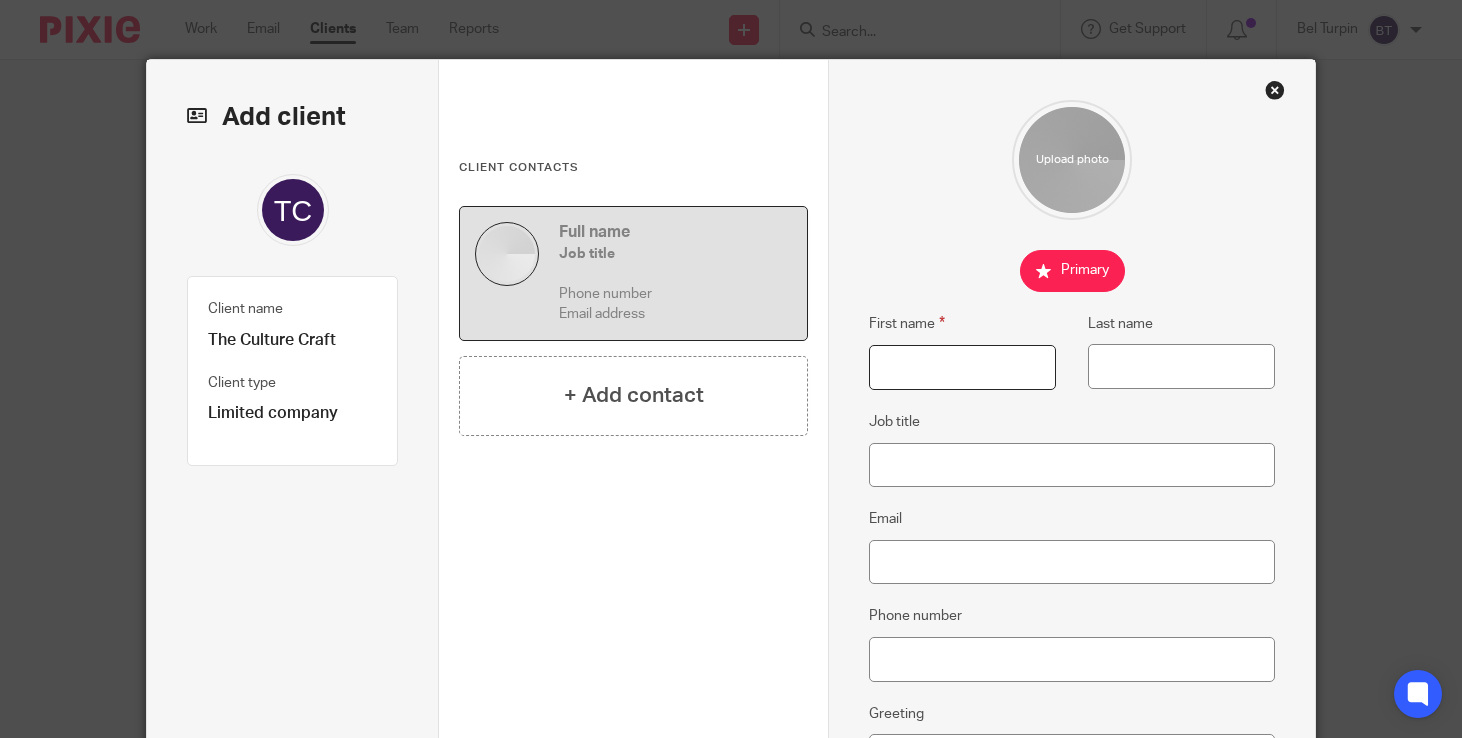click on "First name" at bounding box center [962, 367] 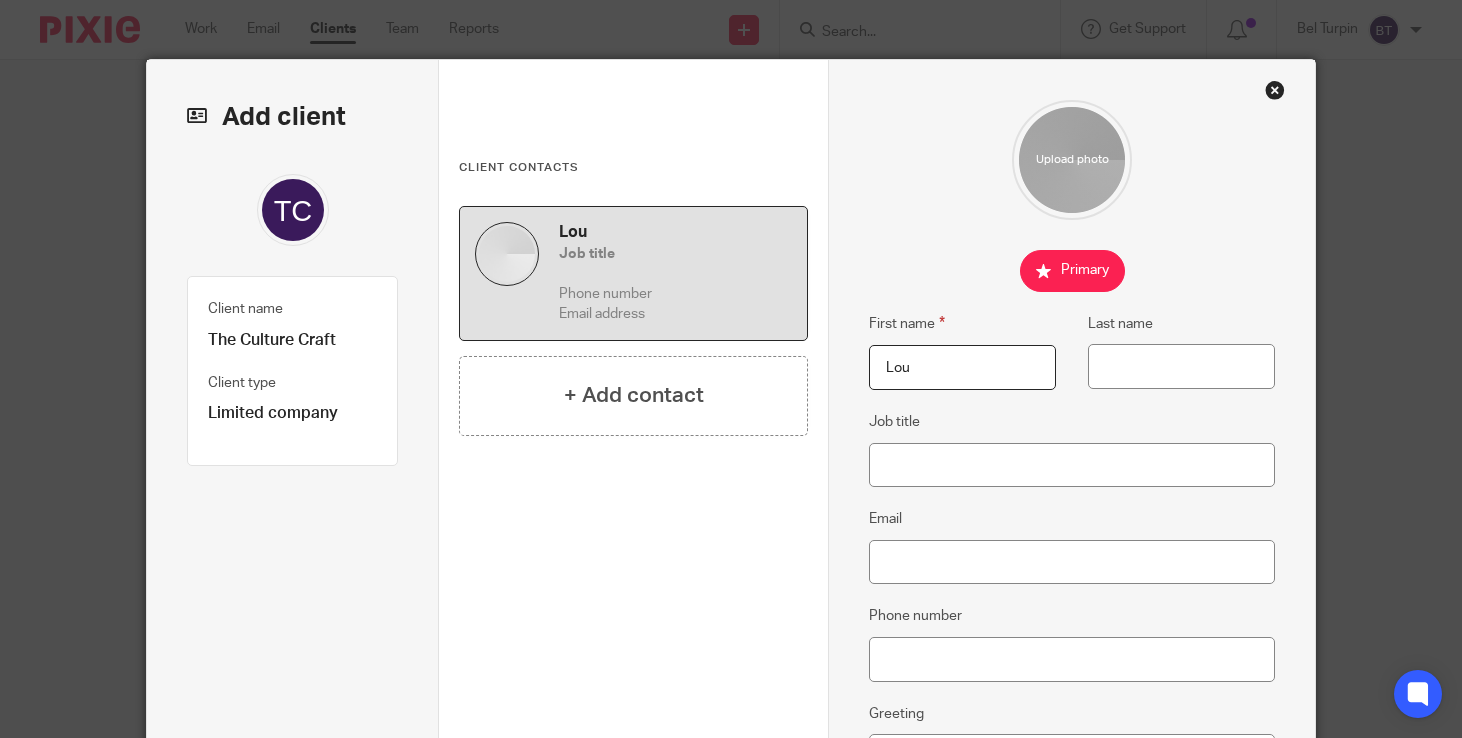 type on "Lou" 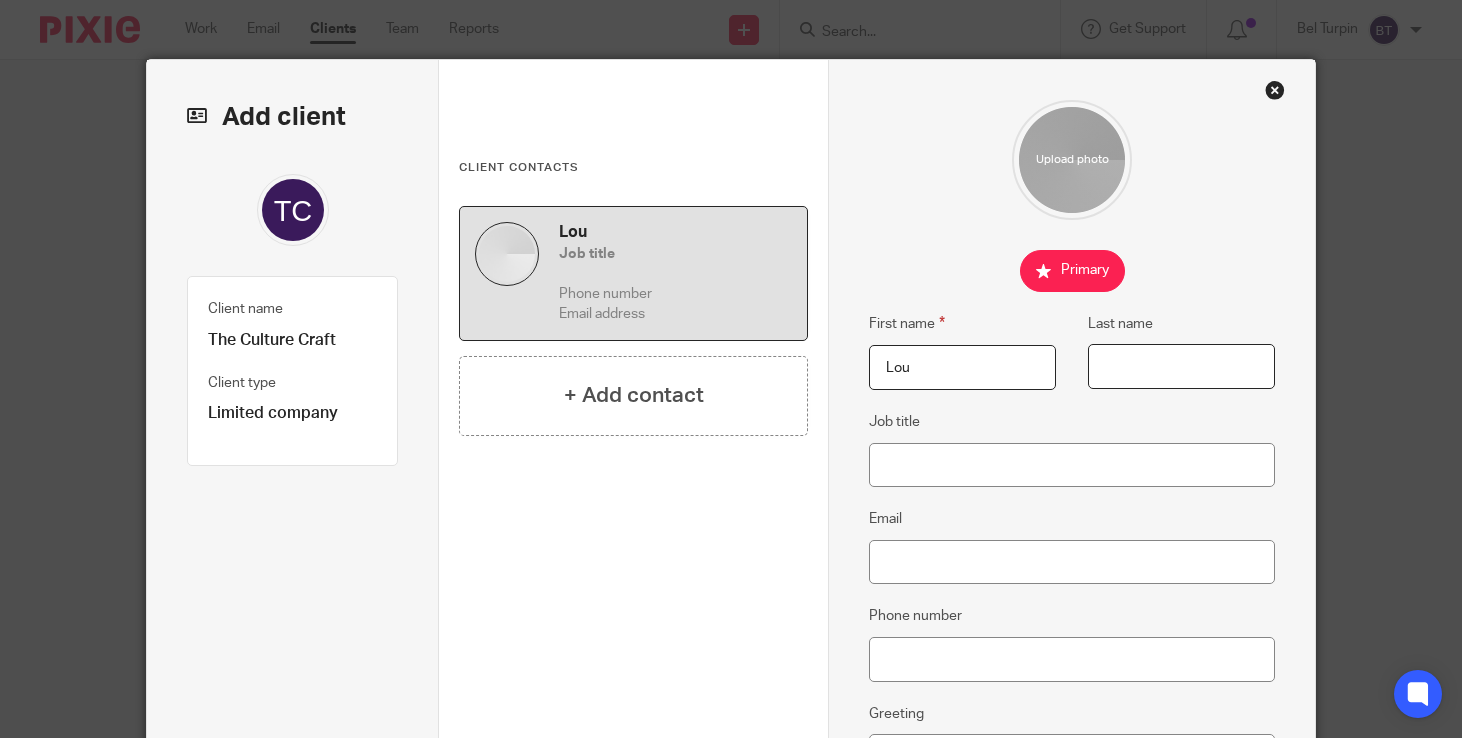 click on "Last name" at bounding box center [1181, 366] 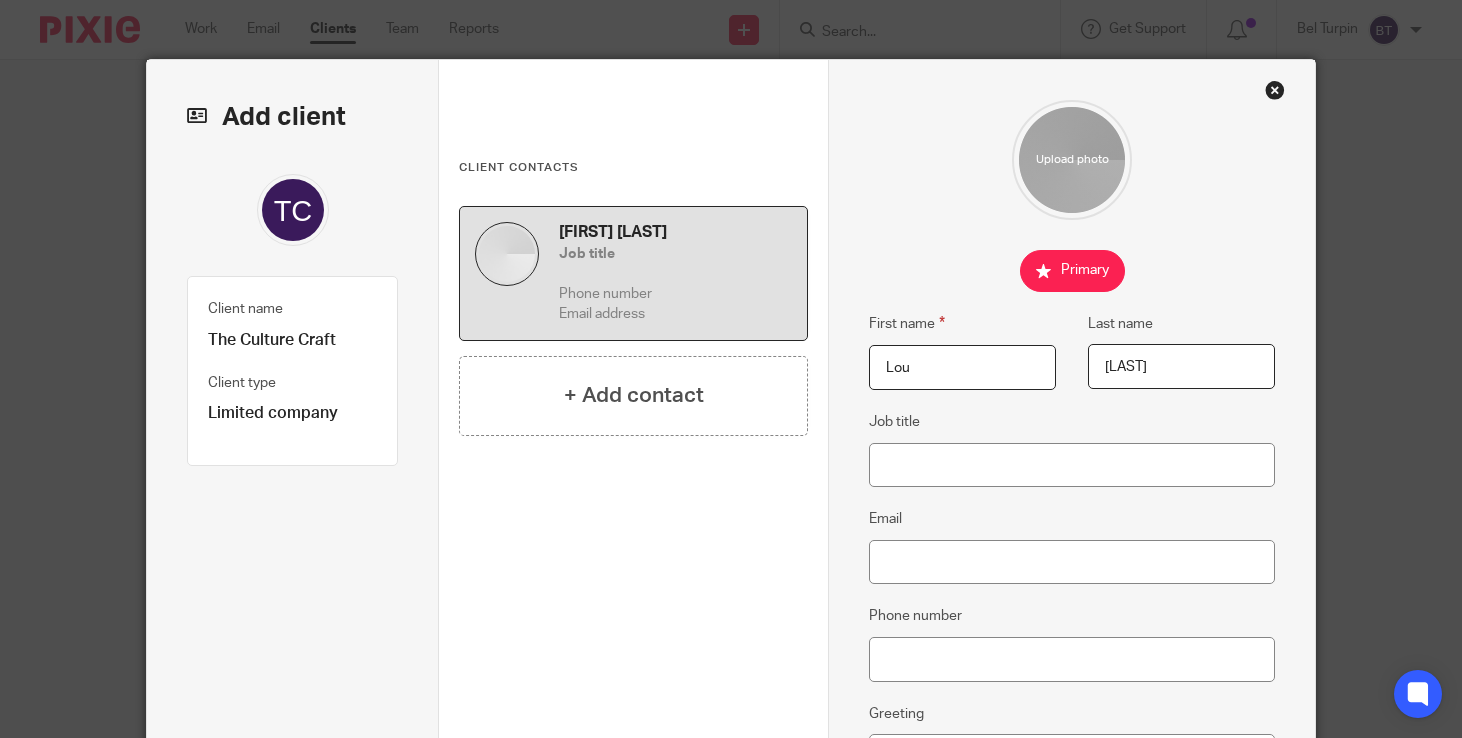 type on "Matthews" 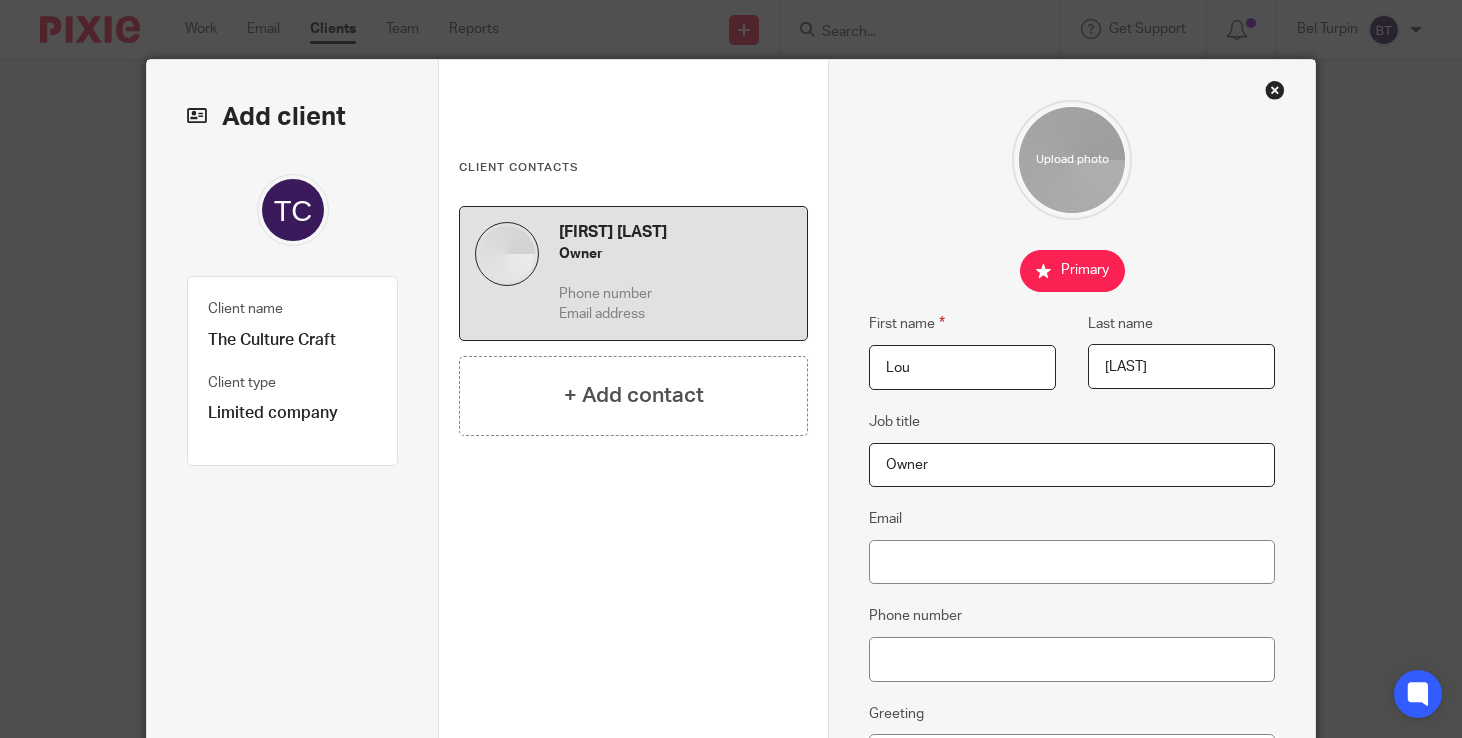 type on "Owner" 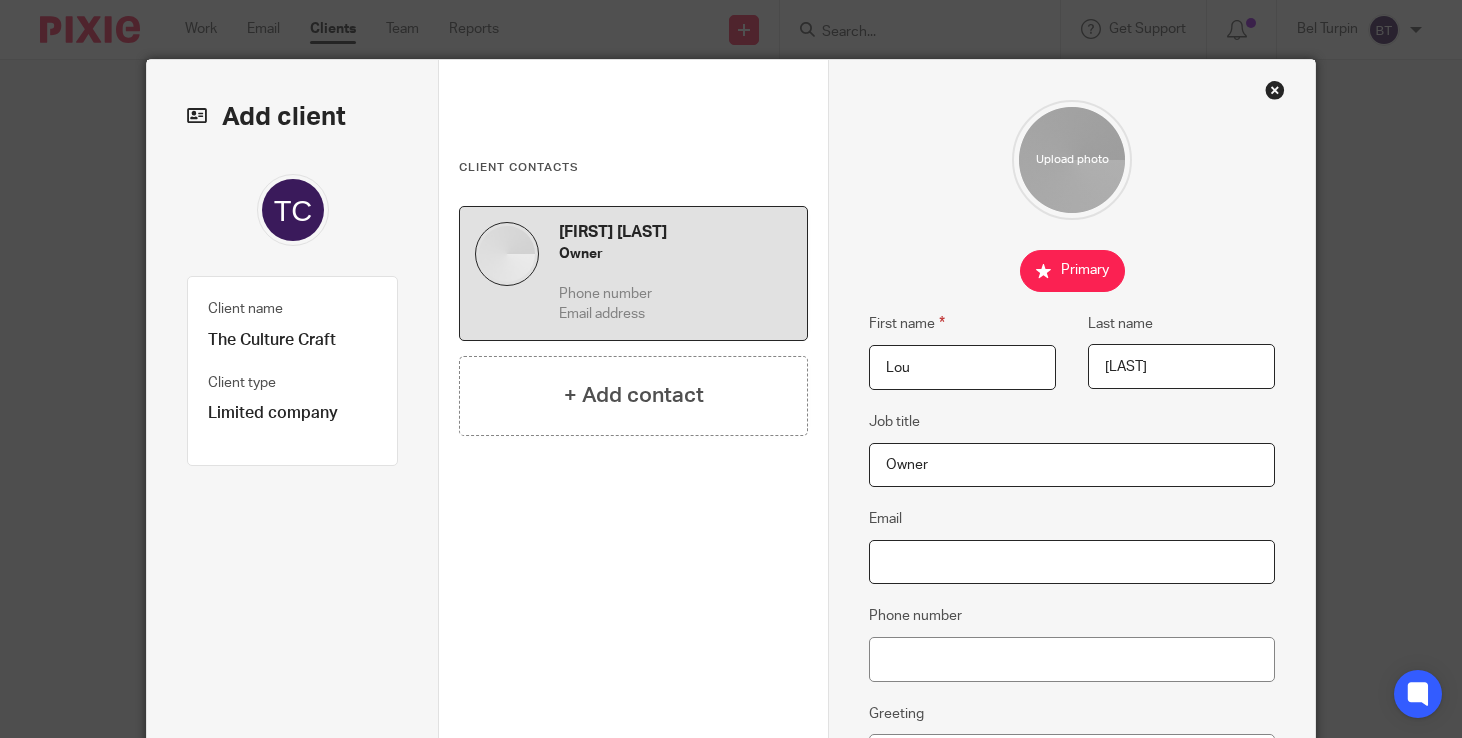 click on "Email" at bounding box center (1071, 562) 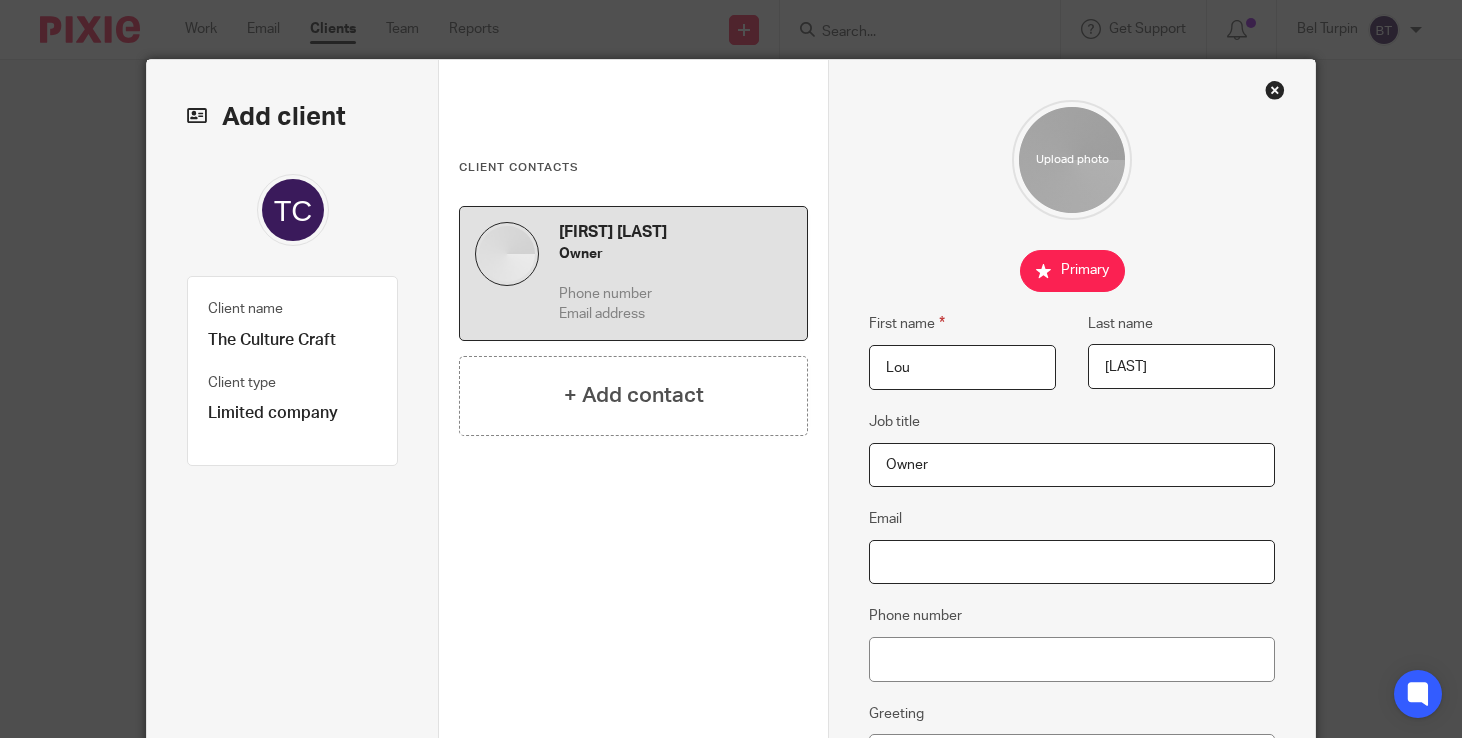 click on "Email" at bounding box center (1071, 562) 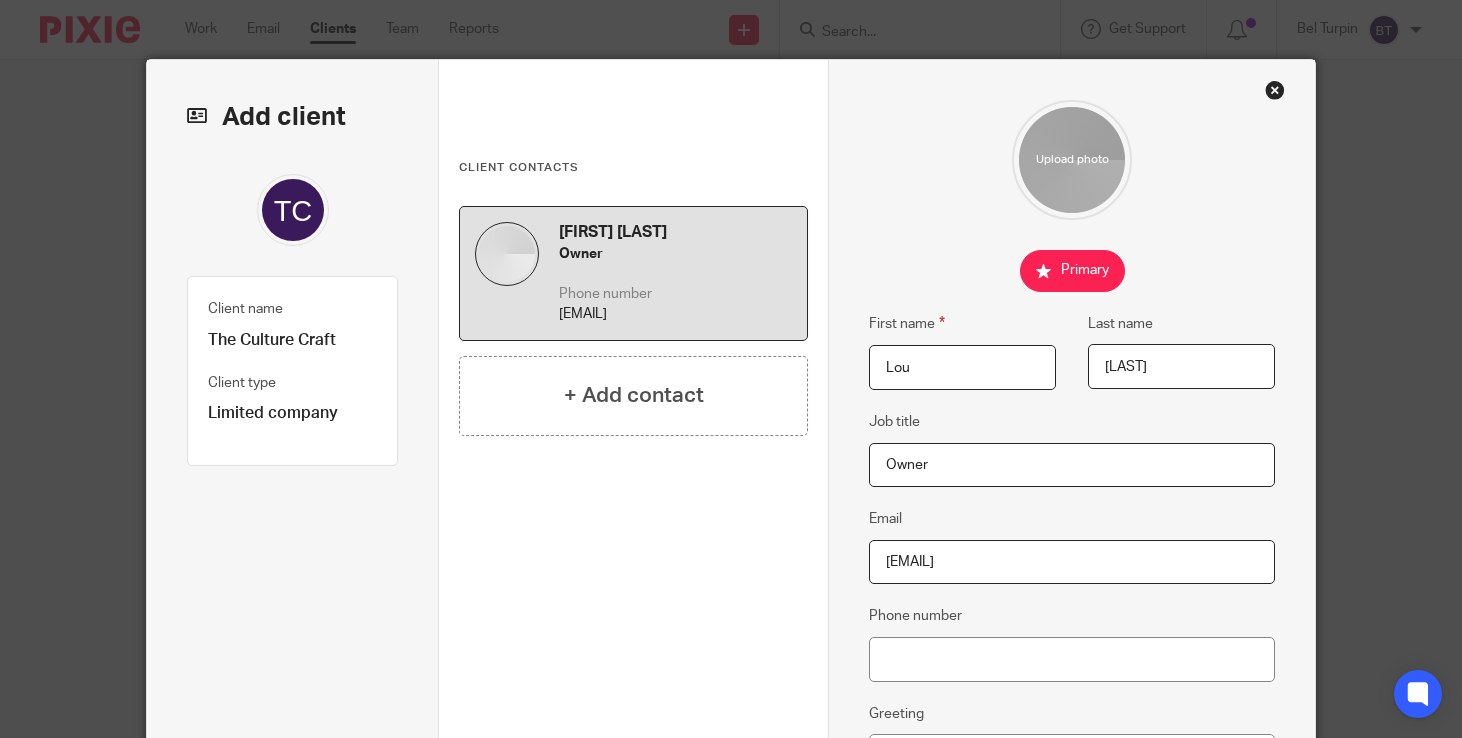 click on "ouise.matthews@theculturecraft.co.uk" at bounding box center (1071, 562) 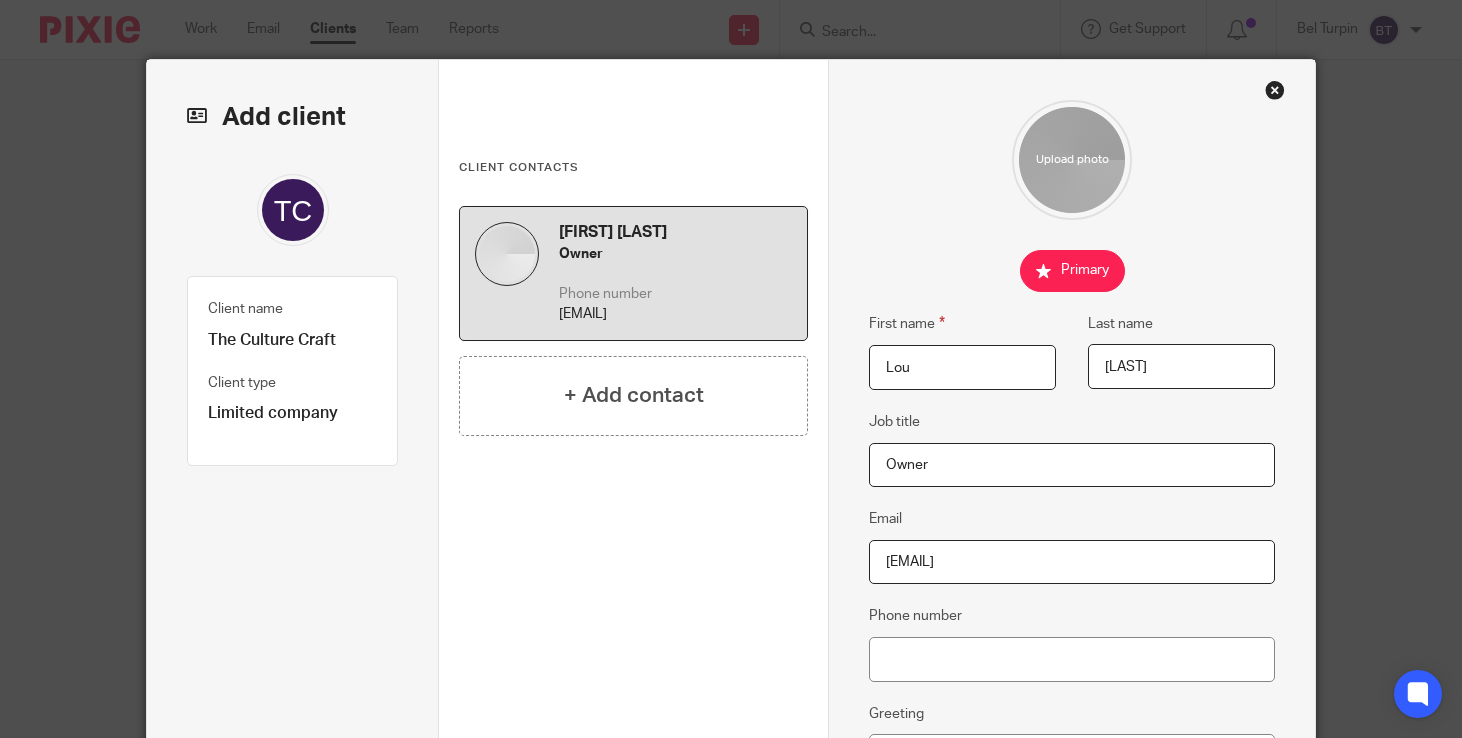 type on "louise.matthews@theculturecraft.co.uk" 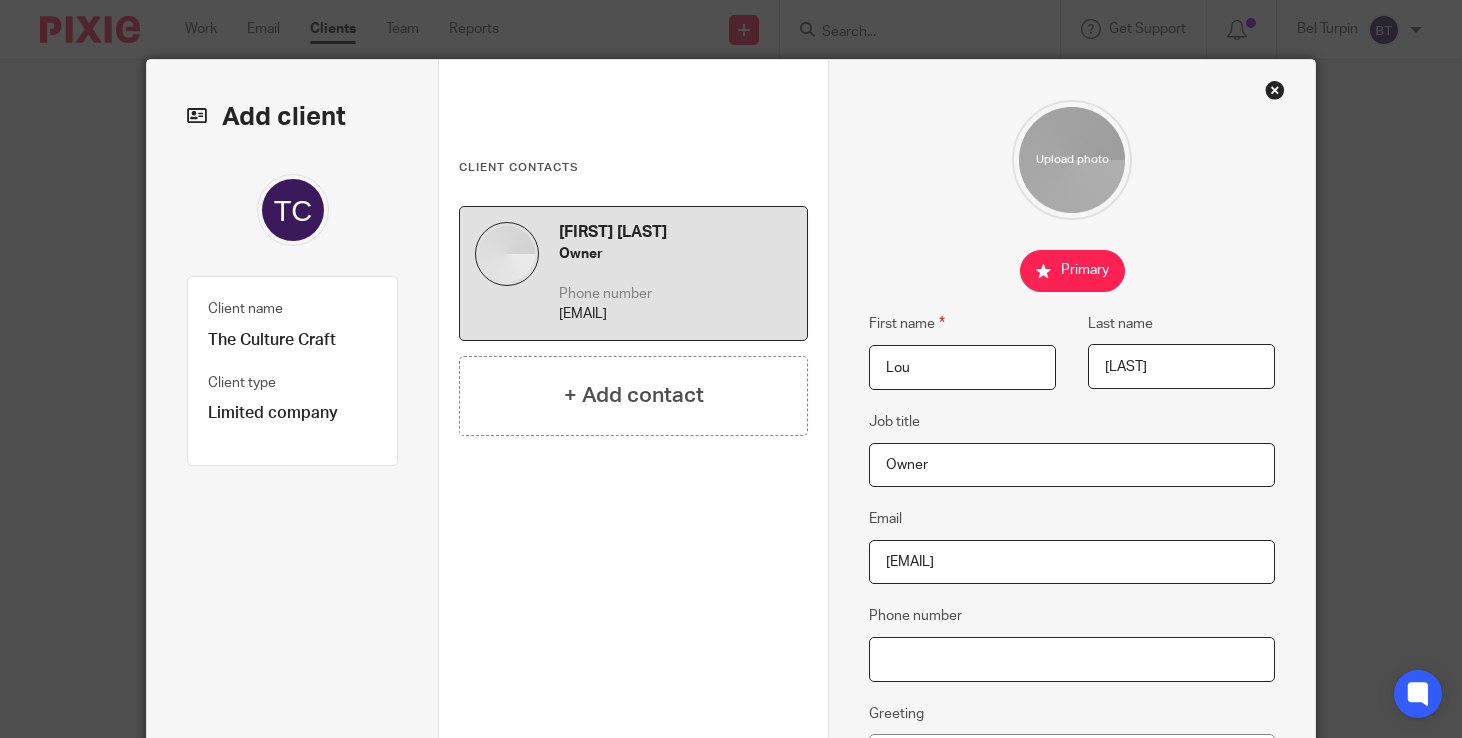 click on "Phone number" at bounding box center (1071, 659) 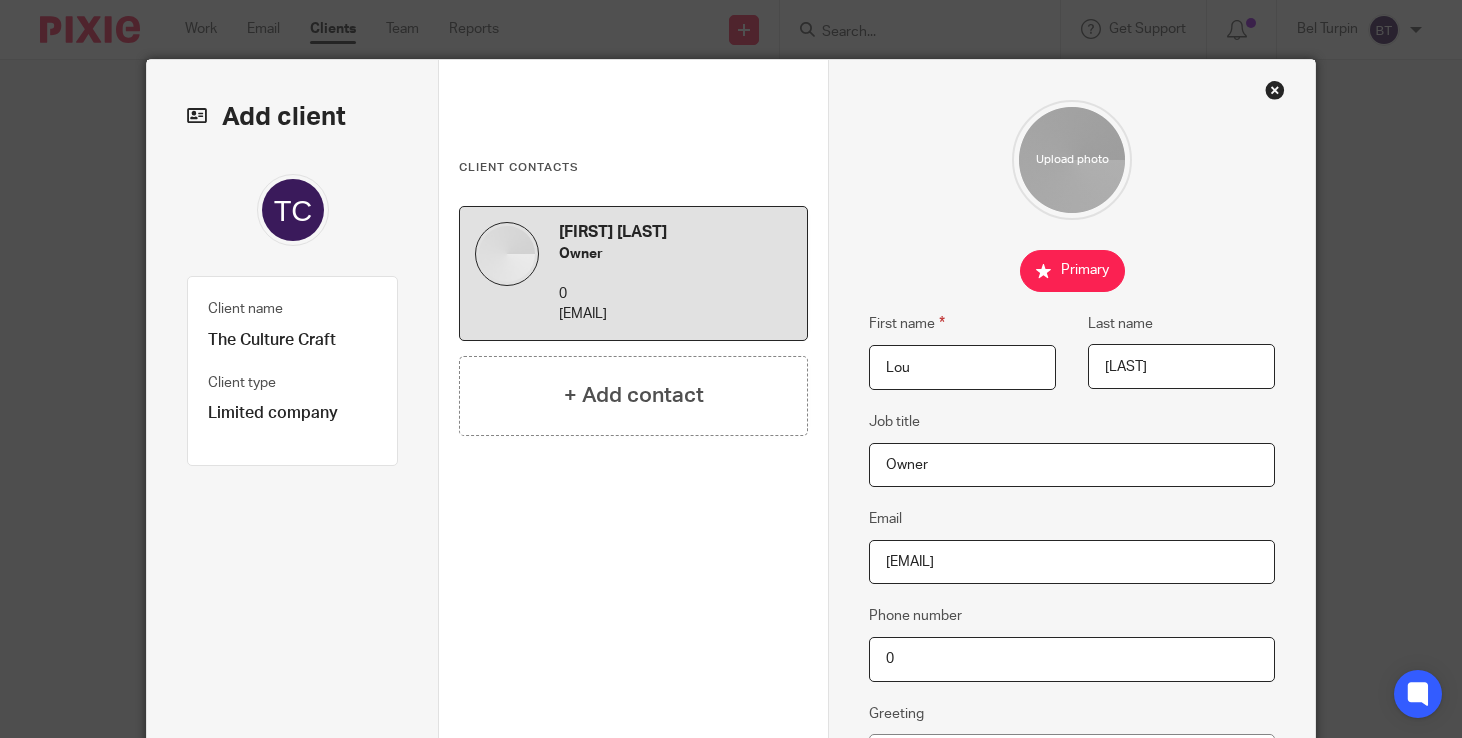 paste on "7364 100 149" 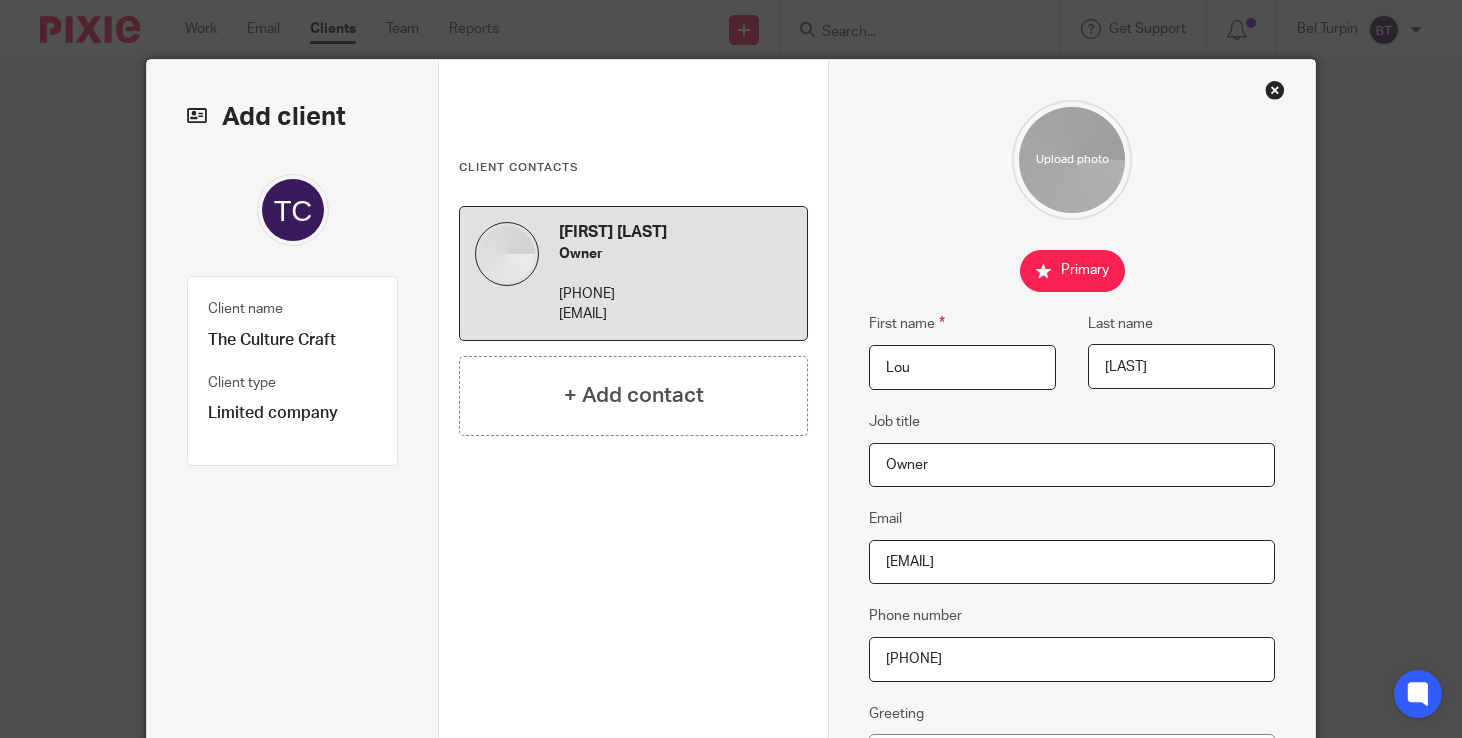 type on "07364 100 149" 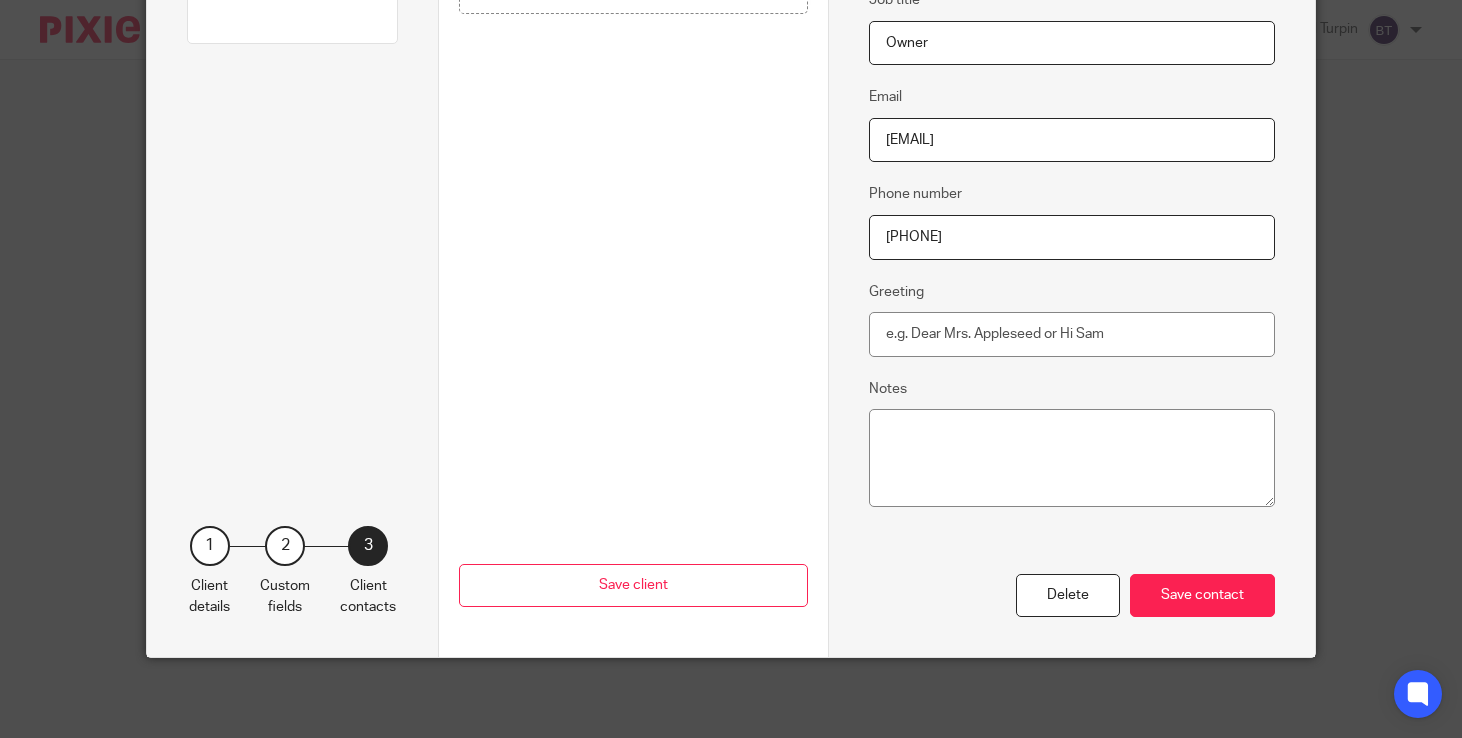 click on "Save contact" at bounding box center (1202, 595) 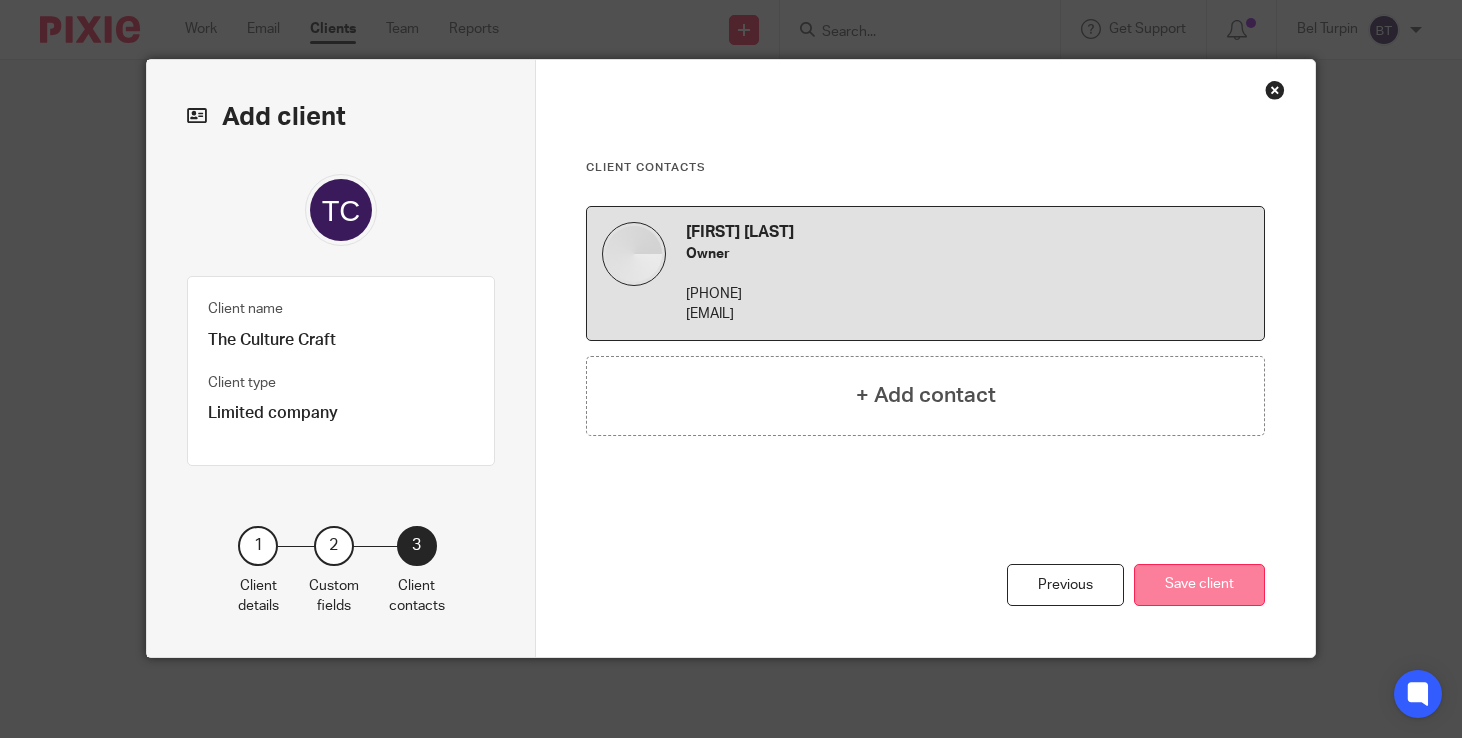 click on "Save client" at bounding box center (1199, 585) 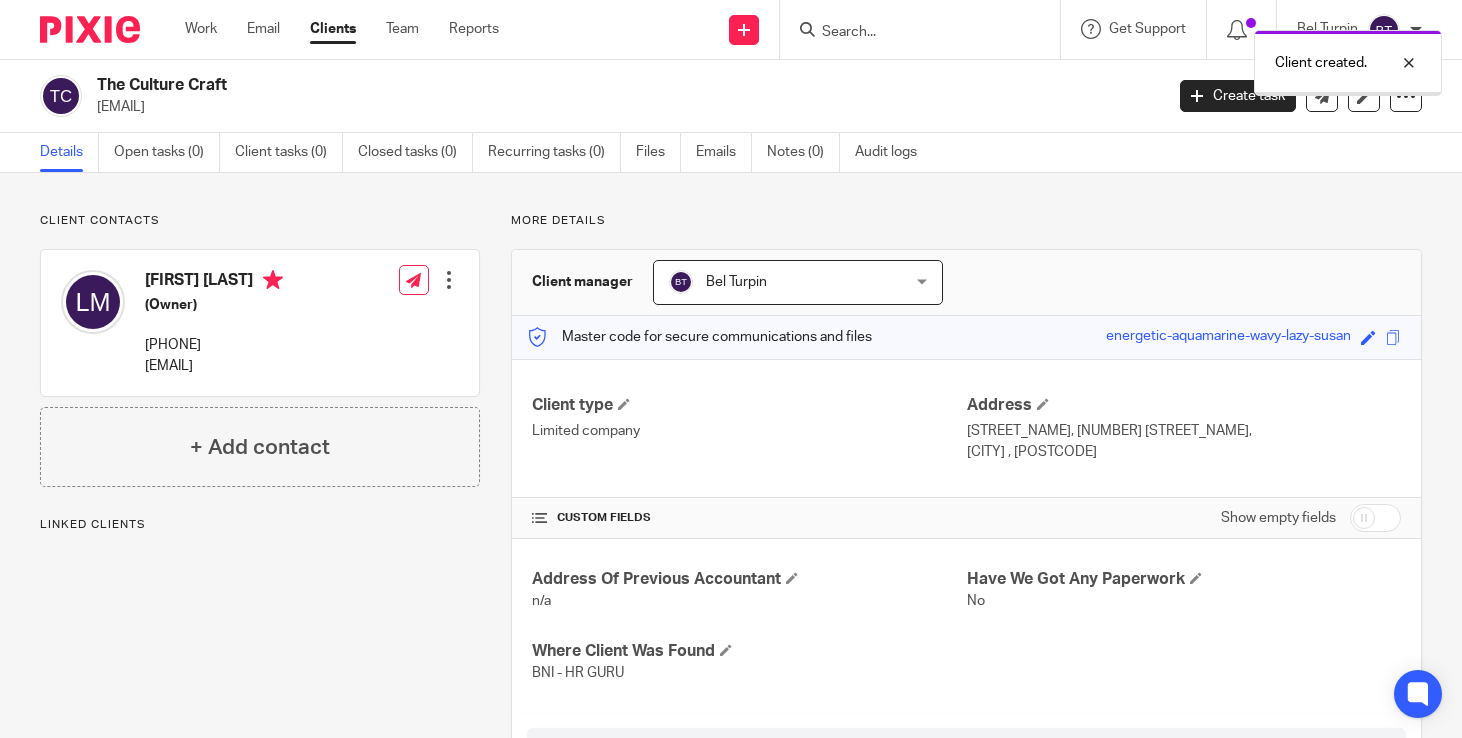 scroll, scrollTop: 0, scrollLeft: 0, axis: both 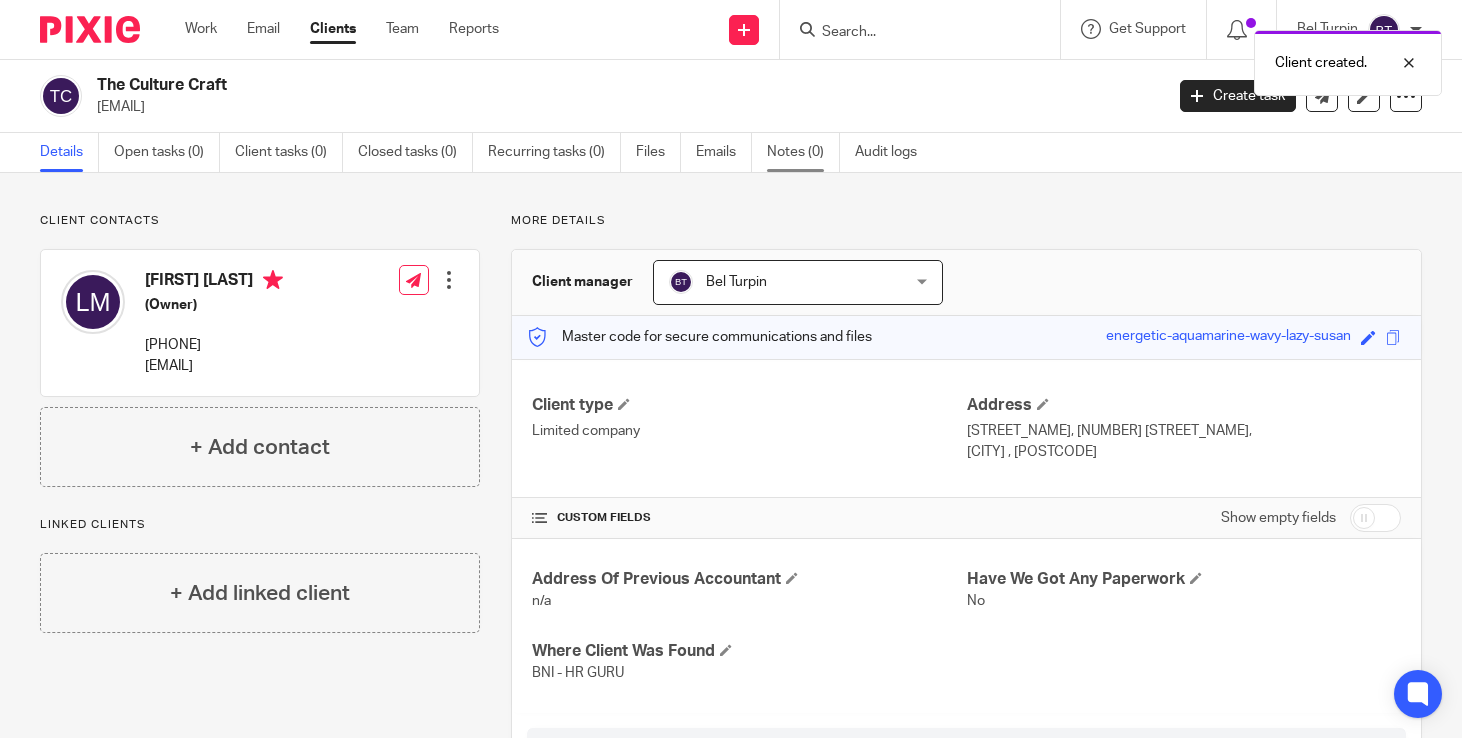 click on "Notes (0)" at bounding box center [803, 152] 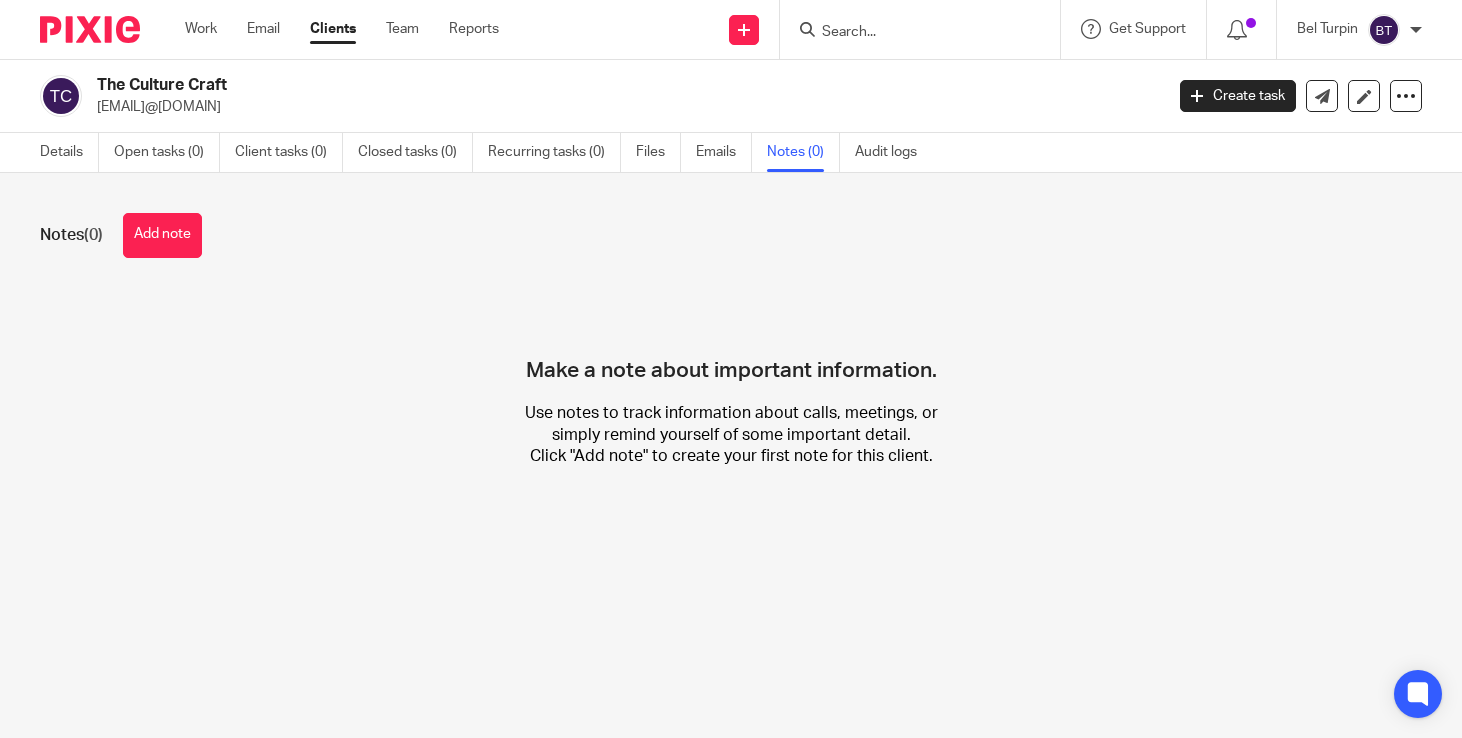 scroll, scrollTop: 0, scrollLeft: 0, axis: both 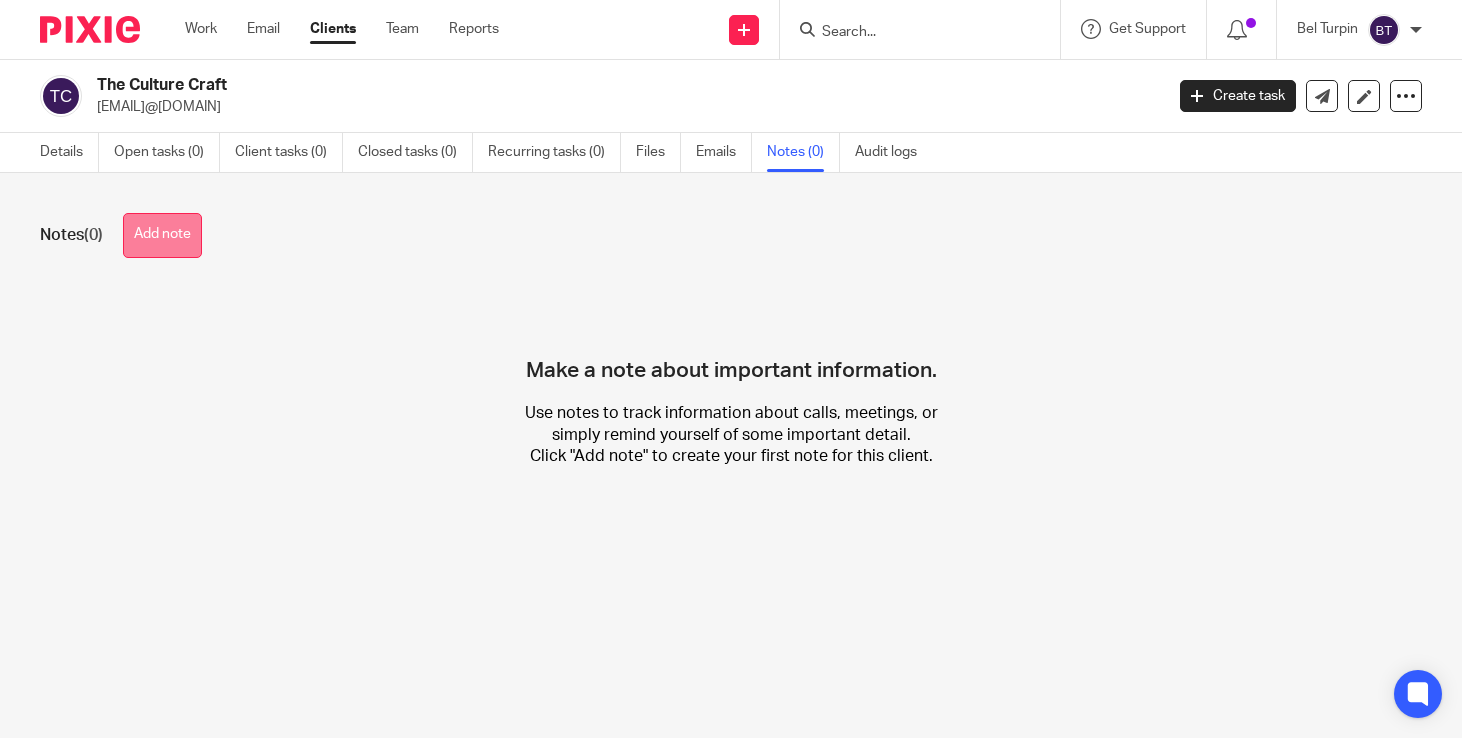 click on "Add note" at bounding box center [162, 235] 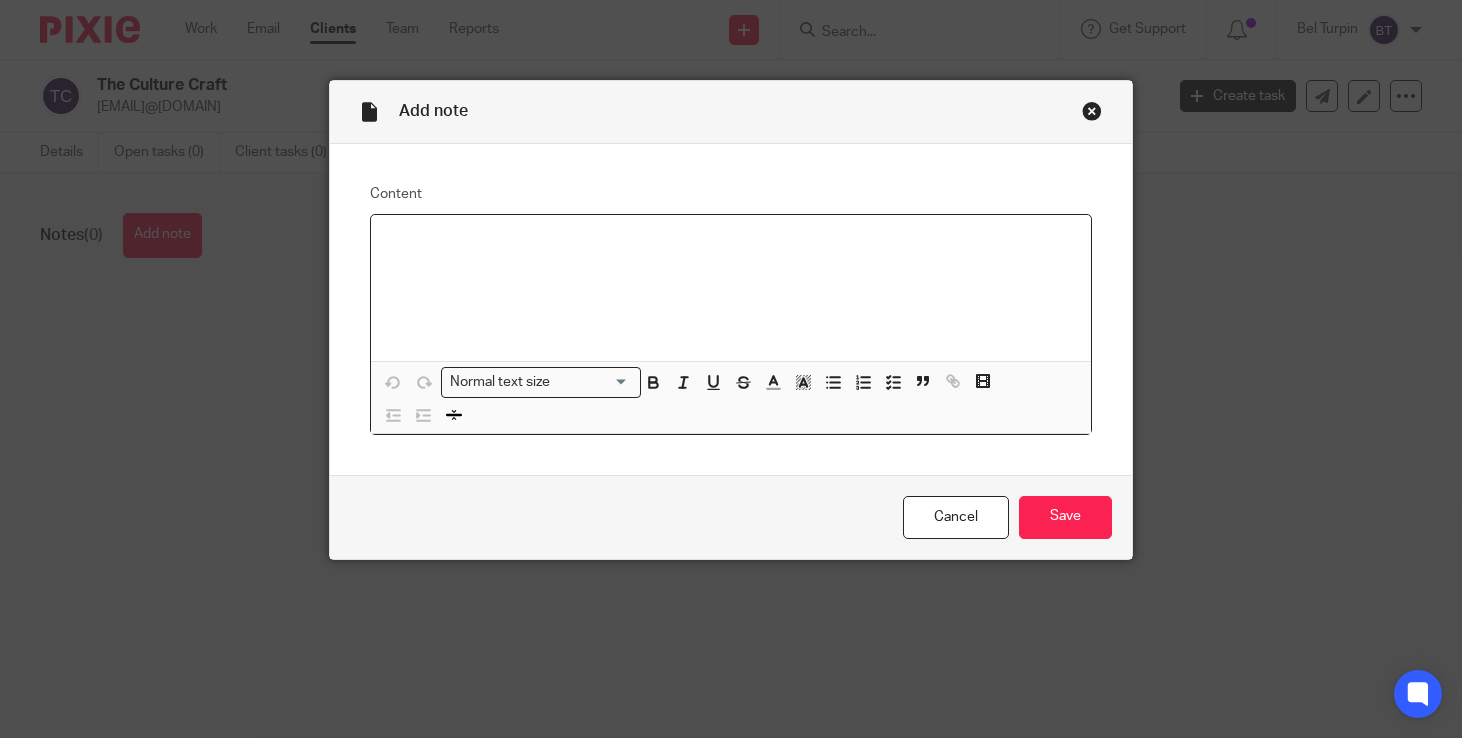 click at bounding box center [731, 288] 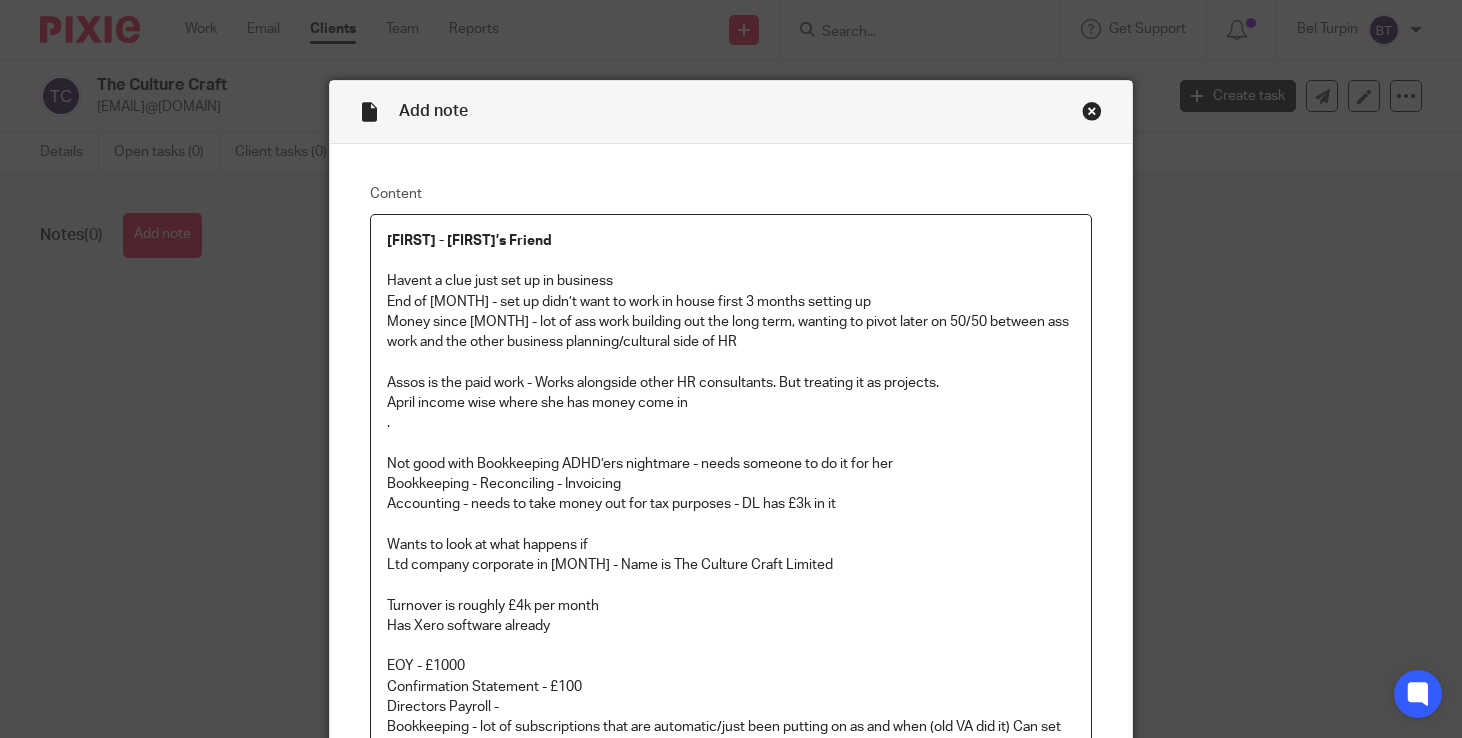 scroll, scrollTop: 24, scrollLeft: 0, axis: vertical 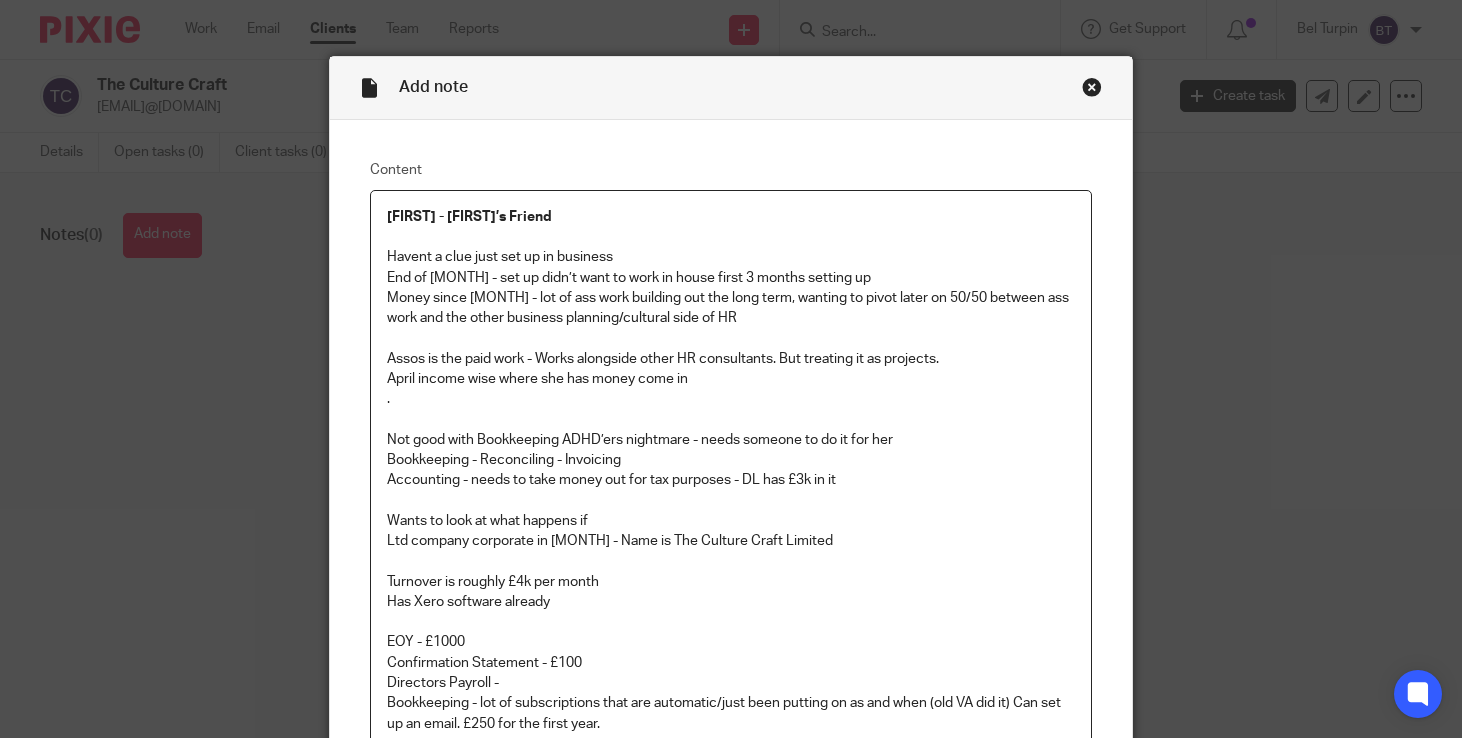 click on "[FIRST] - [FIRST]’s Friend  Havent a clue just set up in business  End of [MONTH] - set up didn’t want to work in house first 3 months setting up  Money since [MONTH] - lot of ass work building out the long term, wanting to pivot later on 50/50 between ass work and the other business planning/cultural side of HR  Assos is the paid work - Works alongside other HR consultants. But treating it as projects.  [MONTH] income wise where she has money come in  .  Not good with Bookkeeping ADHD’ers nightmare - needs someone to do it for her  Bookkeeping - Reconciling - Invoicing  Accounting - needs to take money out for tax purposes - DL has £3k in it  Wants to look at what happens if  Ltd company corporate in [MONTH] - Name is The Culture Craft Limited  Turnover is roughly £4k per month  Has Xero software already  EOY - £1000 Confirmation Statement - £100 Directors Payroll -" at bounding box center (731, 484) 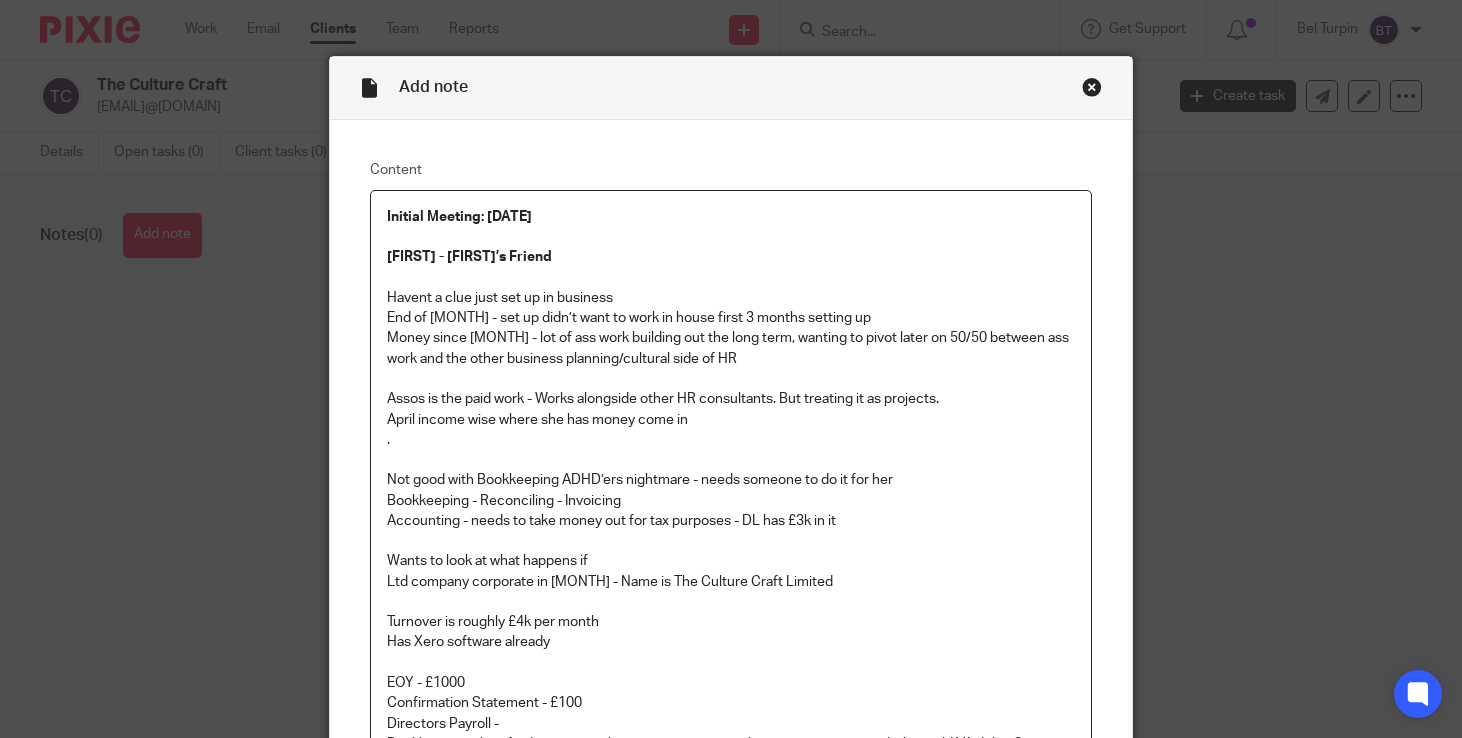 click at bounding box center [731, 541] 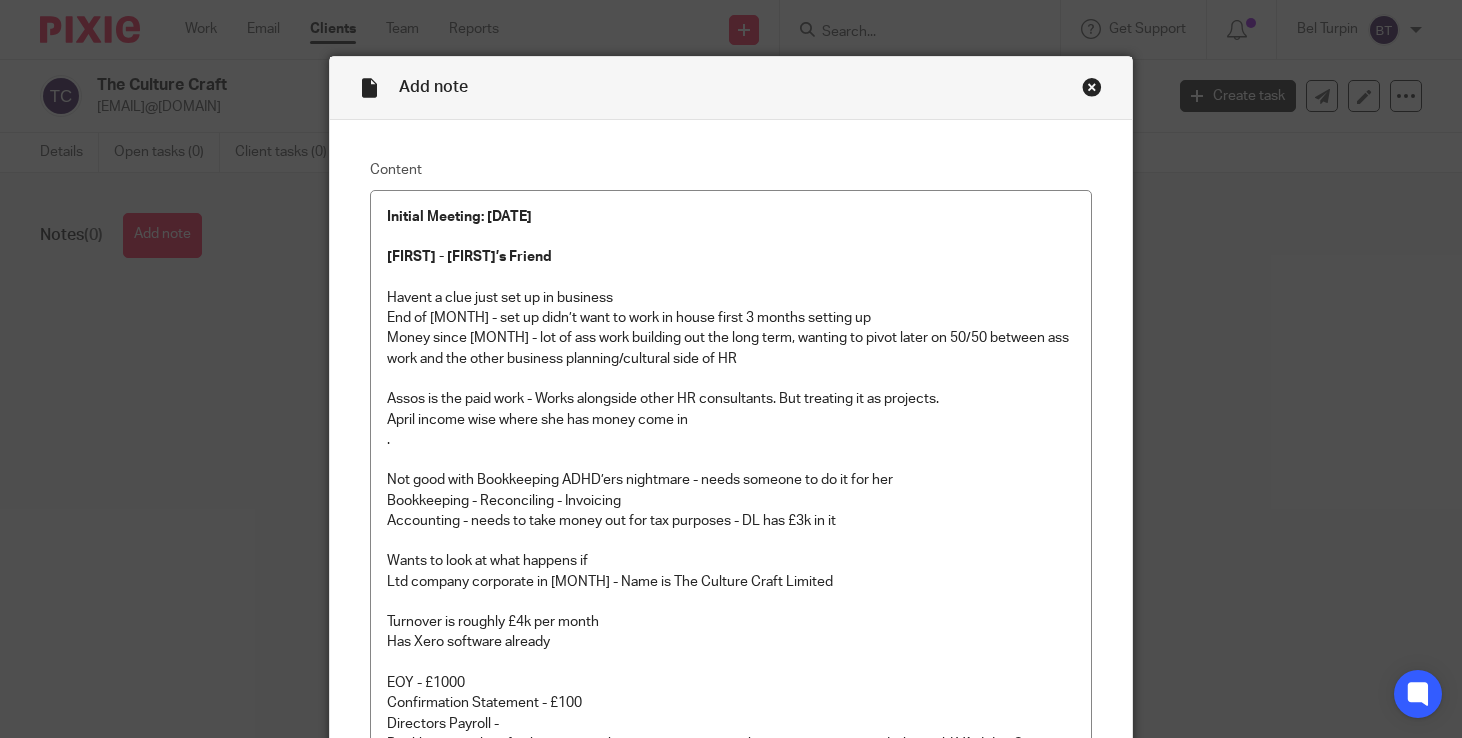 click on "Add note
Content   Initial Meeting: 7th August  Lou - Alison’s Friend  Havent a clue just set up in business  End of January - set up didn’t want to work in house first 3 months setting up  Money since April - lot of ass work building out the long term, wanting to pivot later on 50/50 between ass work and the other business planning/cultural side of HR  Assos is the paid work - Works alongside other HR consultants. But treating it as projects.  April income wise where she has money come in  .  Not good with Bookkeeping ADHD’ers nightmare - needs someone to do it for her  Bookkeeping - Reconciling - Invoicing  Accounting - needs to take money out for tax purposes - DL has £3k in it  Wants to look at what happens if  Ltd company corporate in January - Name is The Culture Craft Limited  Turnover is roughly £4k per month  Has Xero software already  EOY - £1000 Confirmation Statement - £100" at bounding box center [731, 369] 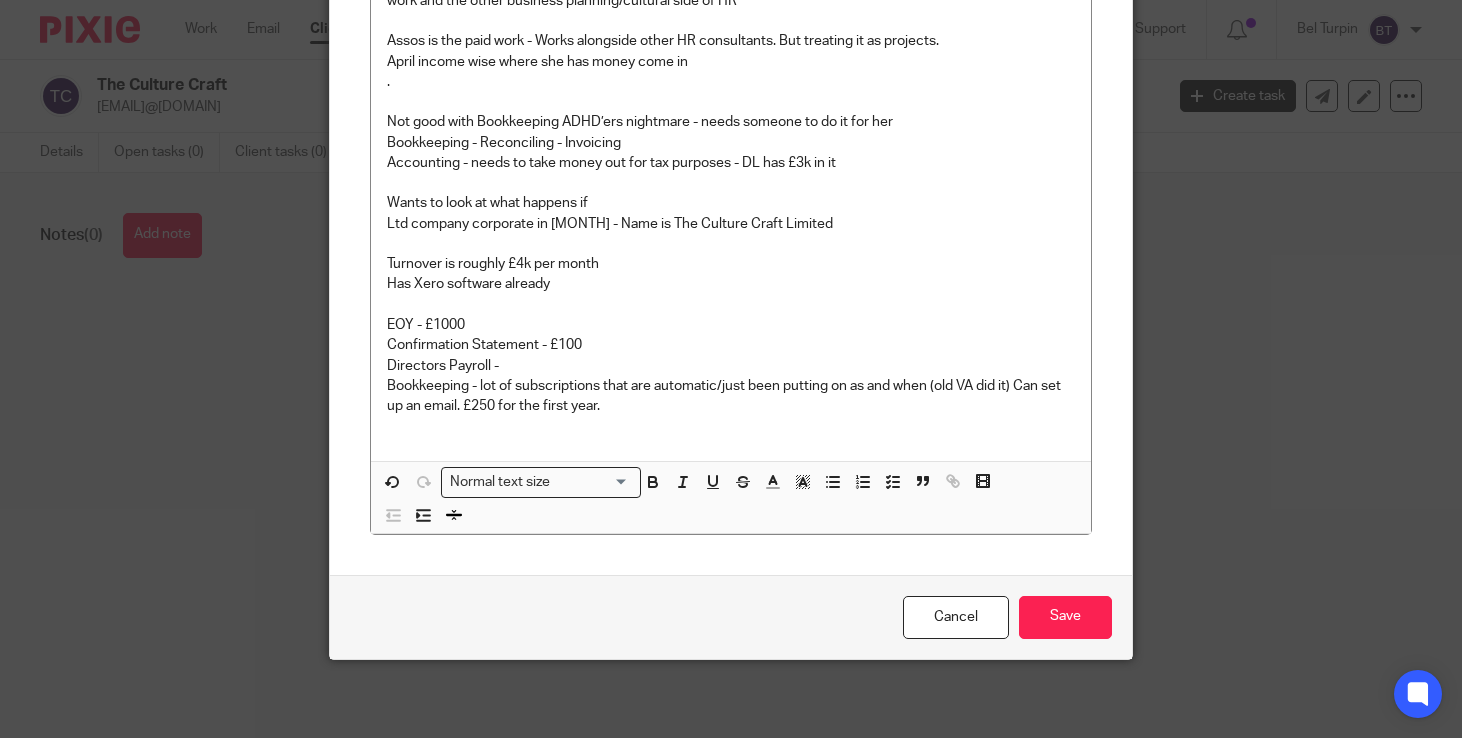 scroll, scrollTop: 385, scrollLeft: 0, axis: vertical 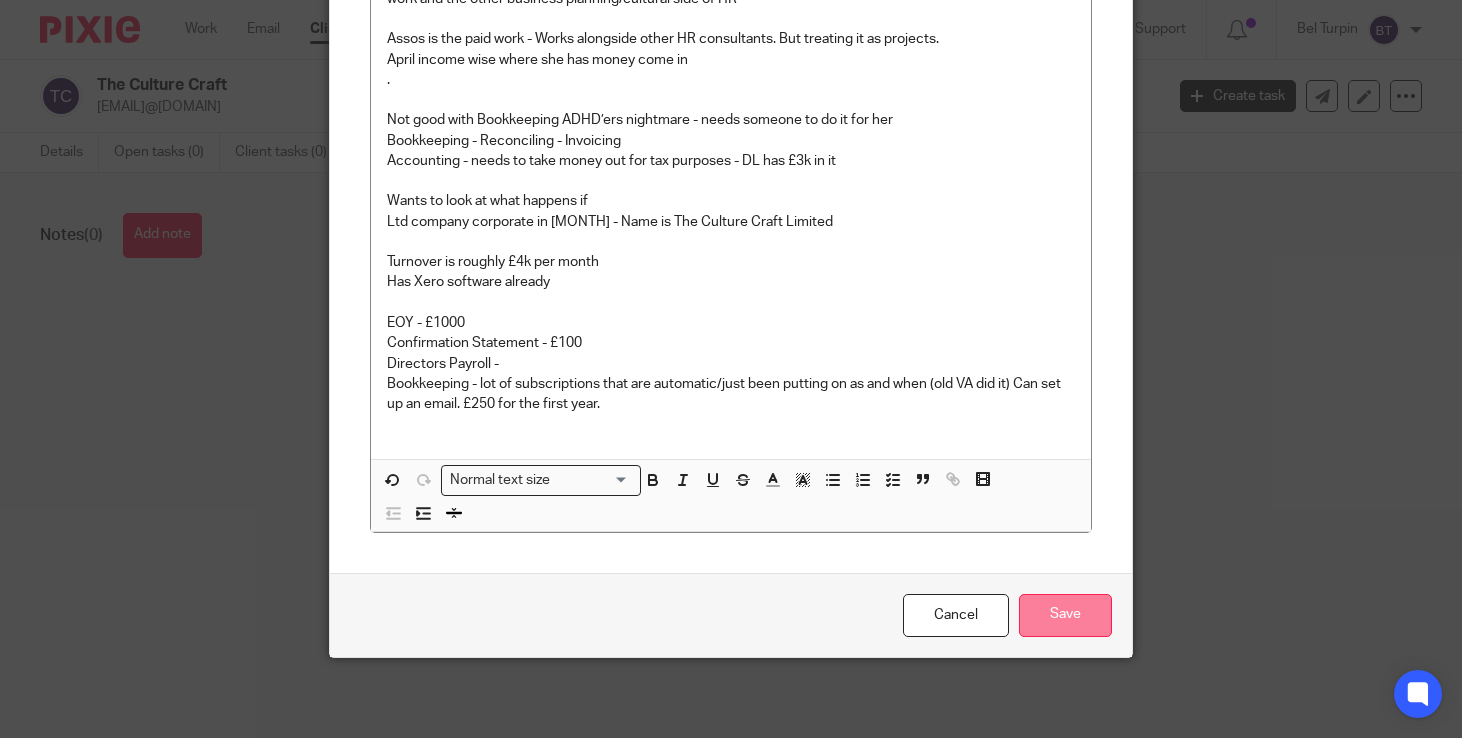 click on "Save" at bounding box center (1065, 615) 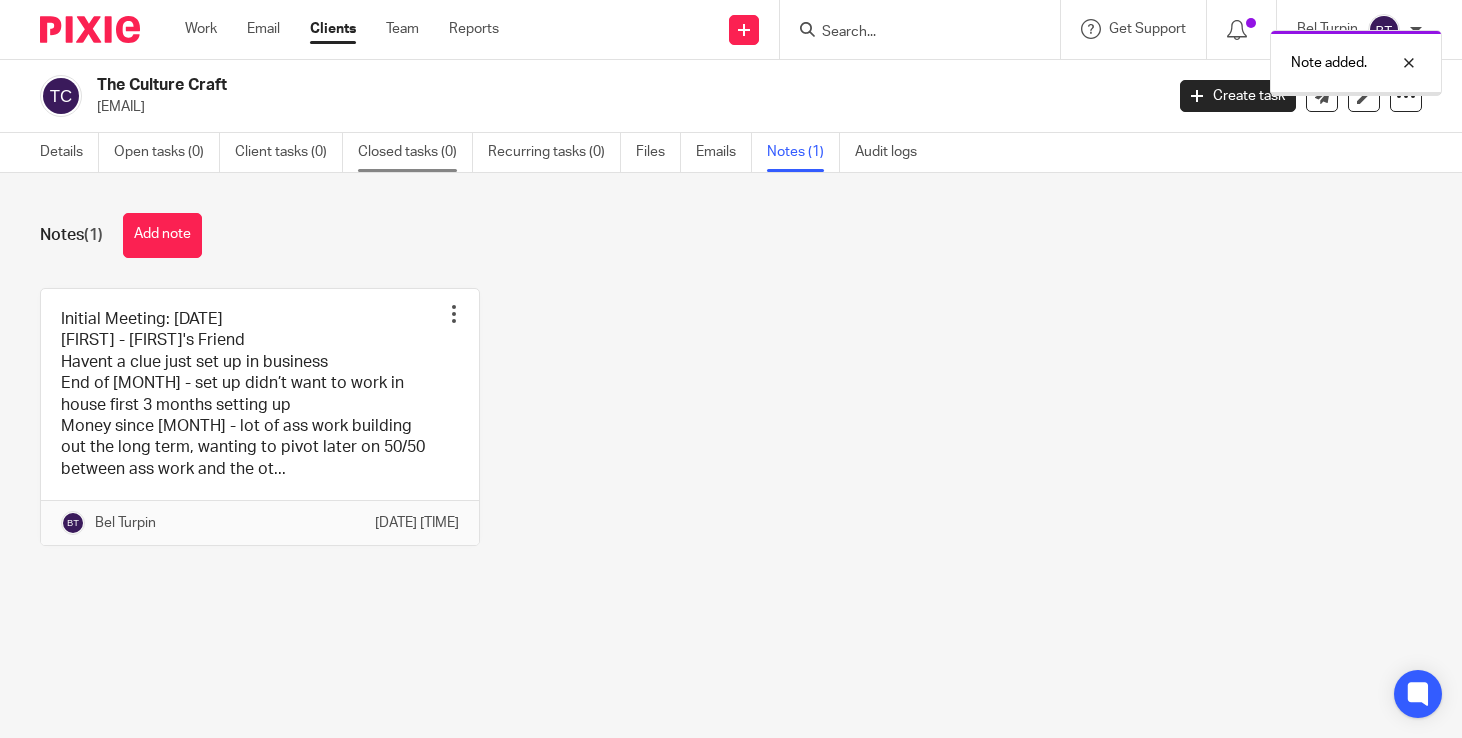 scroll, scrollTop: 0, scrollLeft: 0, axis: both 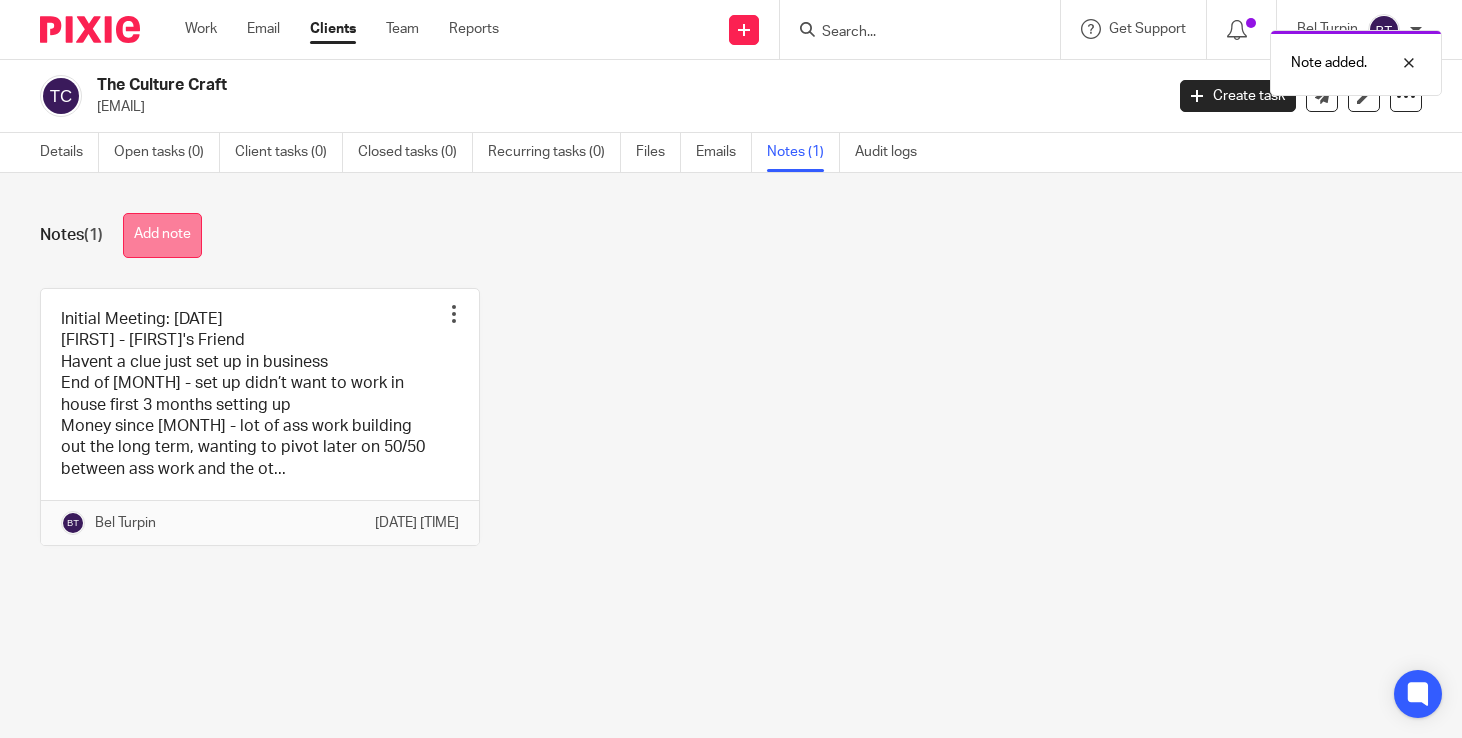 click on "Add note" at bounding box center (162, 235) 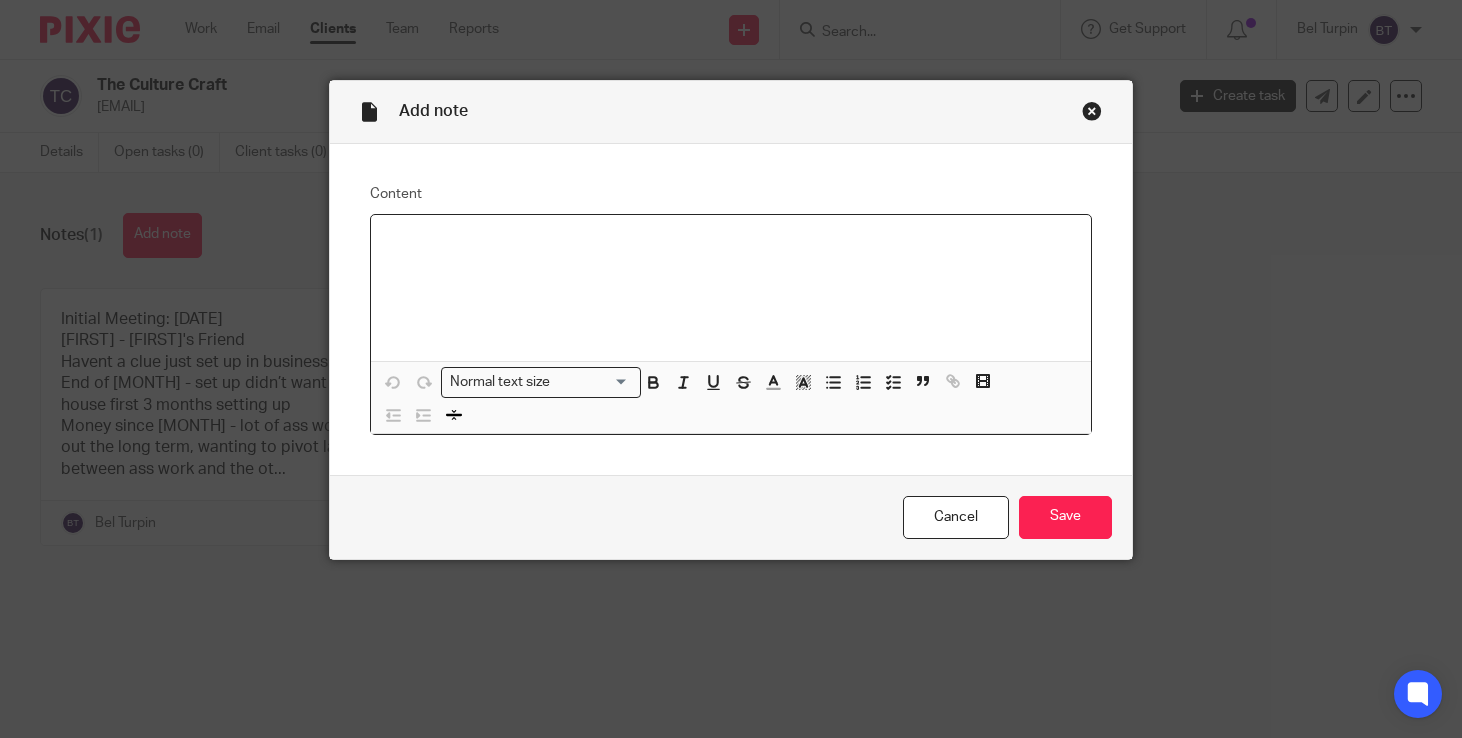 click at bounding box center [731, 241] 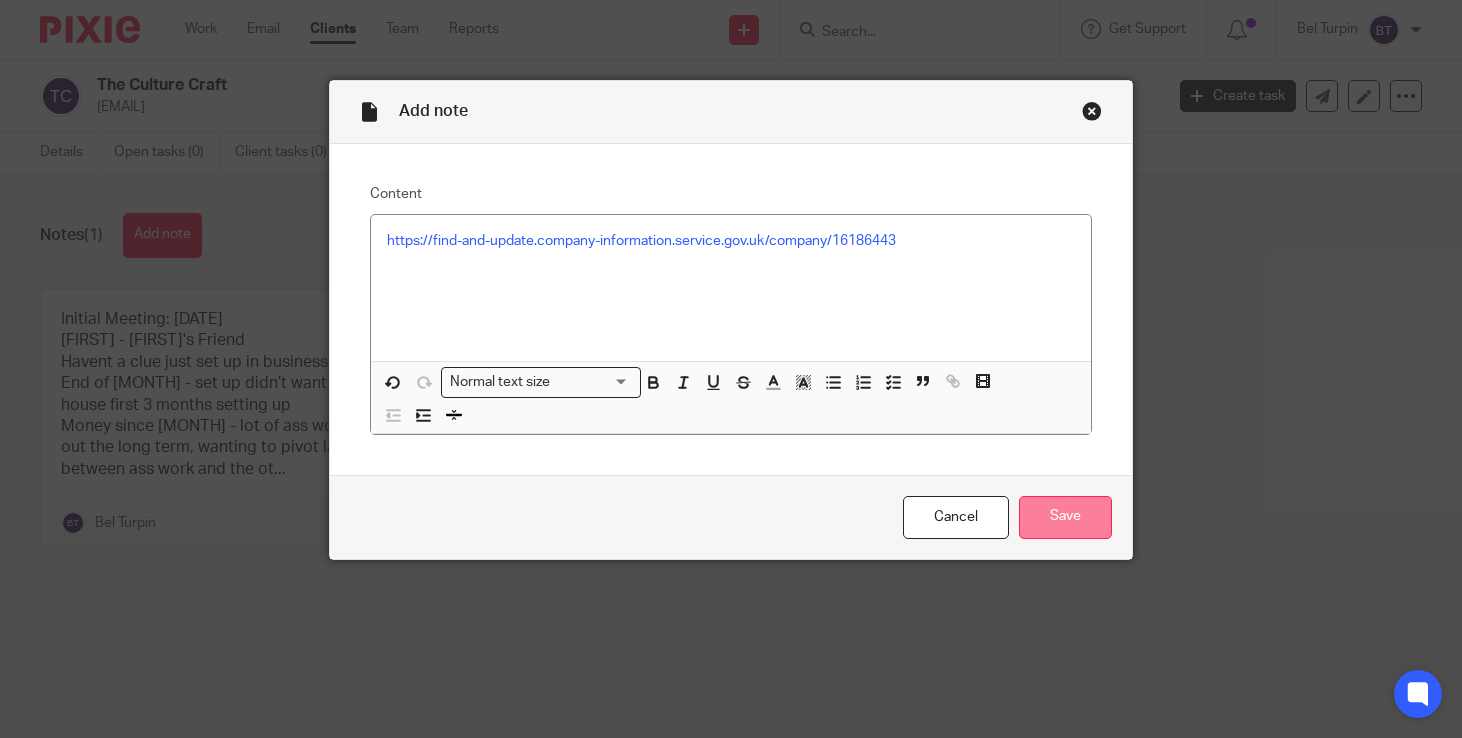 click on "Save" at bounding box center (1065, 517) 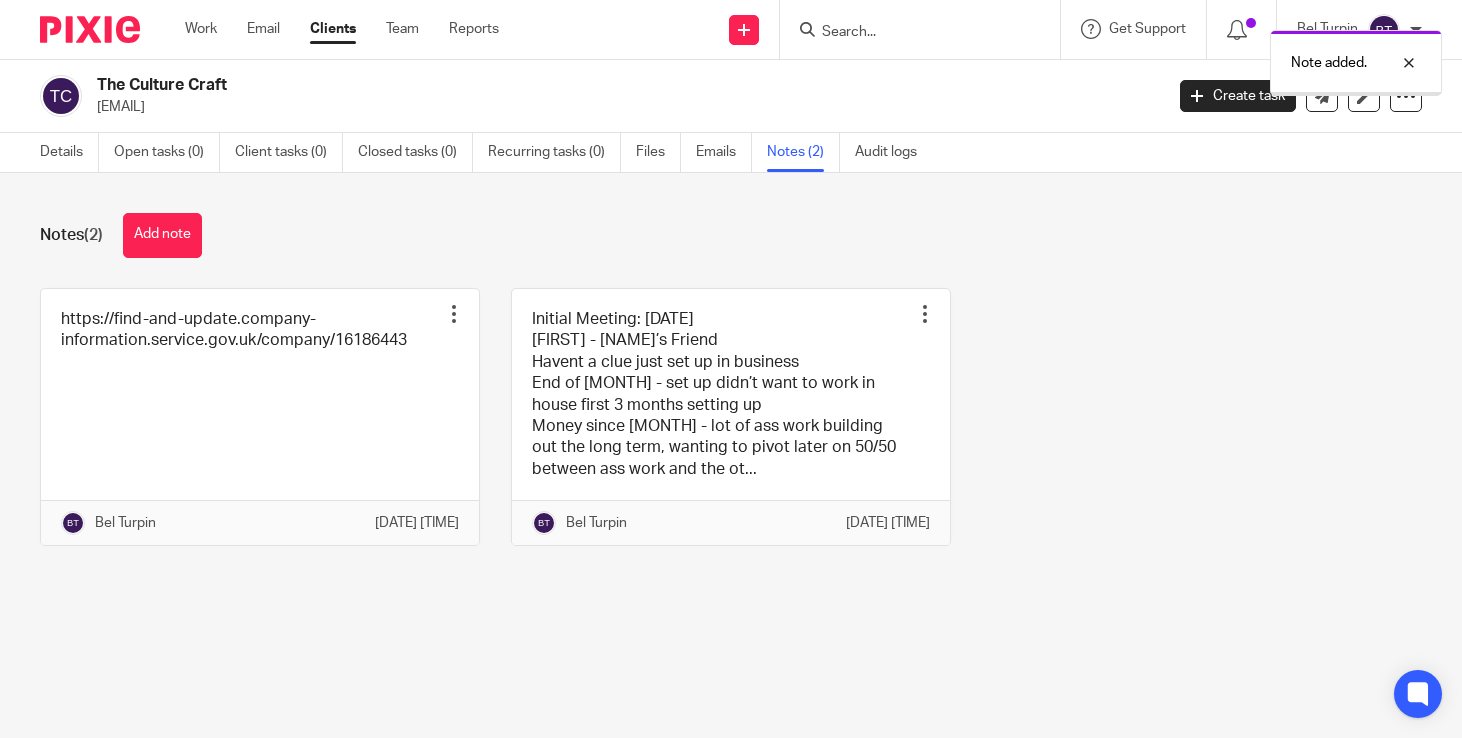 scroll, scrollTop: 0, scrollLeft: 0, axis: both 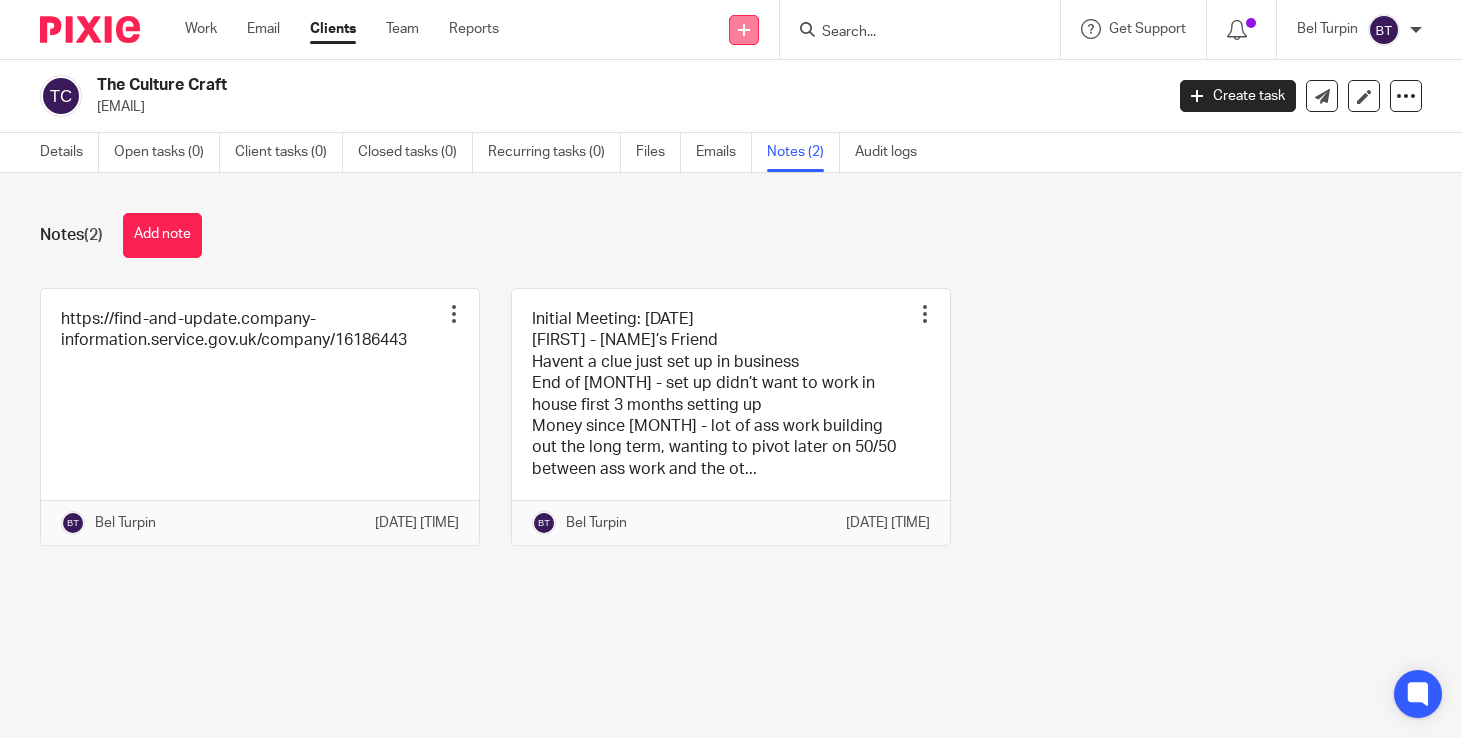 click at bounding box center (744, 30) 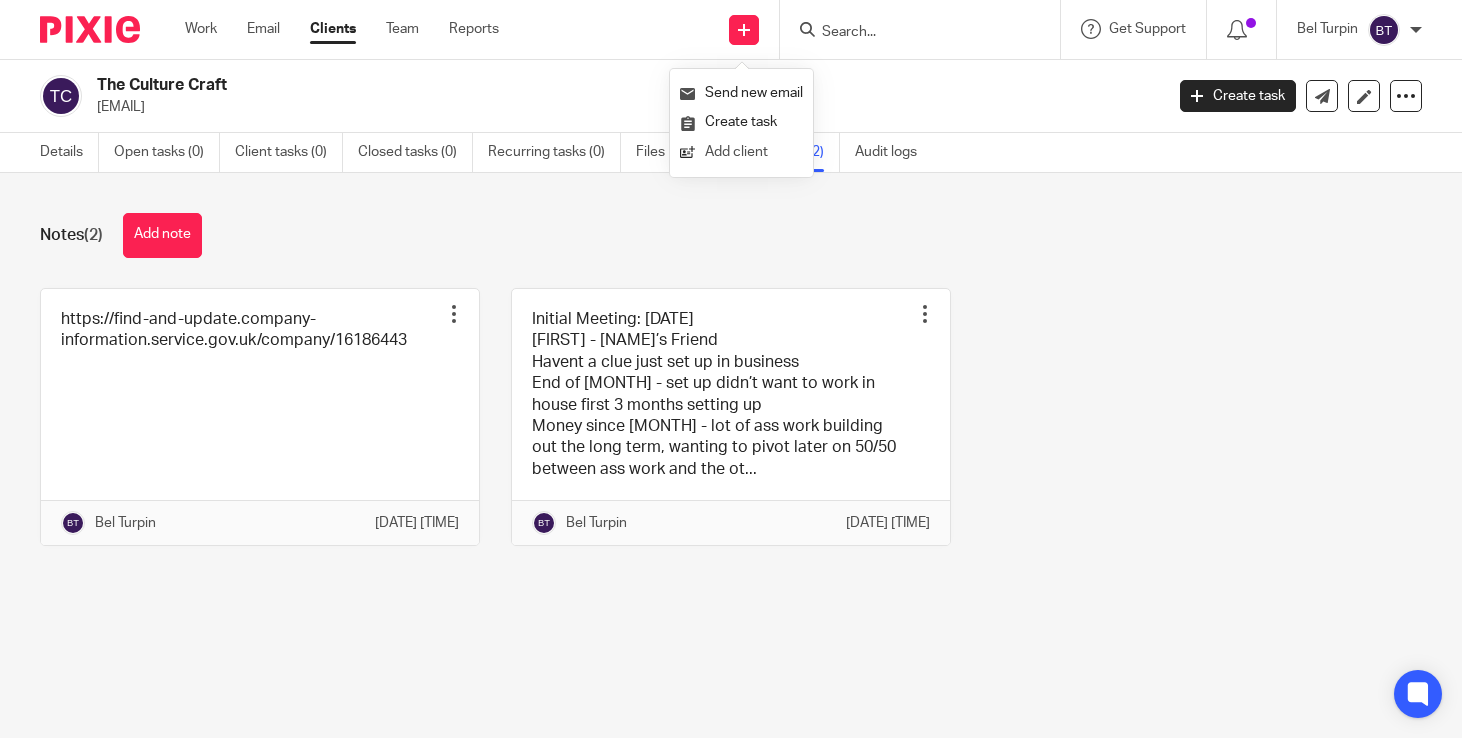 click on "Add client" at bounding box center (741, 152) 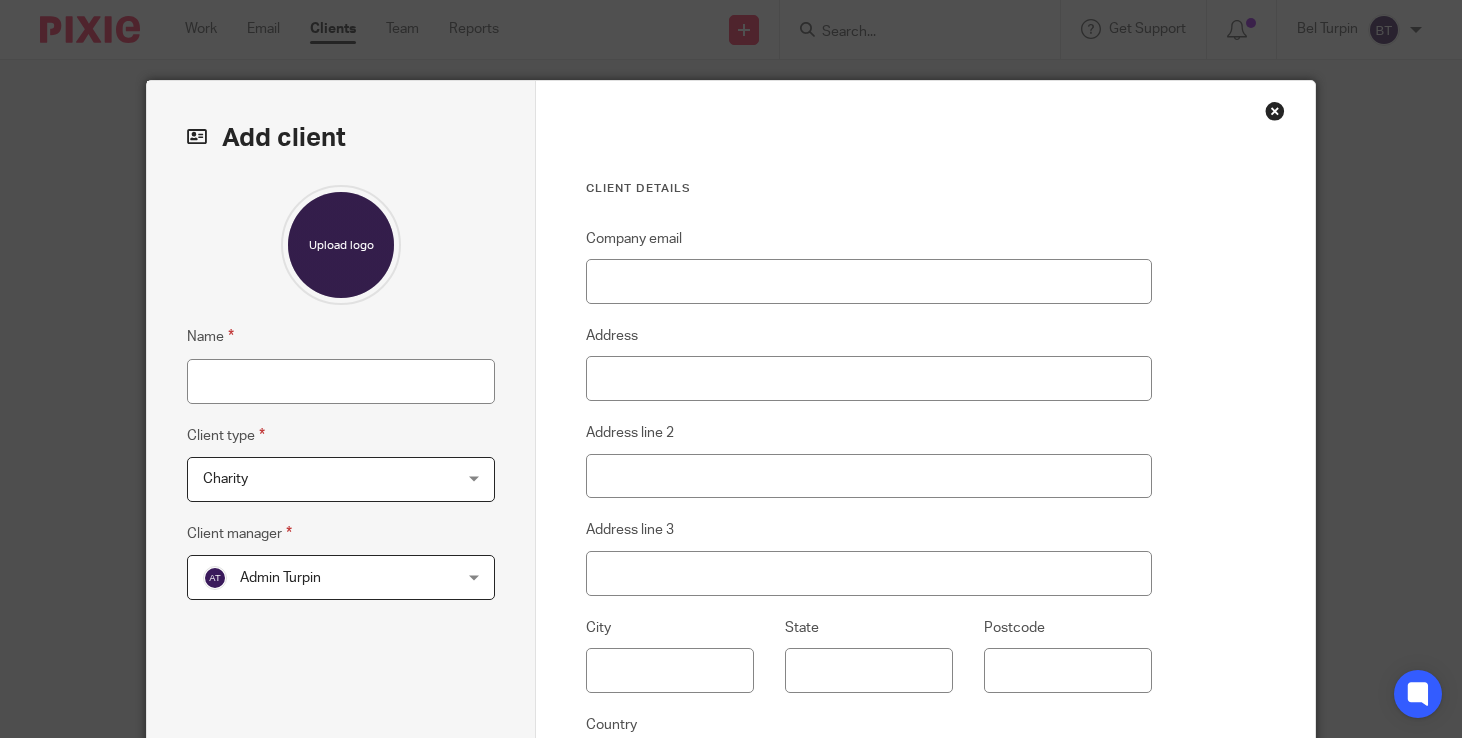 scroll, scrollTop: 0, scrollLeft: 0, axis: both 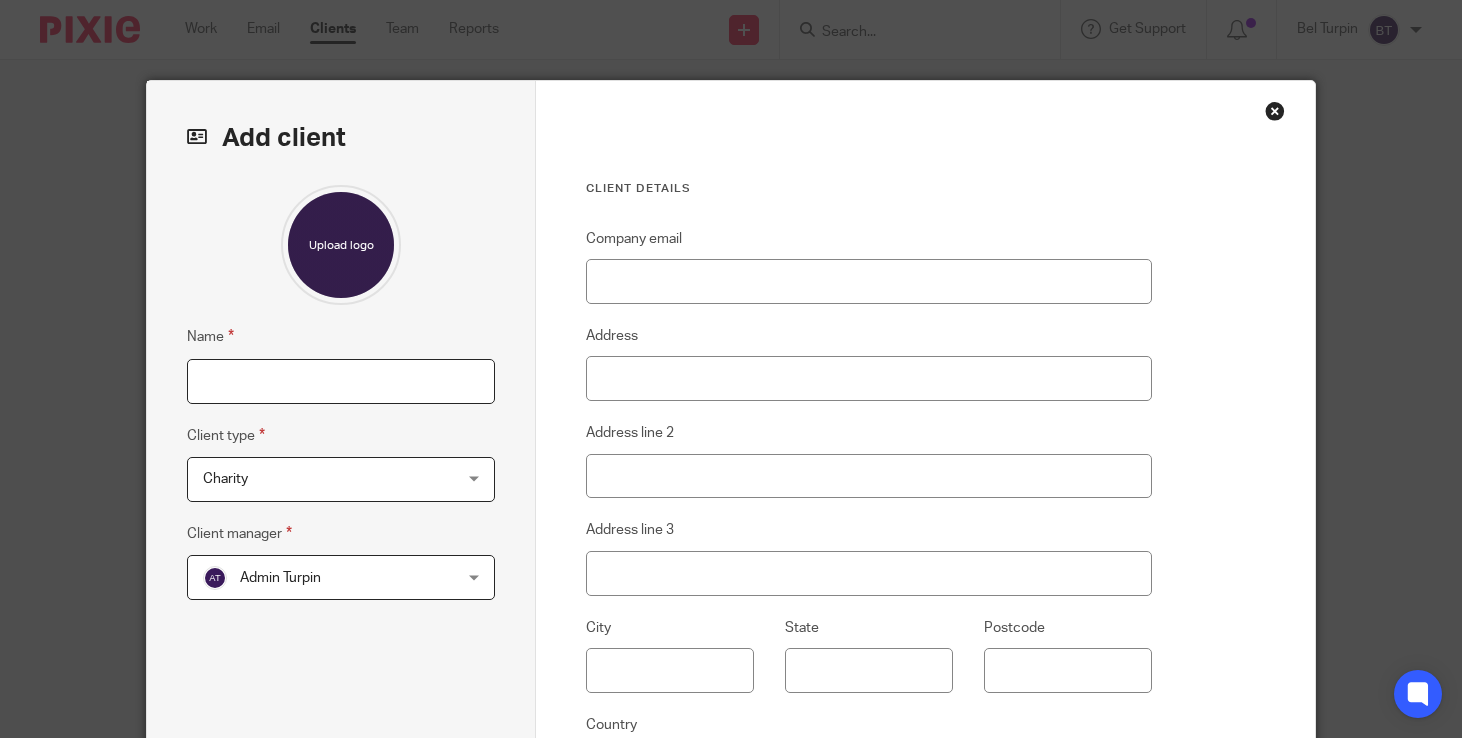 click on "Name" at bounding box center [341, 381] 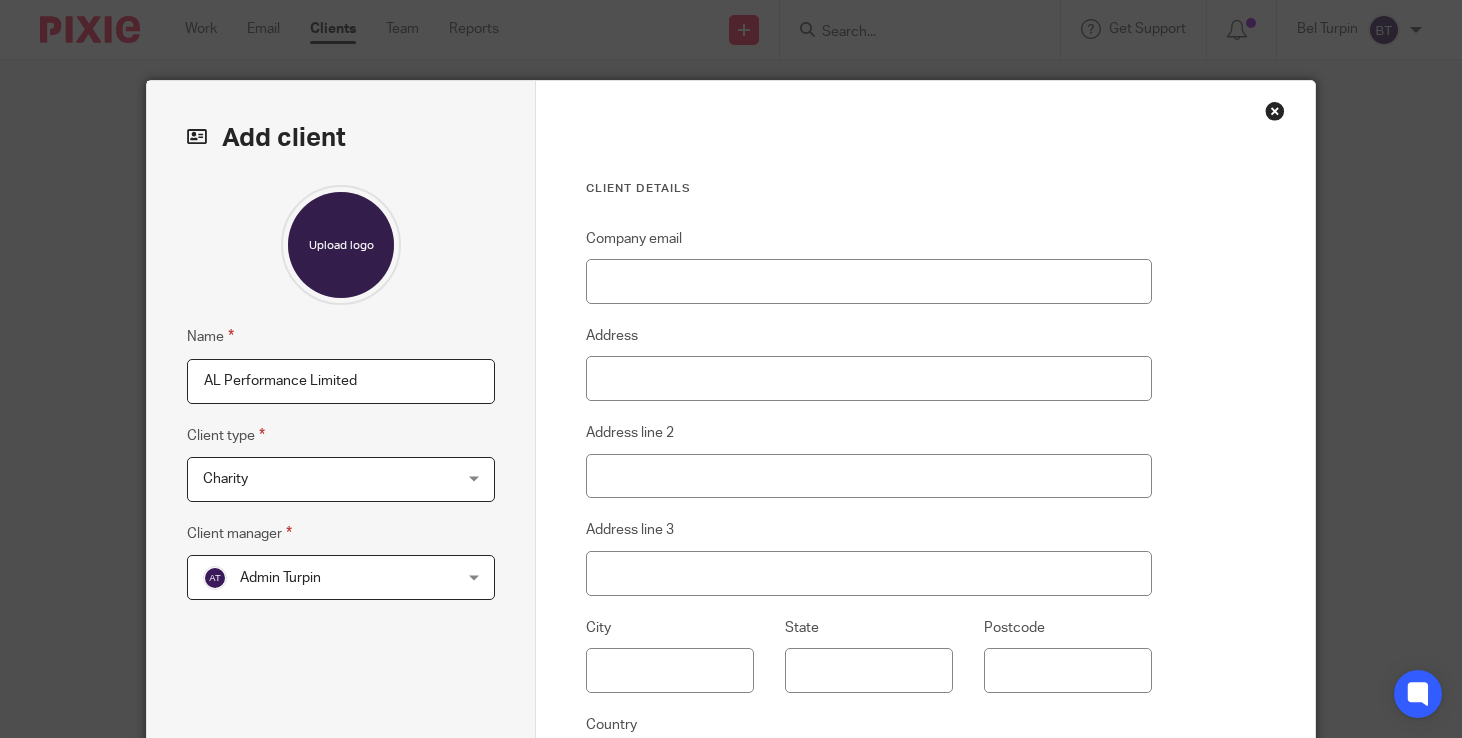 type on "AL Performance Limited" 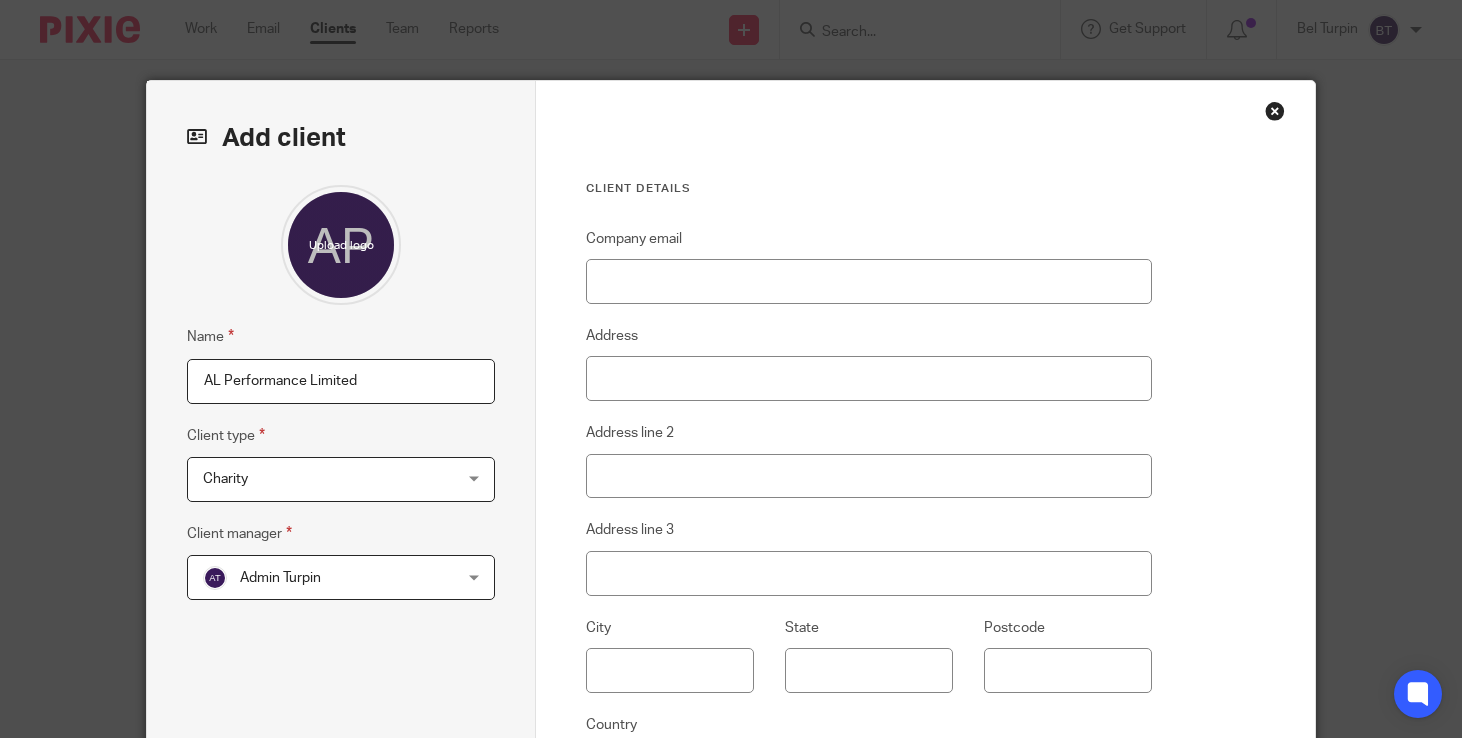 click on "Charity" at bounding box center [225, 479] 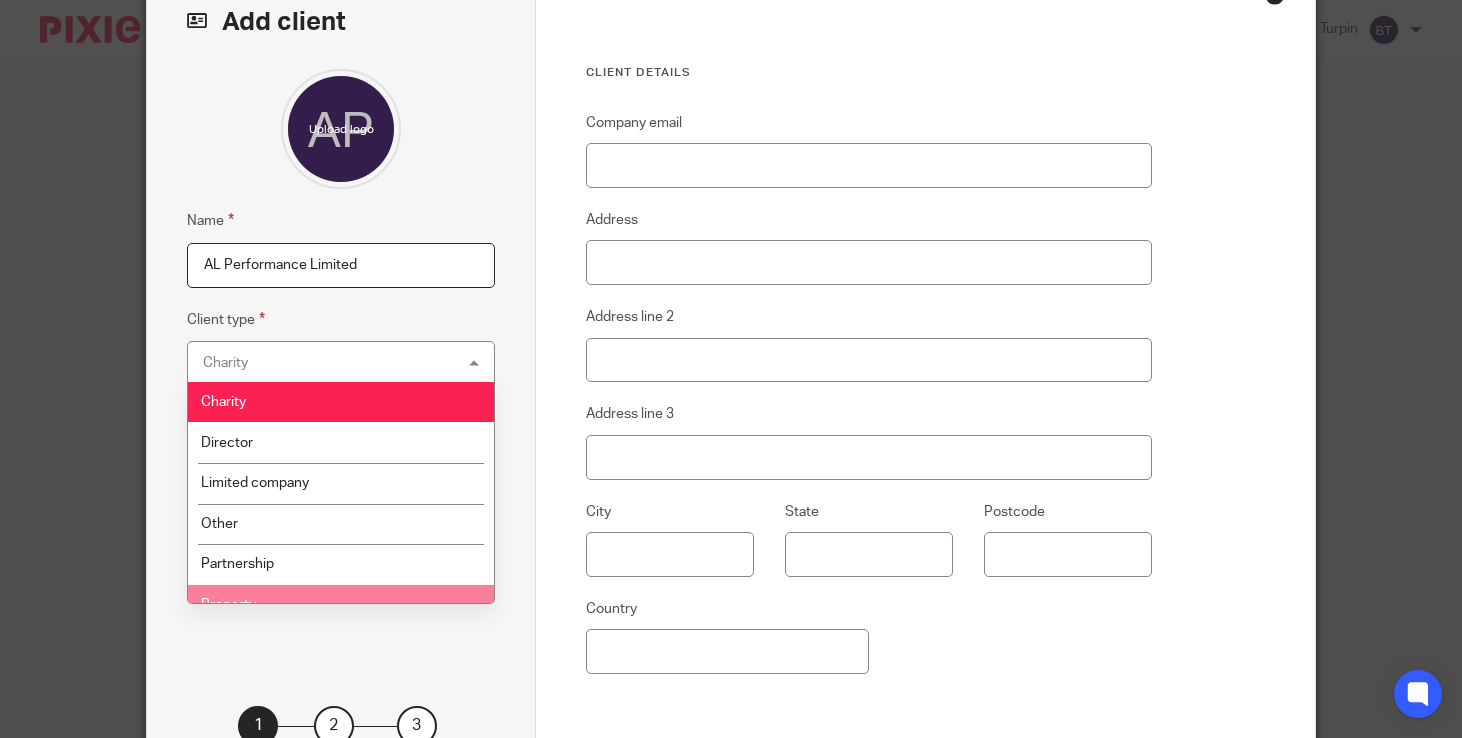 scroll, scrollTop: 120, scrollLeft: 0, axis: vertical 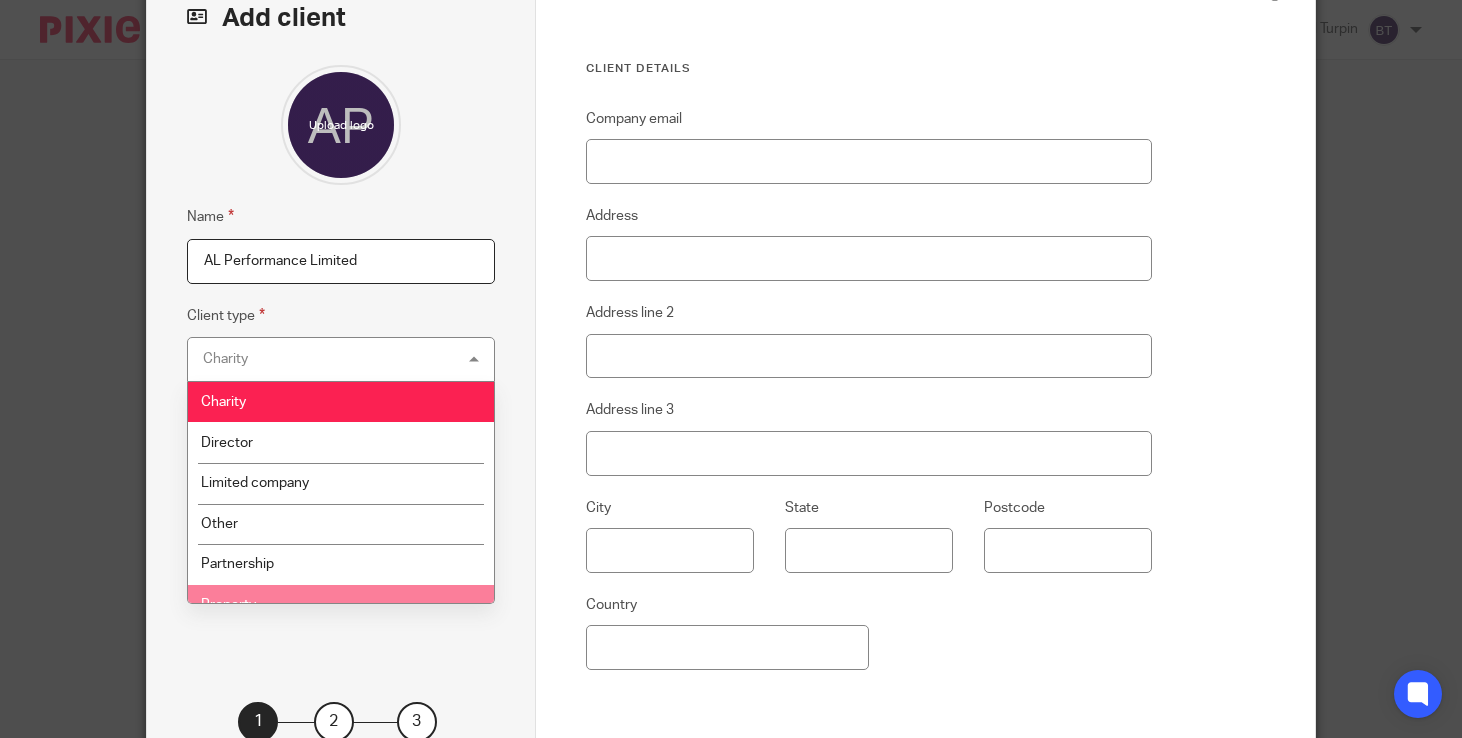 click on "Property" at bounding box center (341, 605) 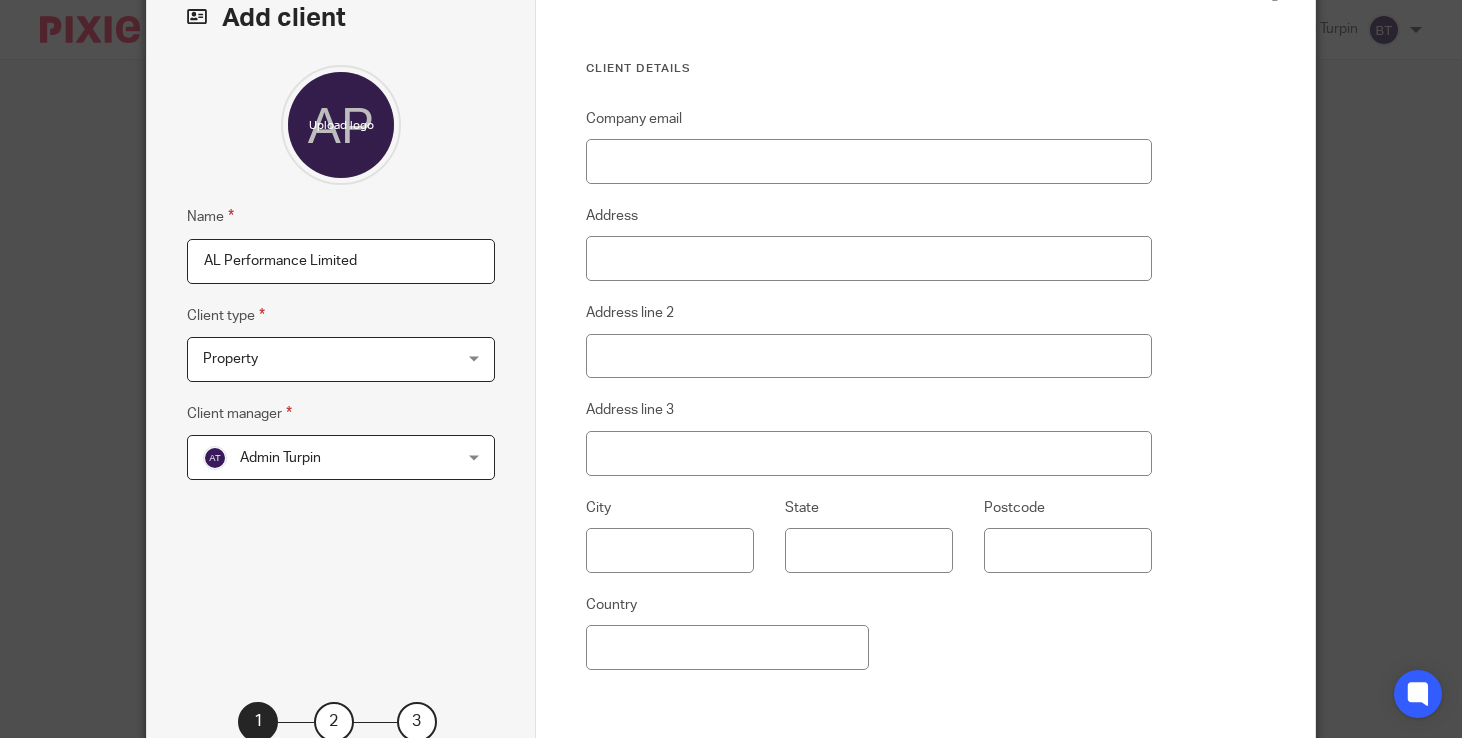 click on "Property" at bounding box center (319, 359) 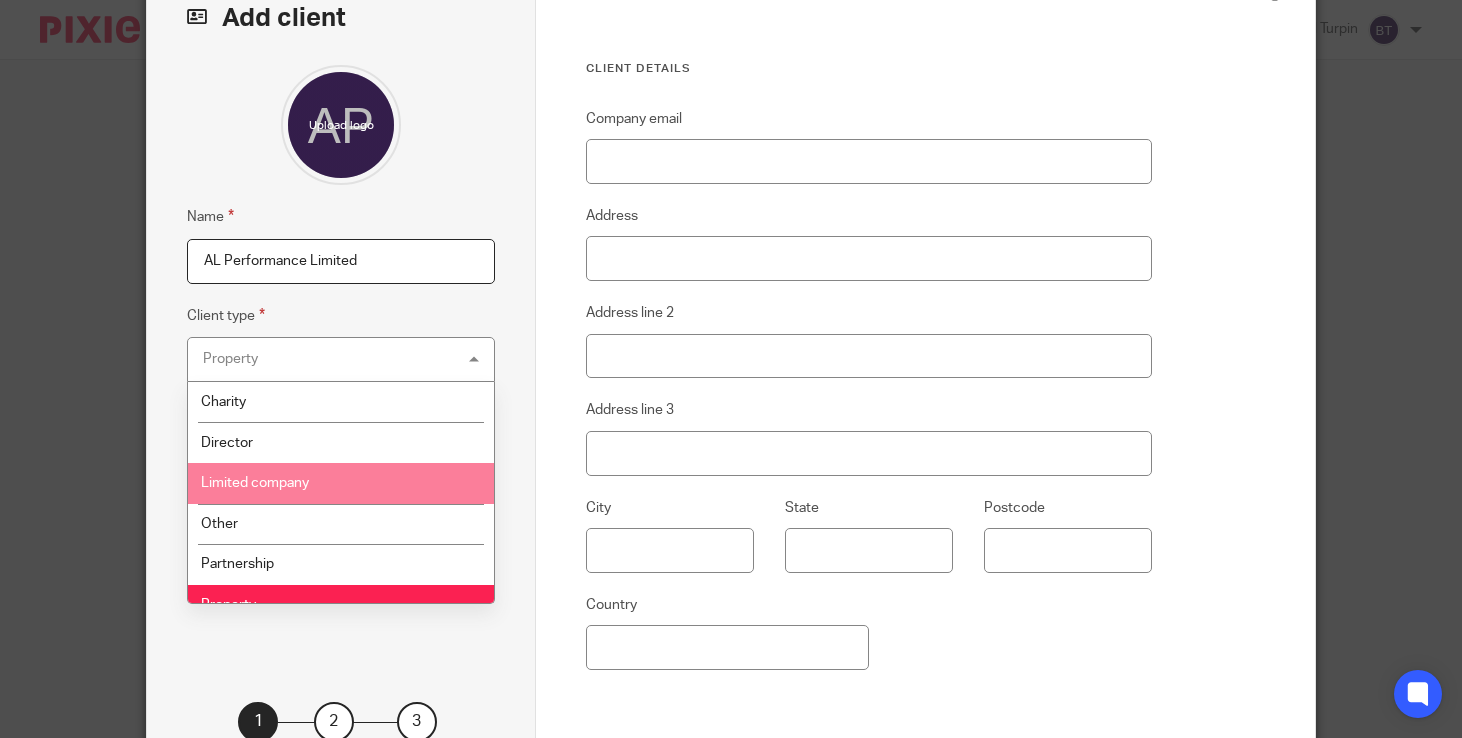 click on "Limited company" at bounding box center [341, 483] 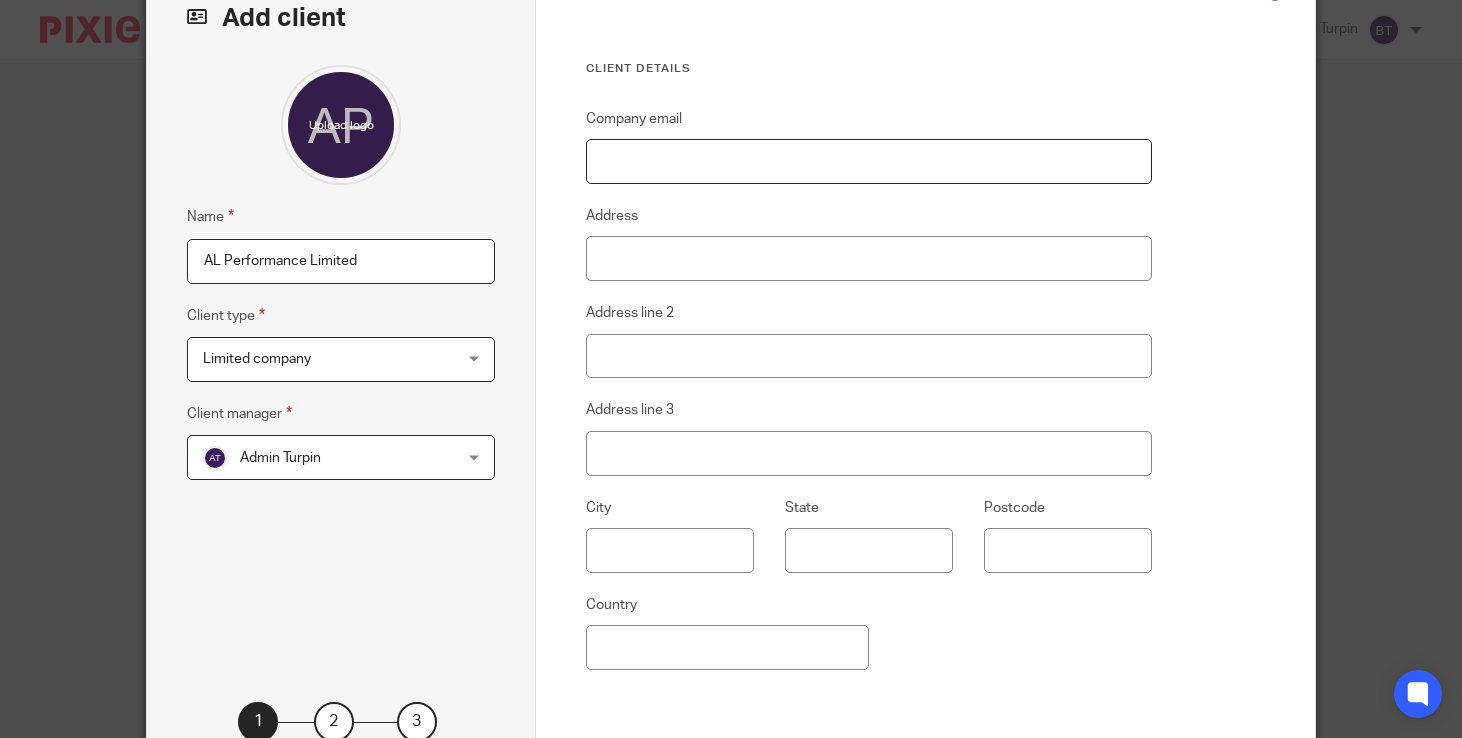 click on "Company email" at bounding box center [868, 161] 